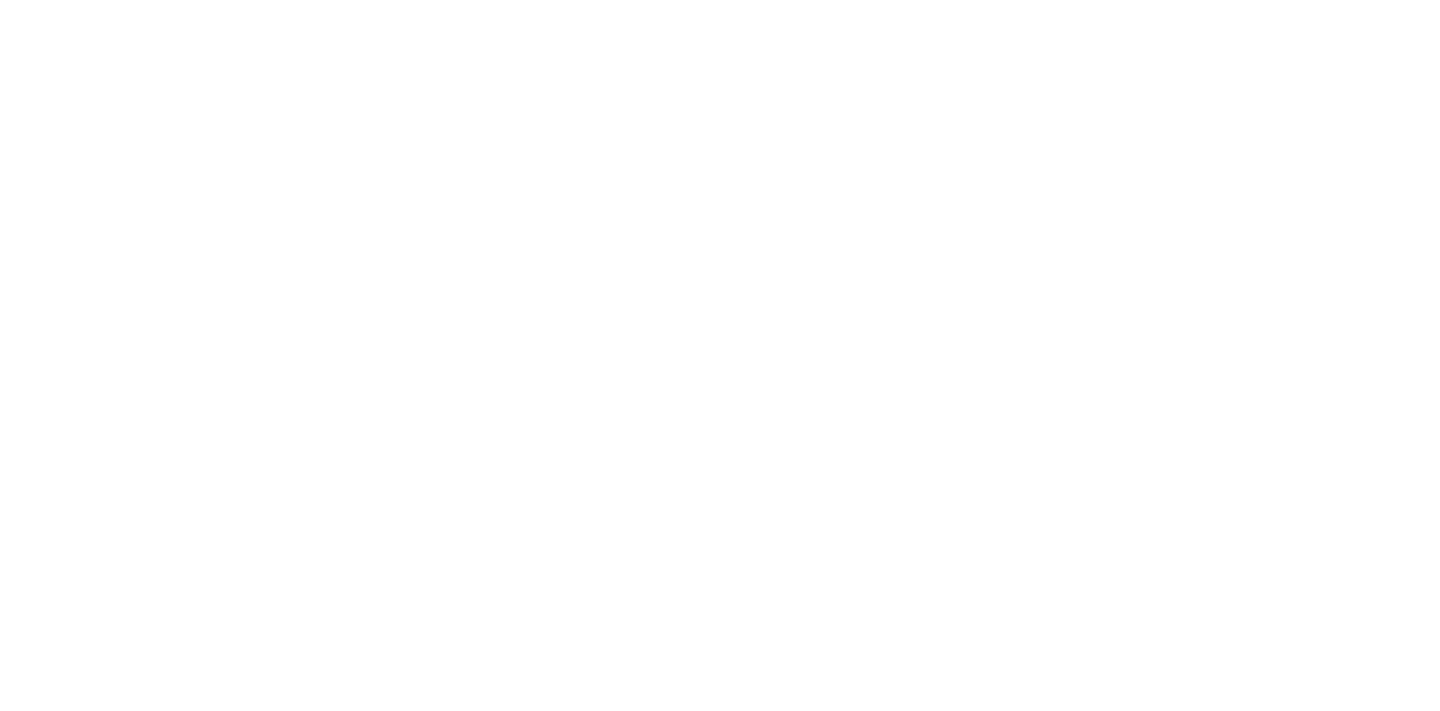 scroll, scrollTop: 0, scrollLeft: 0, axis: both 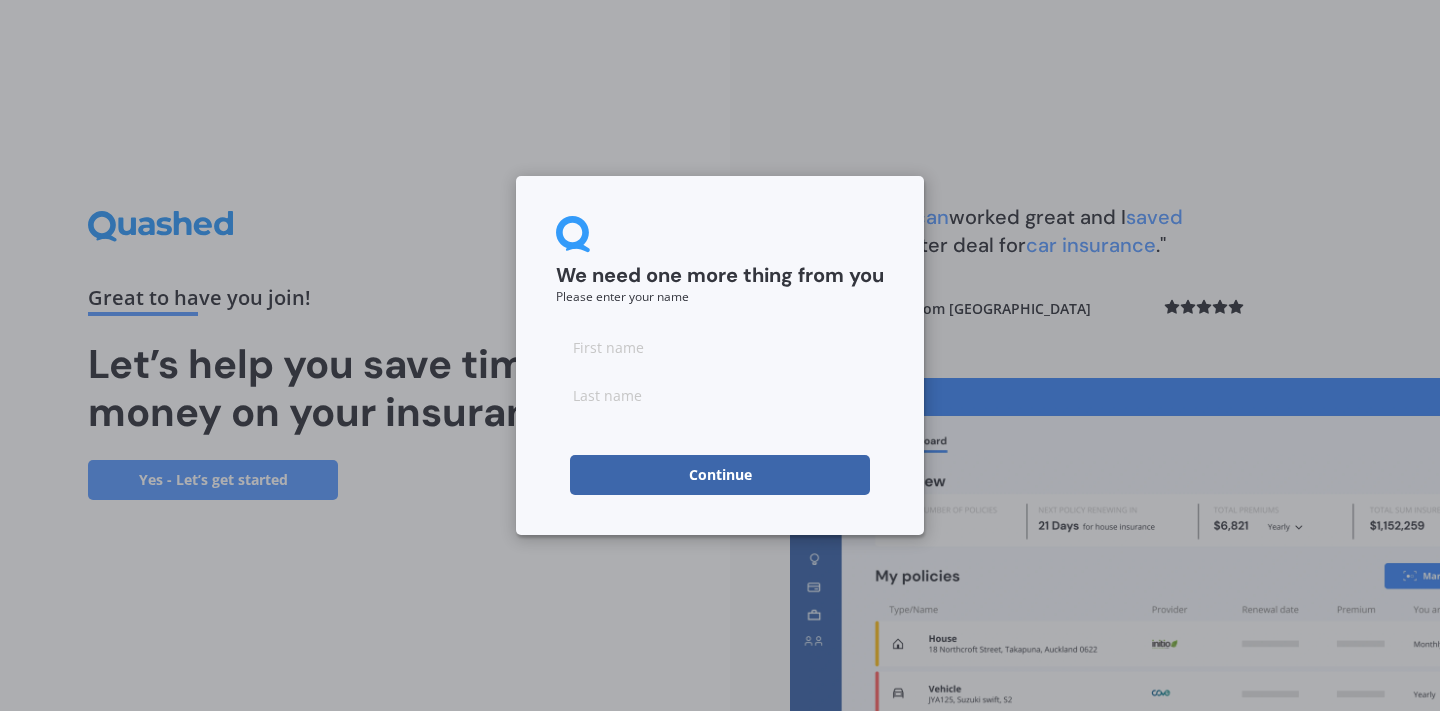 click at bounding box center (720, 347) 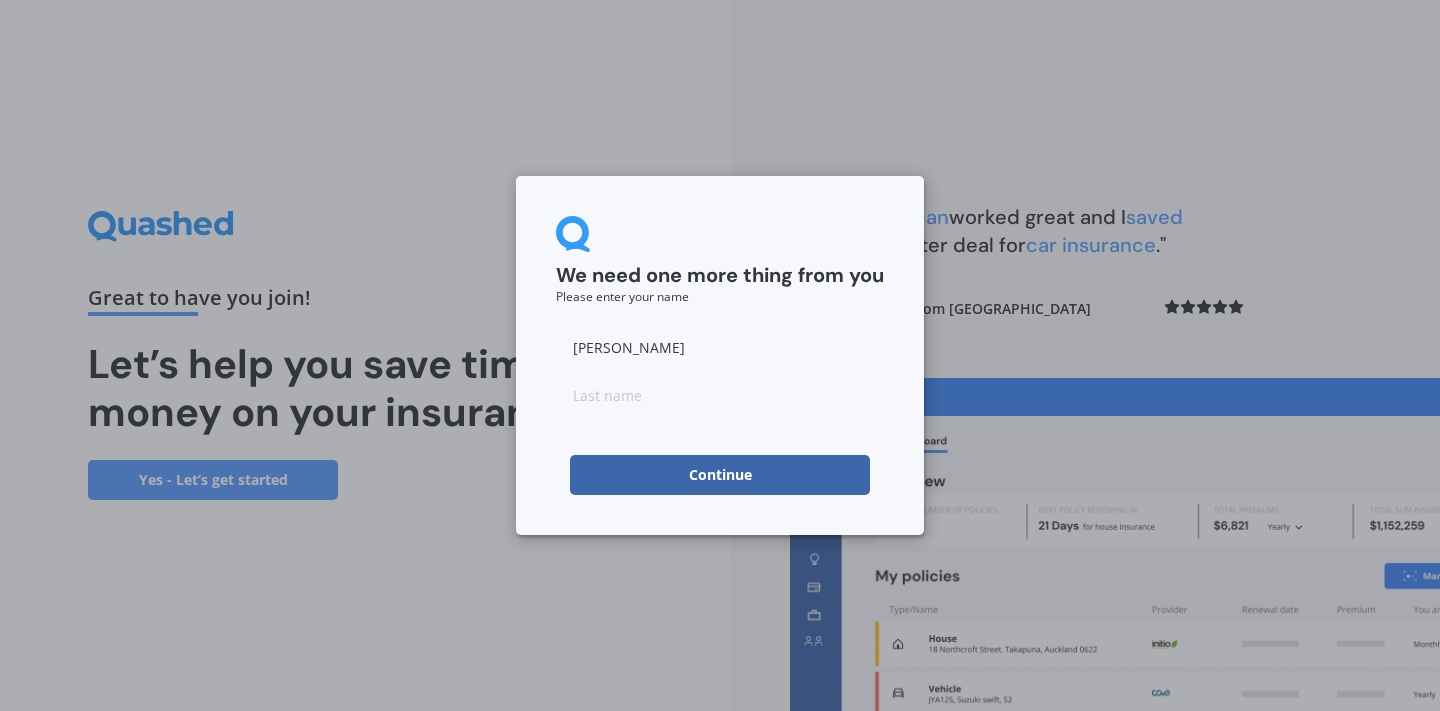type on "[PERSON_NAME]" 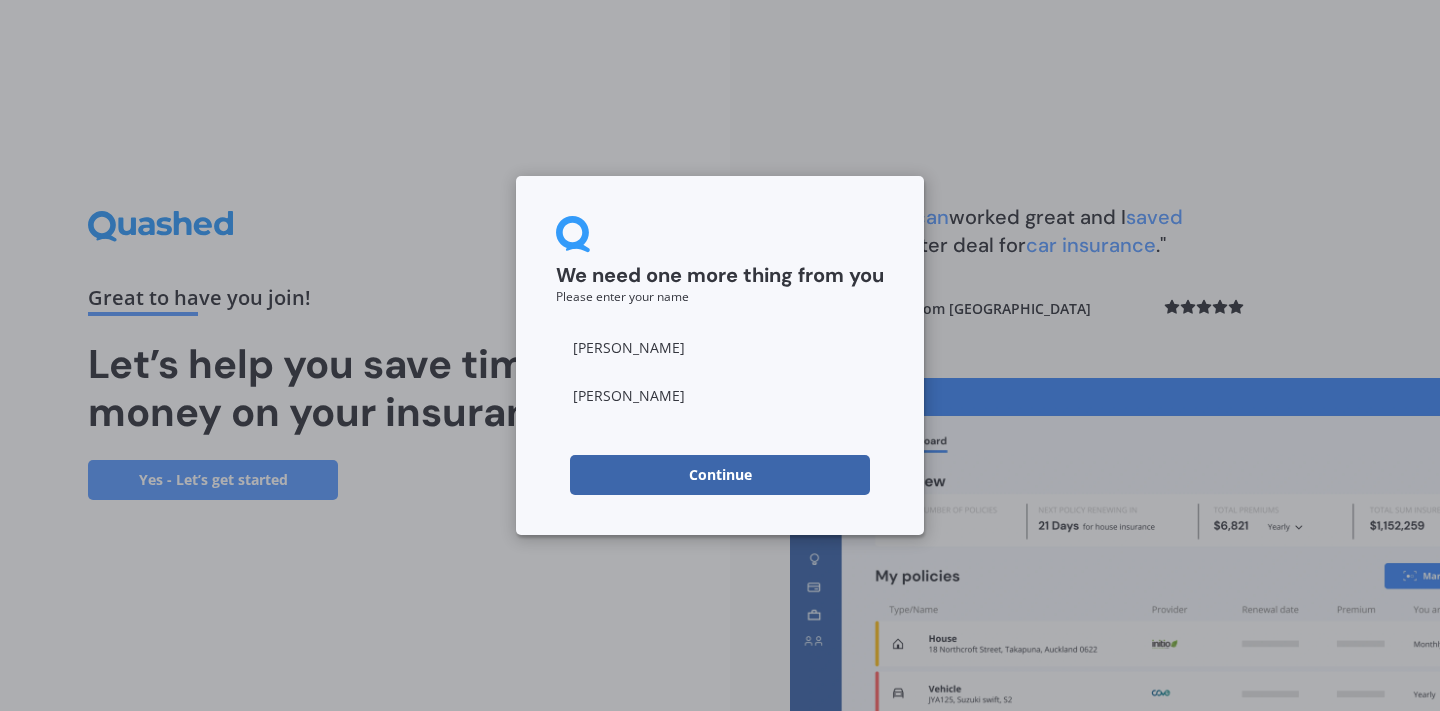 click on "Continue" at bounding box center (720, 475) 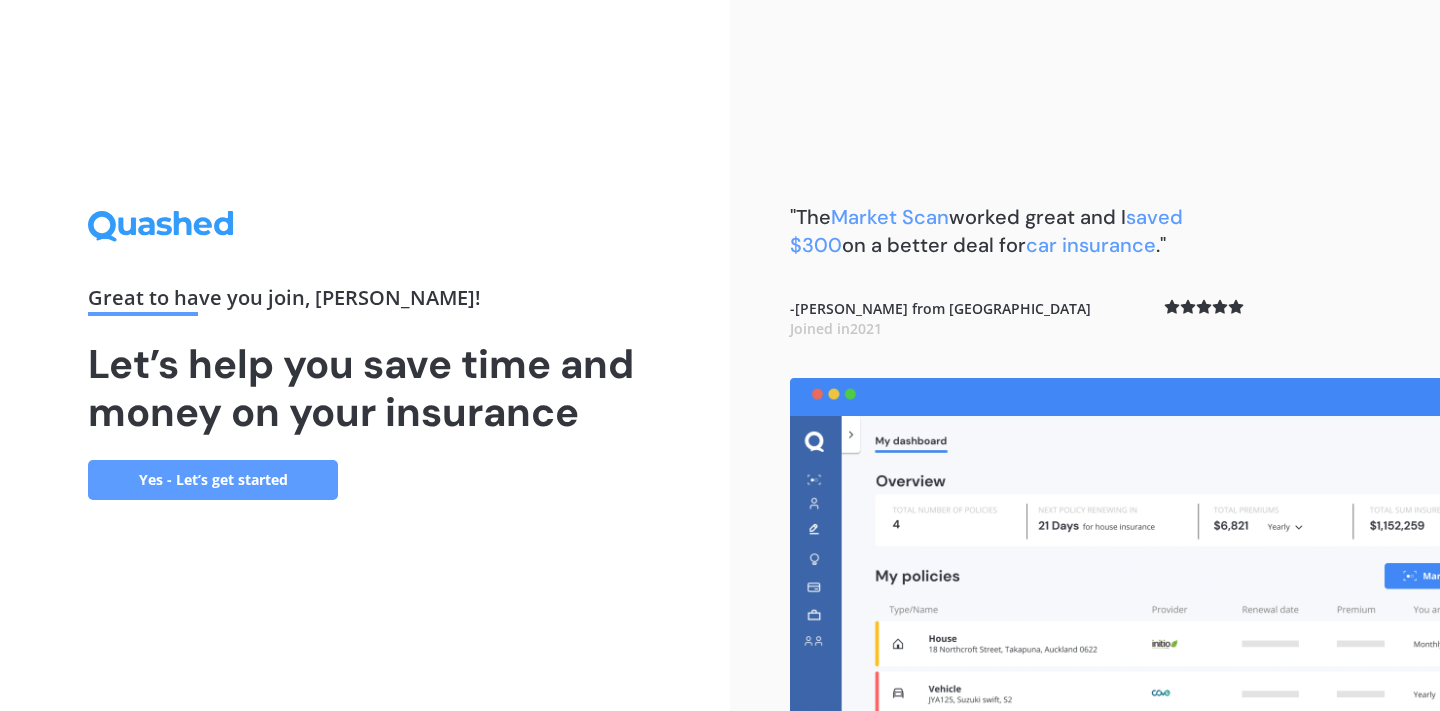 click on "Yes - Let’s get started" at bounding box center (213, 480) 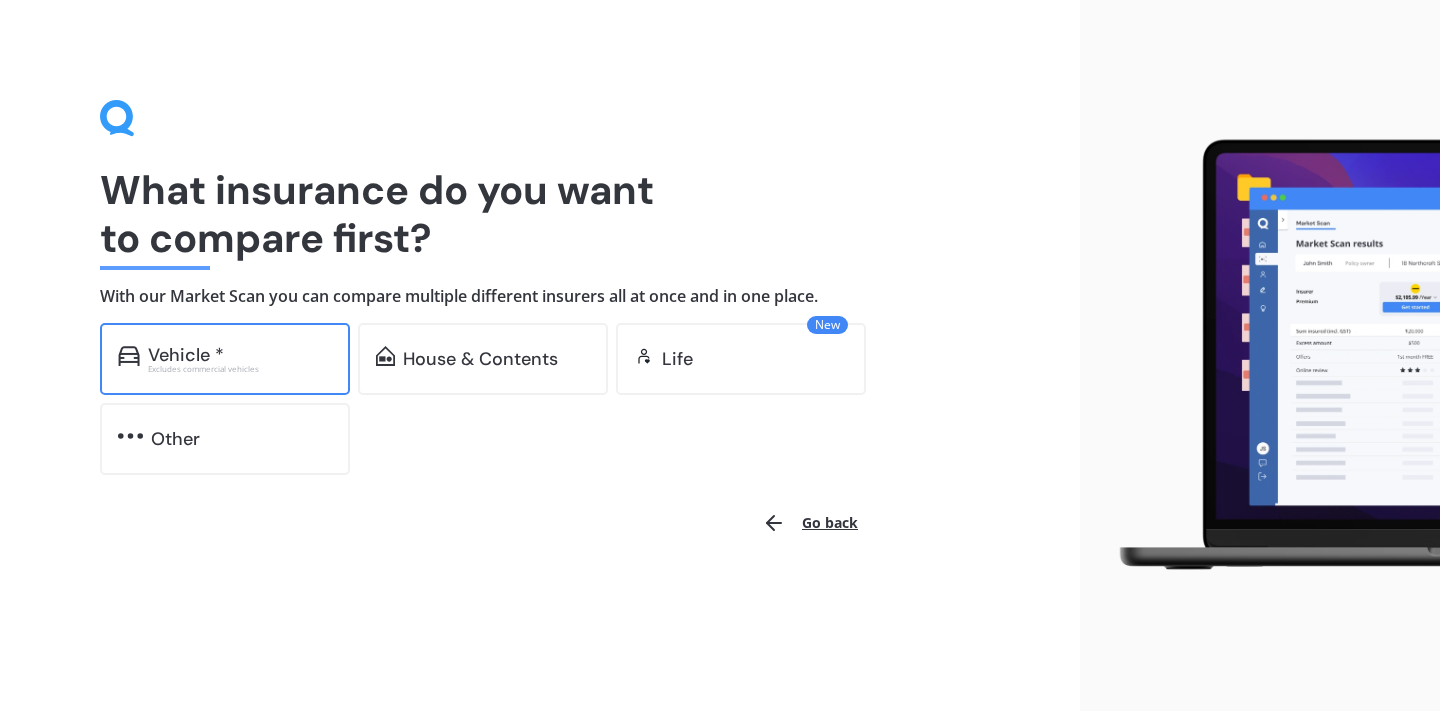 click on "Vehicle *" at bounding box center (186, 355) 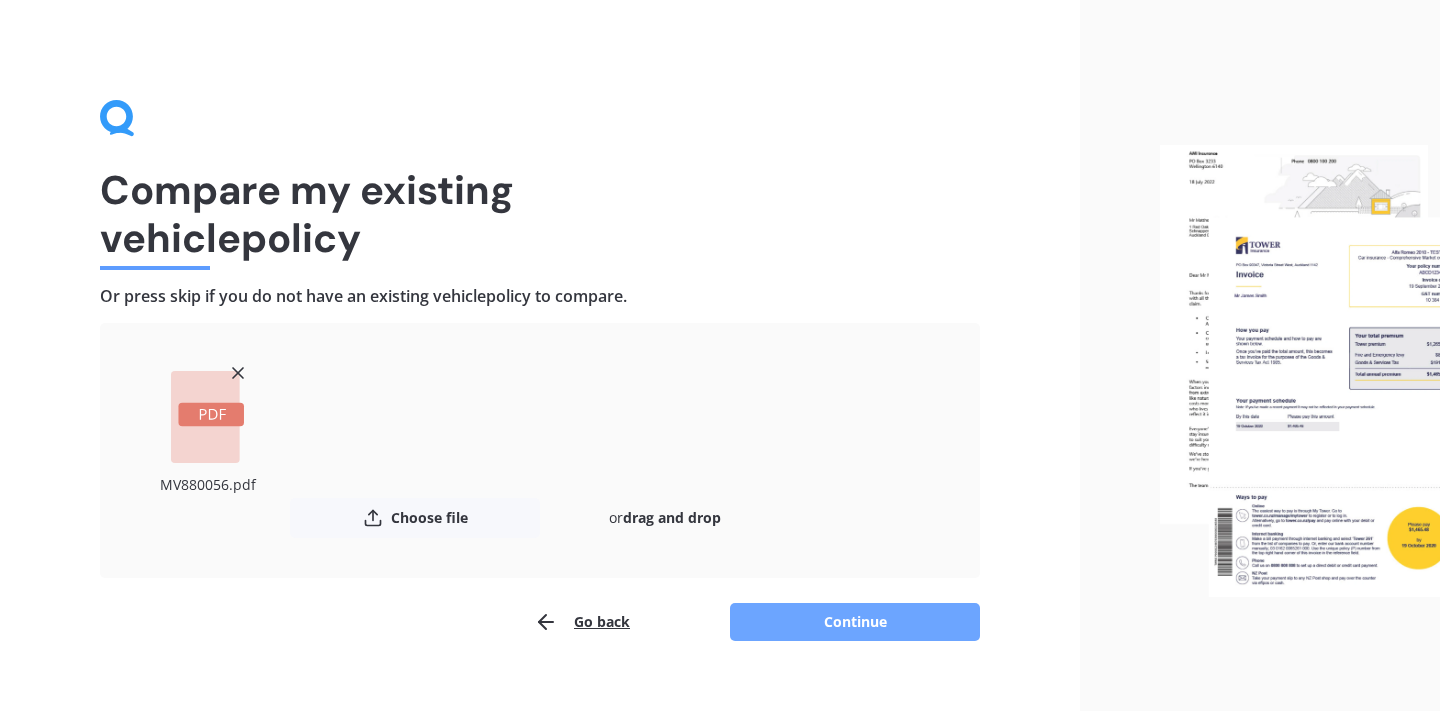 click on "Continue" at bounding box center (855, 622) 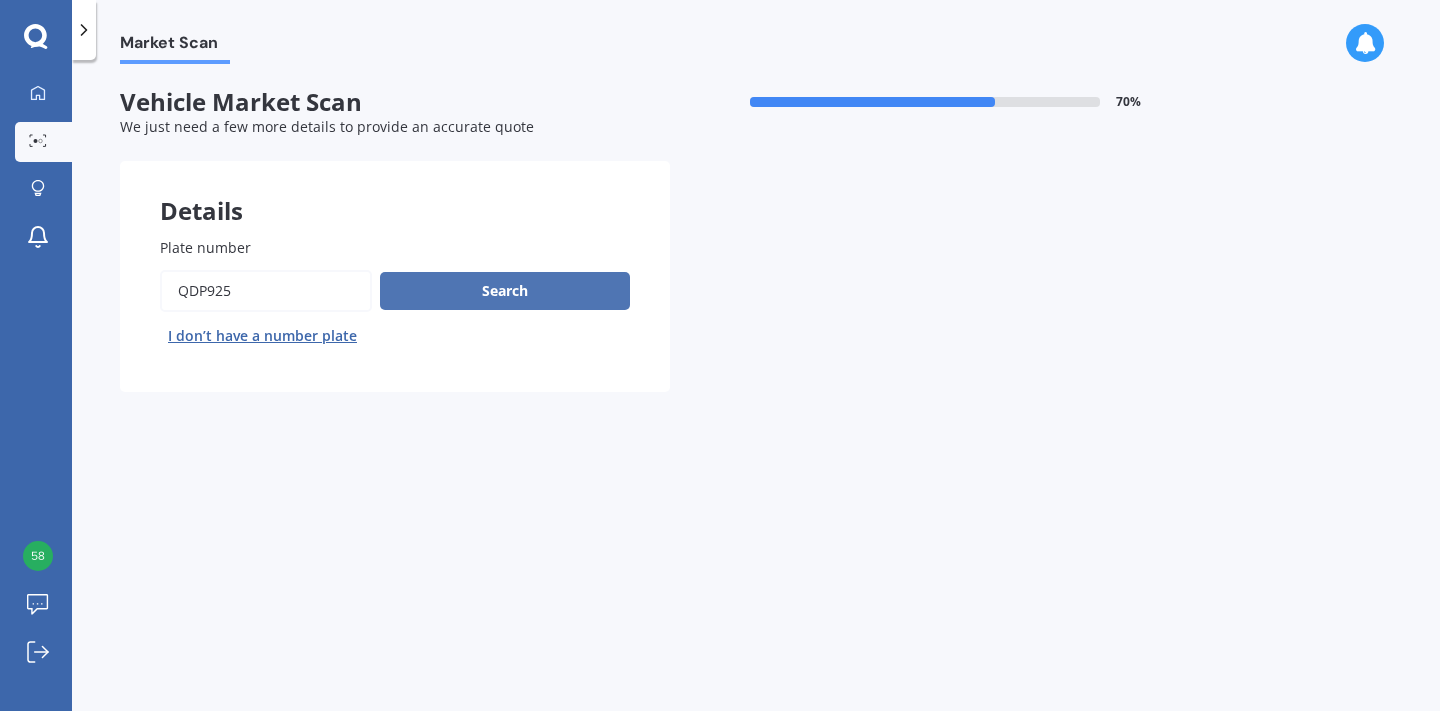 click on "Search" at bounding box center [505, 291] 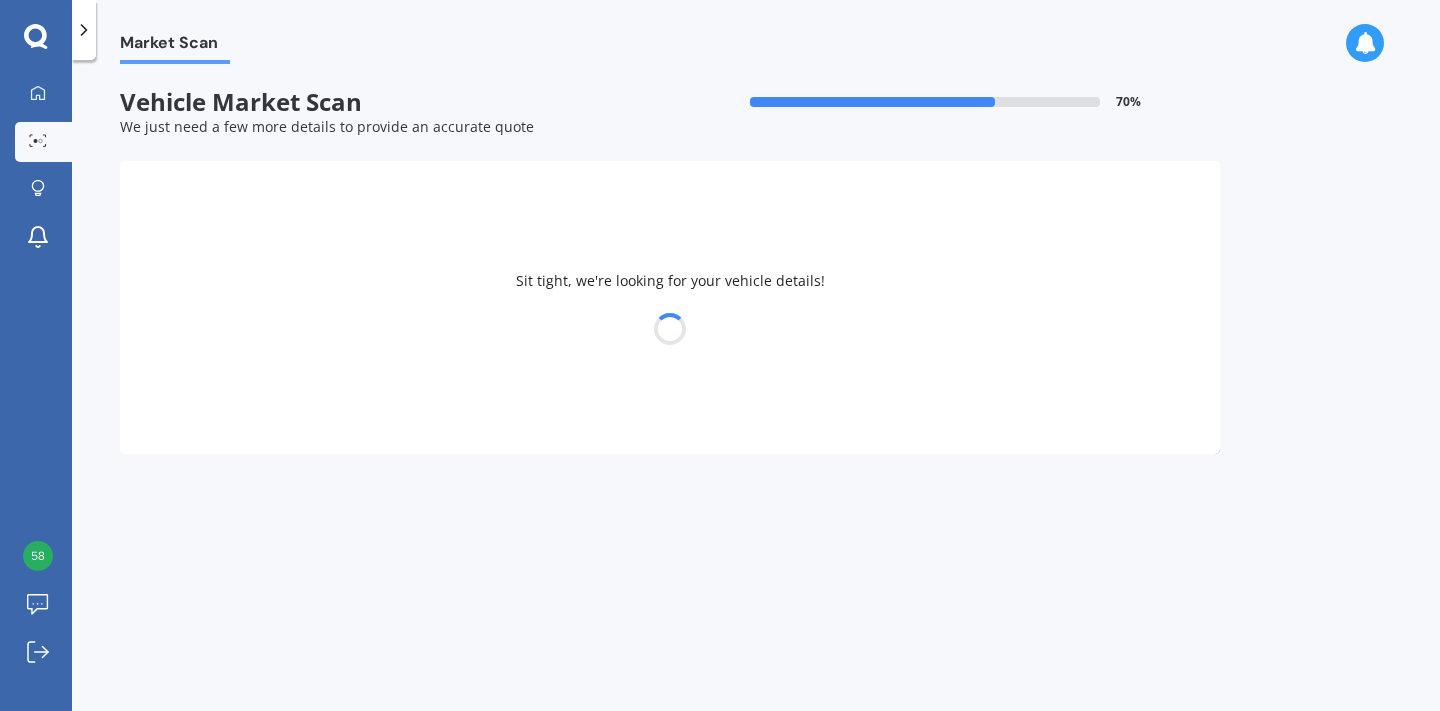 select on "FORD" 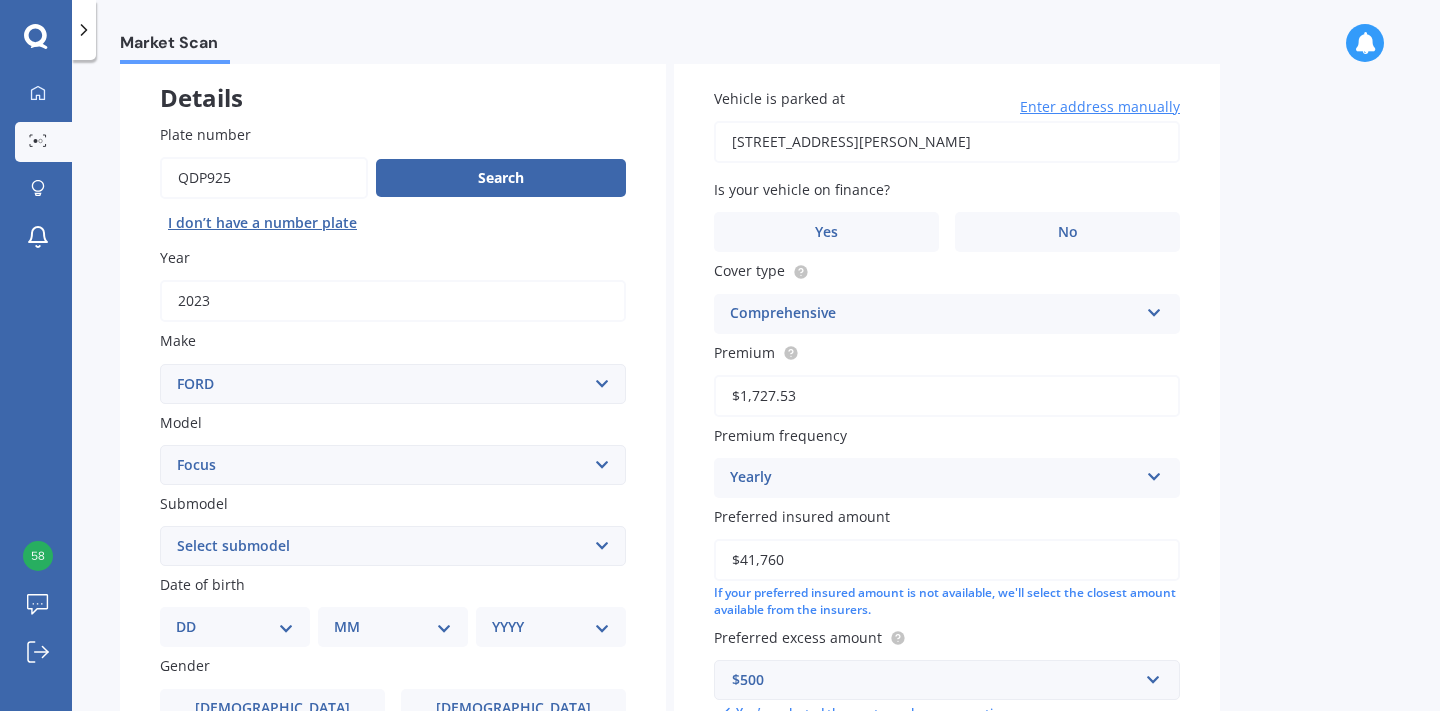 scroll, scrollTop: 115, scrollLeft: 0, axis: vertical 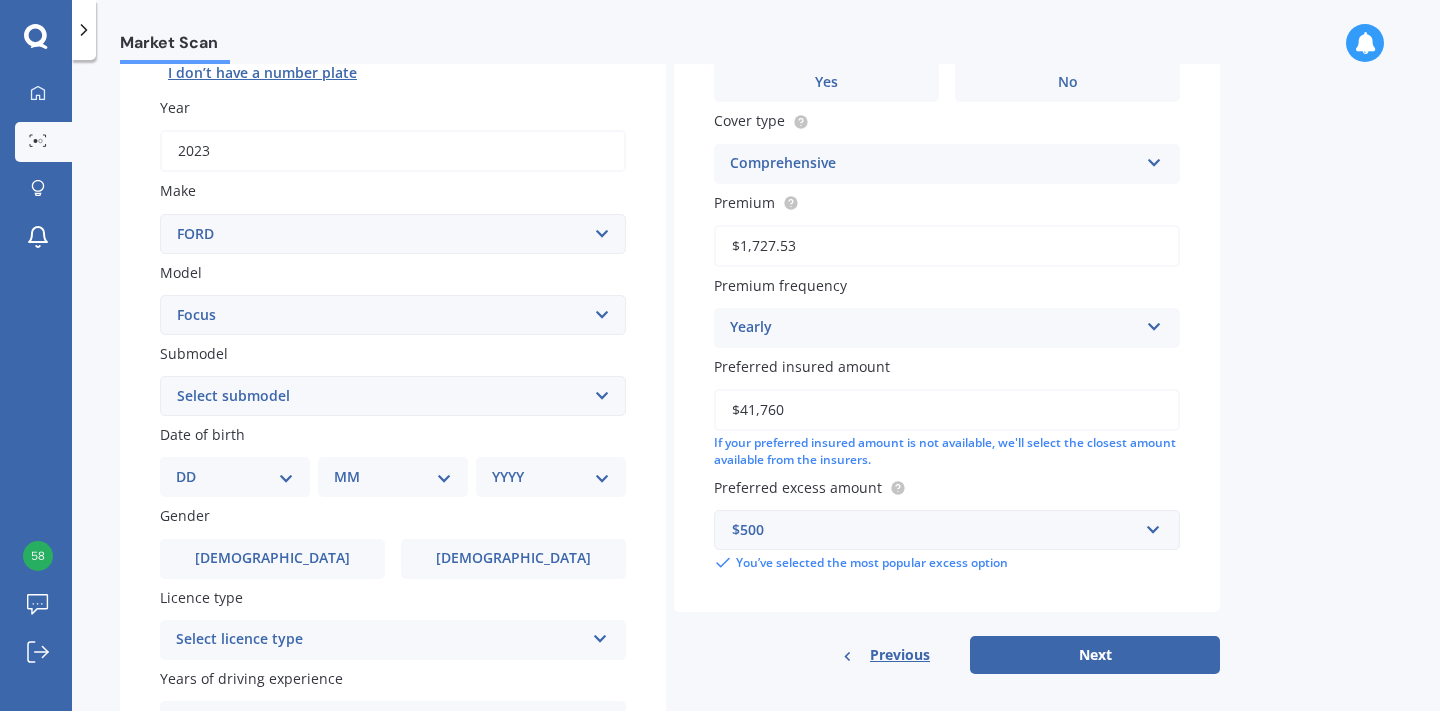 select on "(ALL OTHER)" 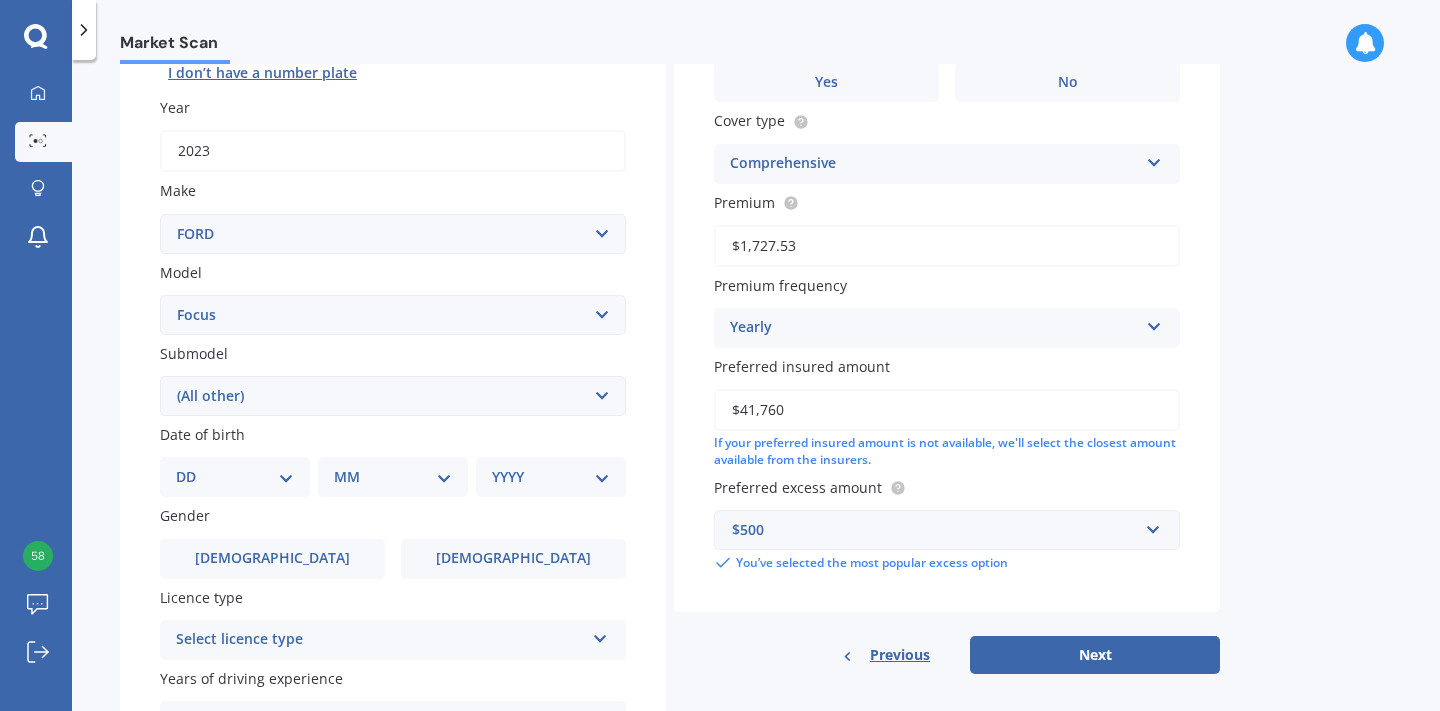 select on "12" 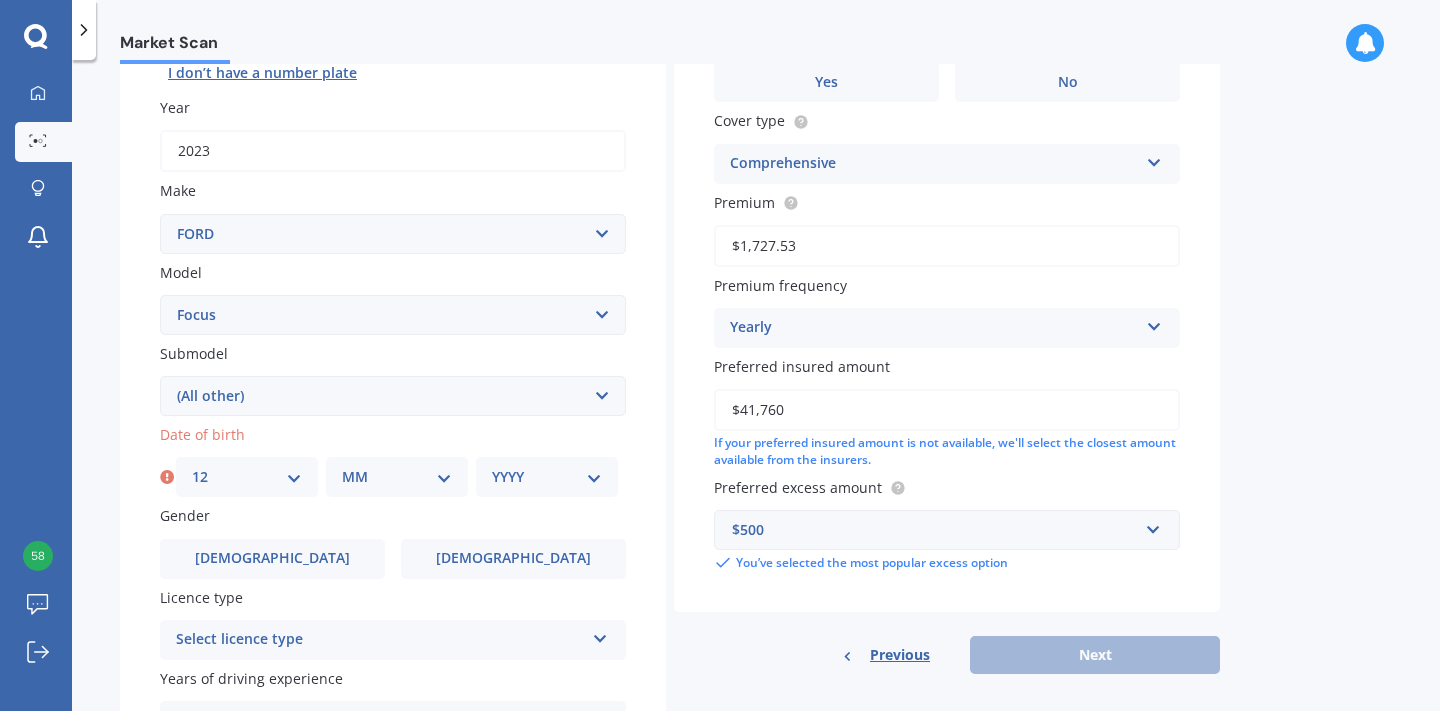 click on "MM 01 02 03 04 05 06 07 08 09 10 11 12" at bounding box center (397, 477) 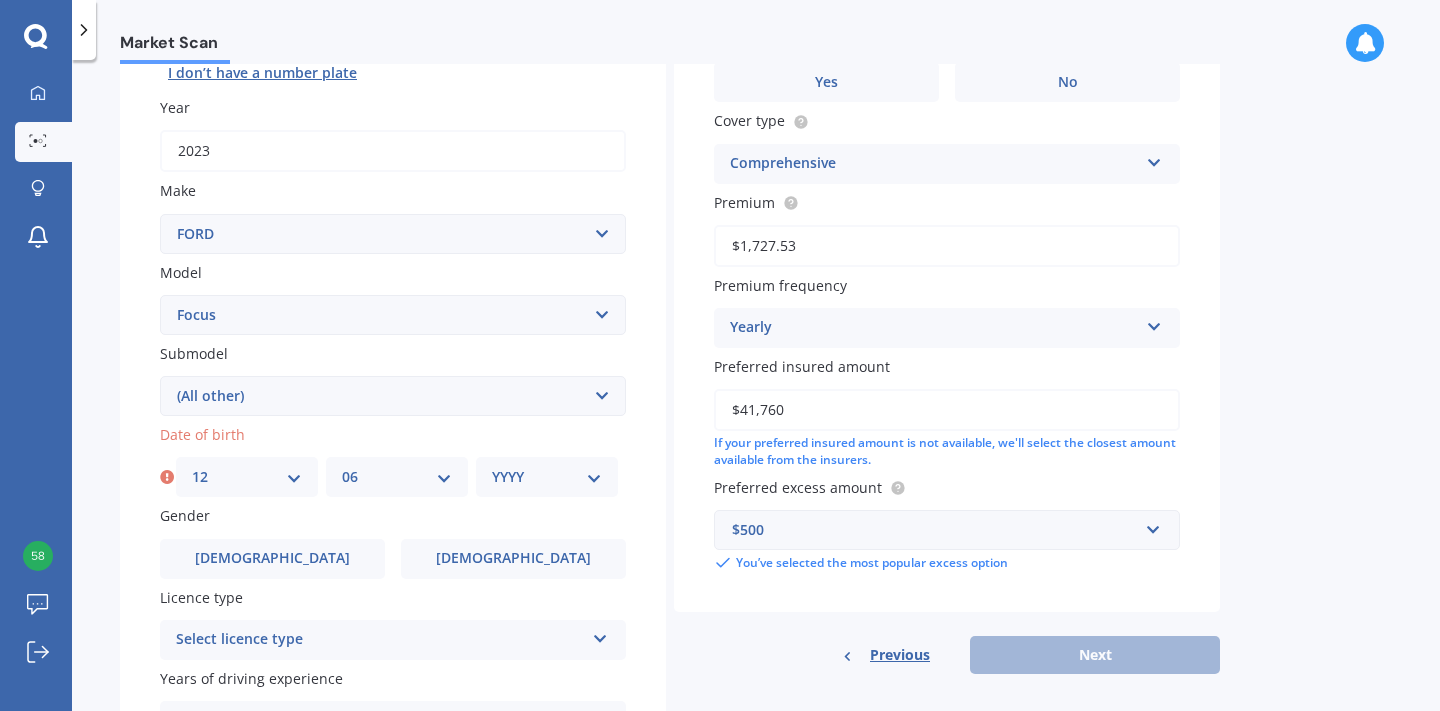 select on "1999" 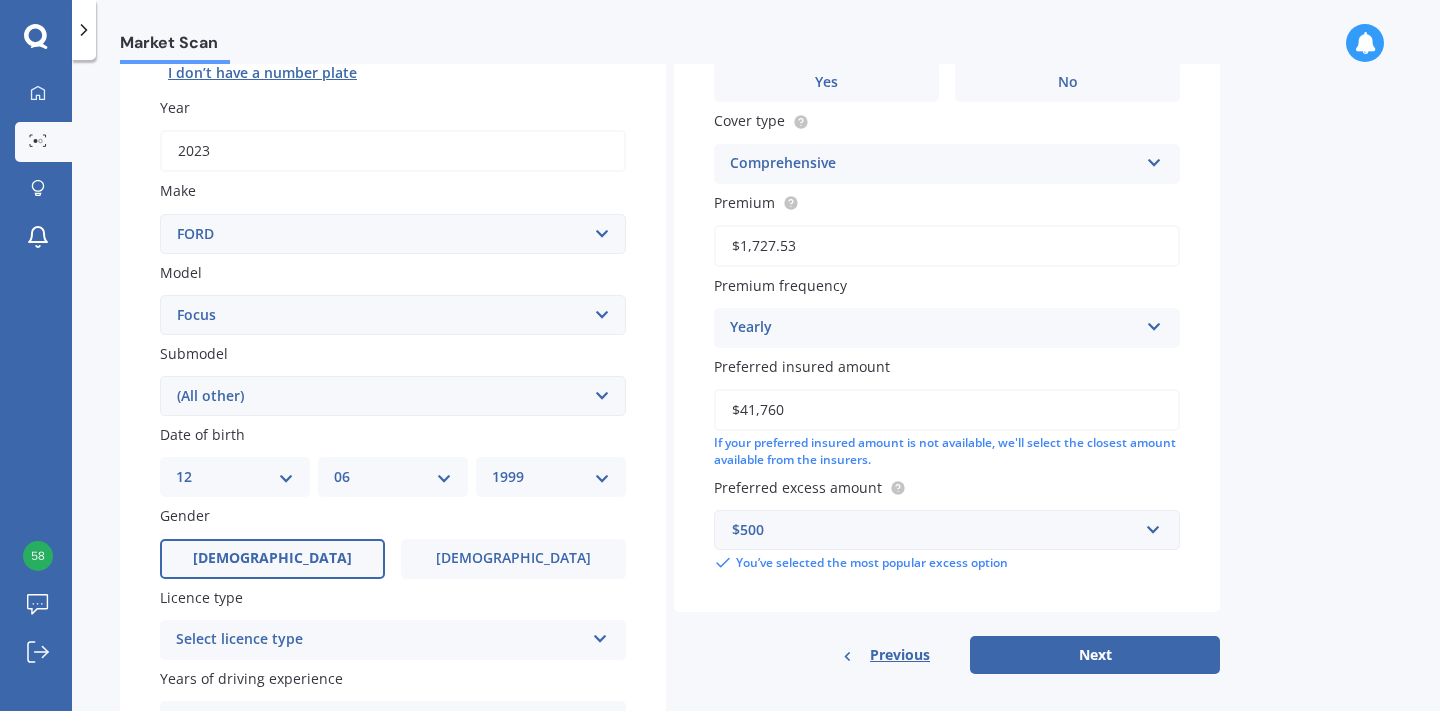 click on "[DEMOGRAPHIC_DATA]" at bounding box center [272, 559] 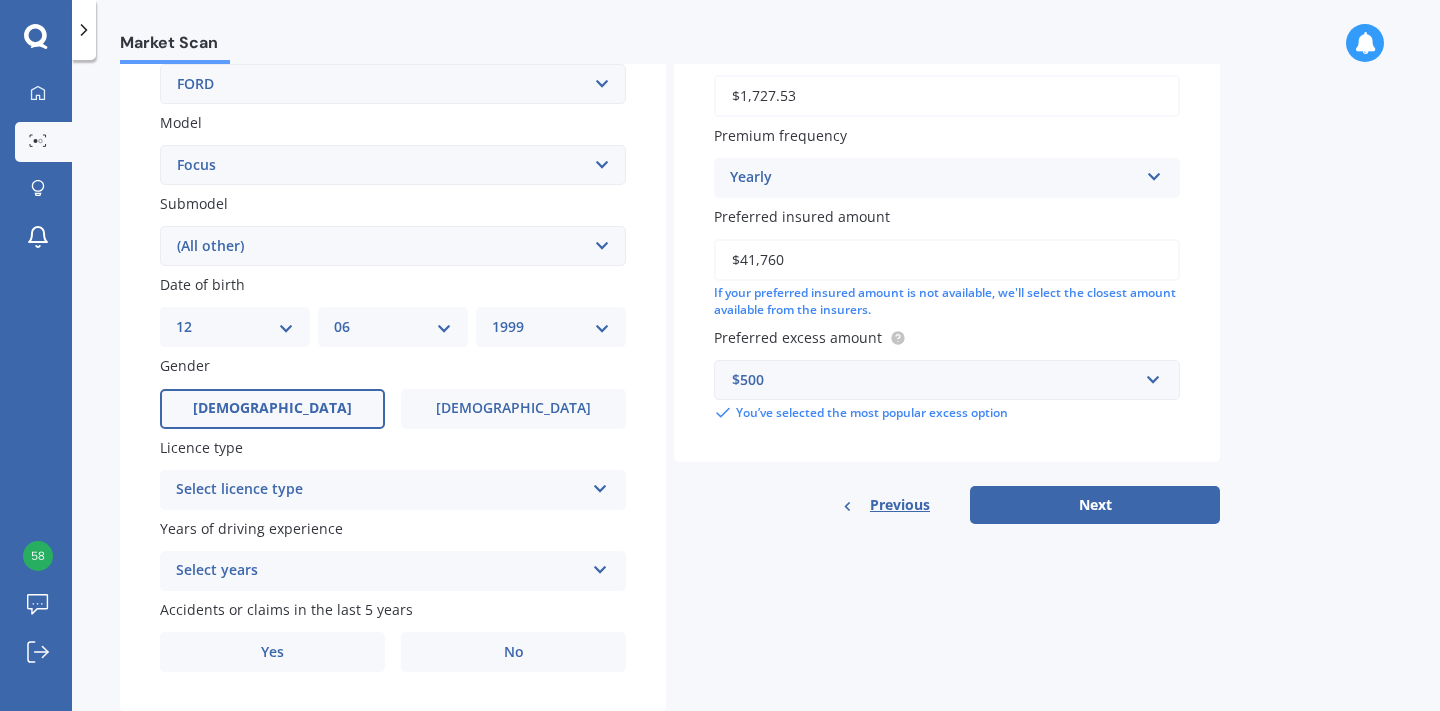 scroll, scrollTop: 415, scrollLeft: 0, axis: vertical 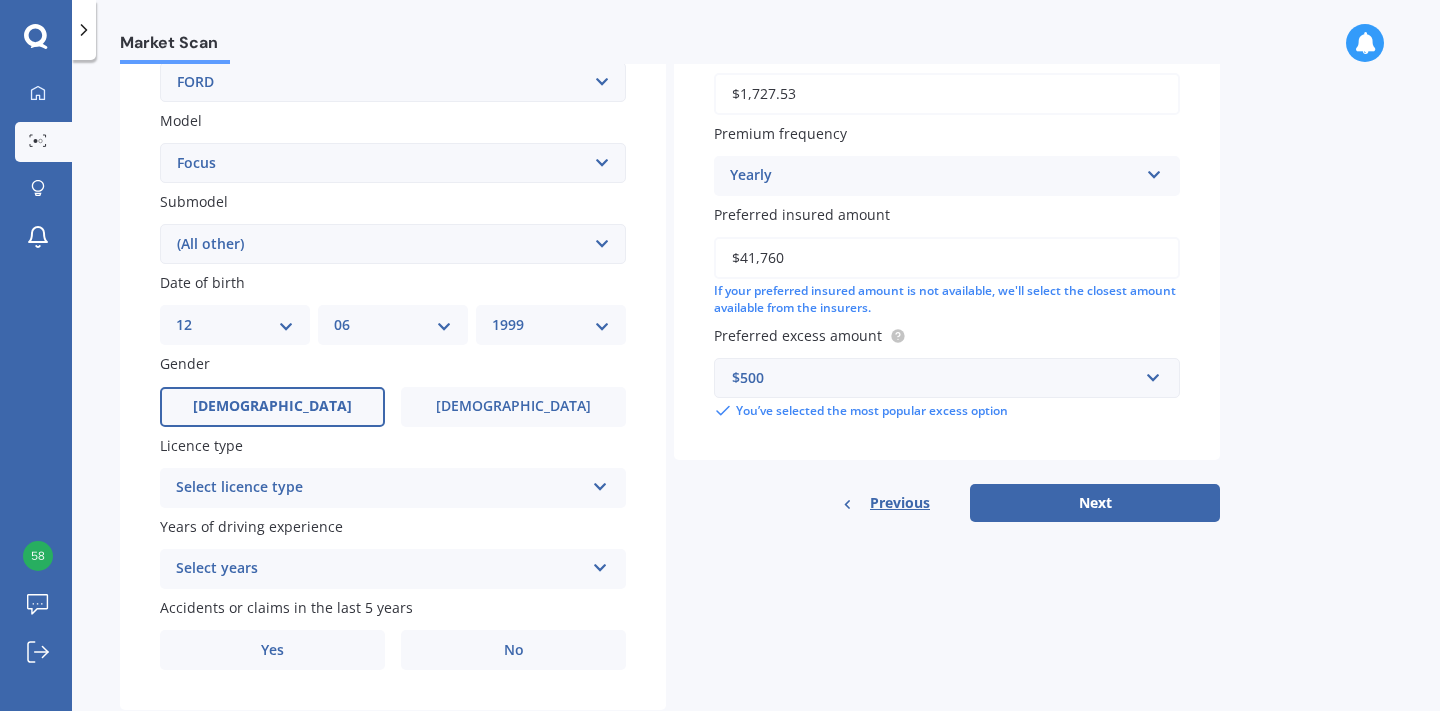 click on "Select licence type" at bounding box center (380, 488) 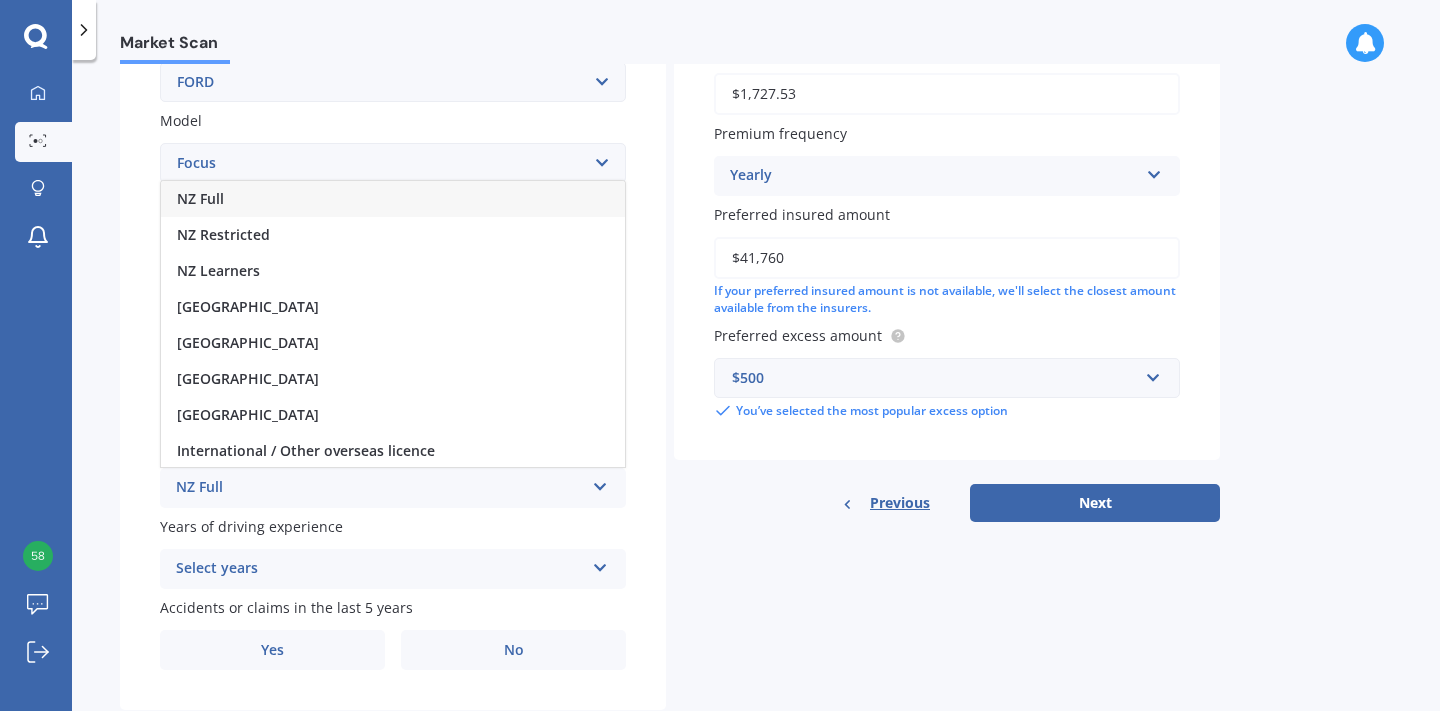 click on "NZ Full" at bounding box center [393, 199] 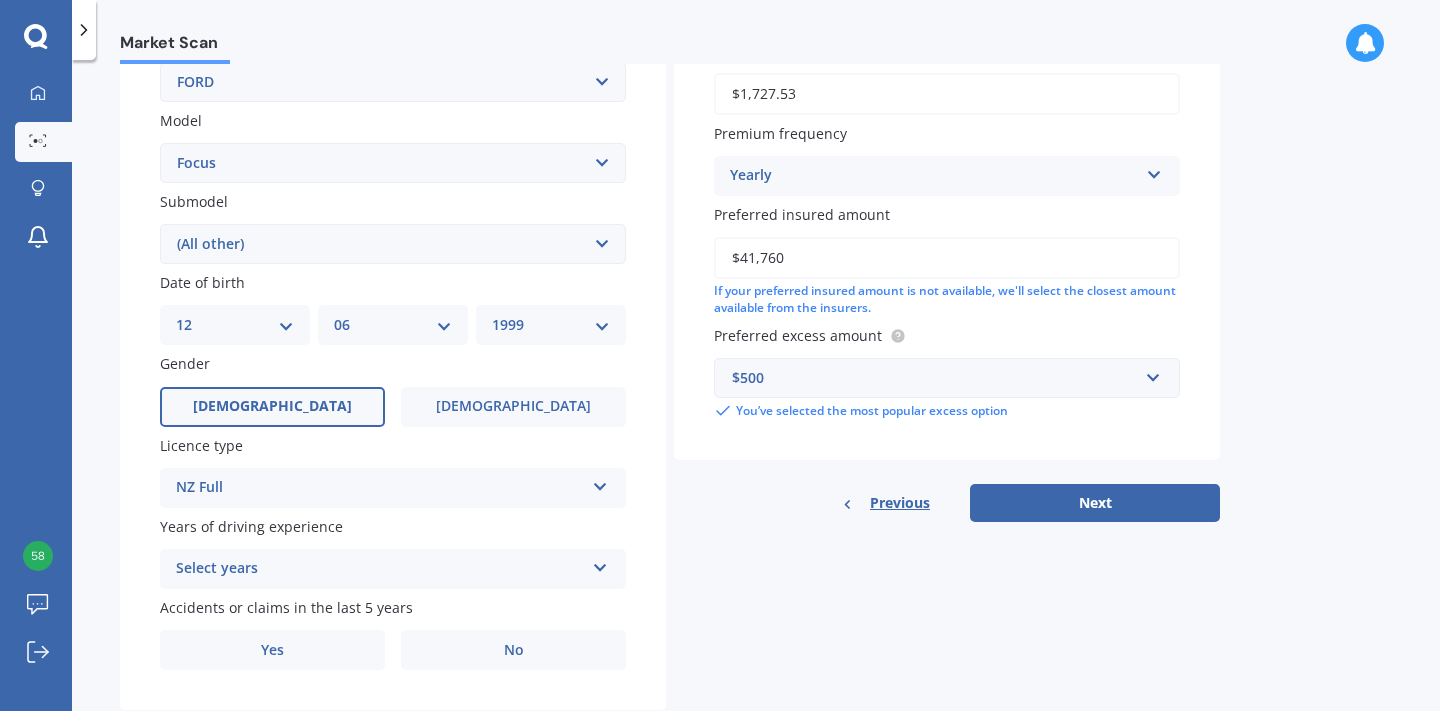 click on "Select years" at bounding box center (380, 569) 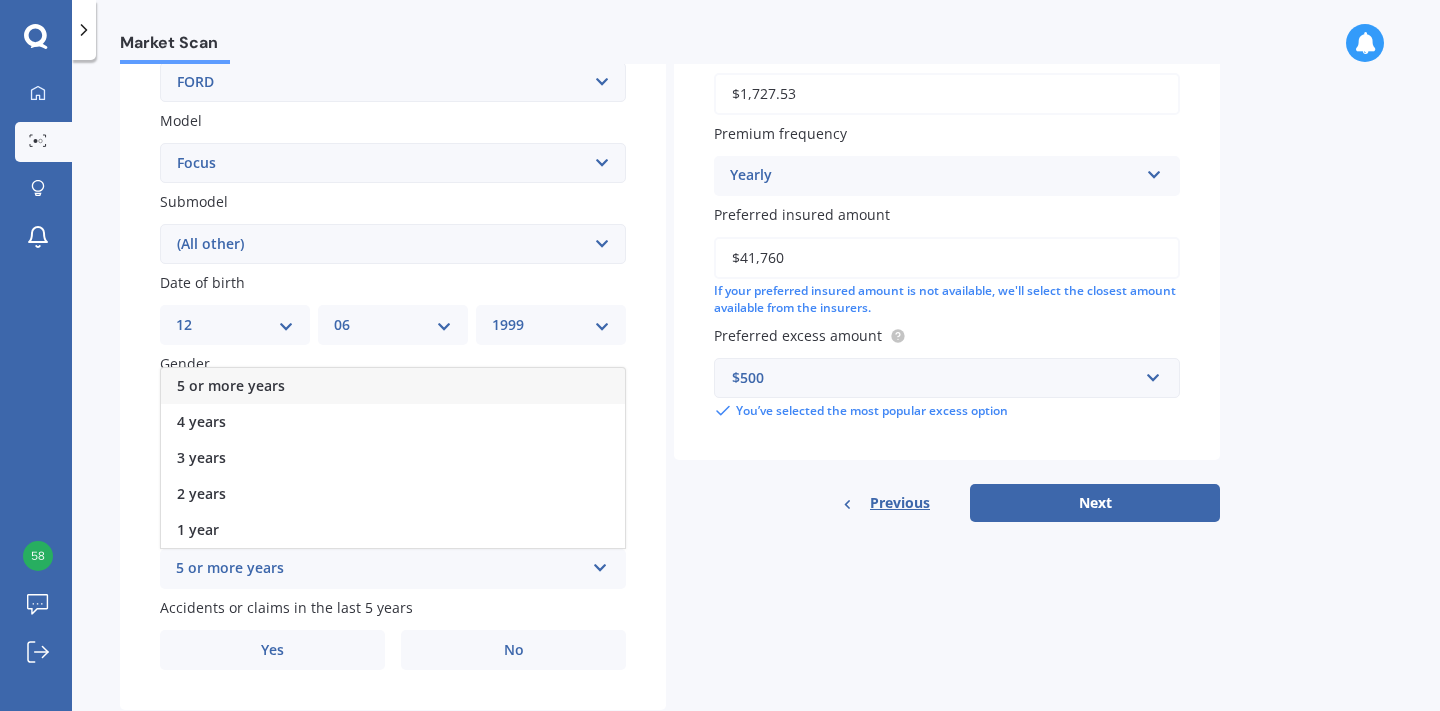 click on "5 or more years" at bounding box center [393, 386] 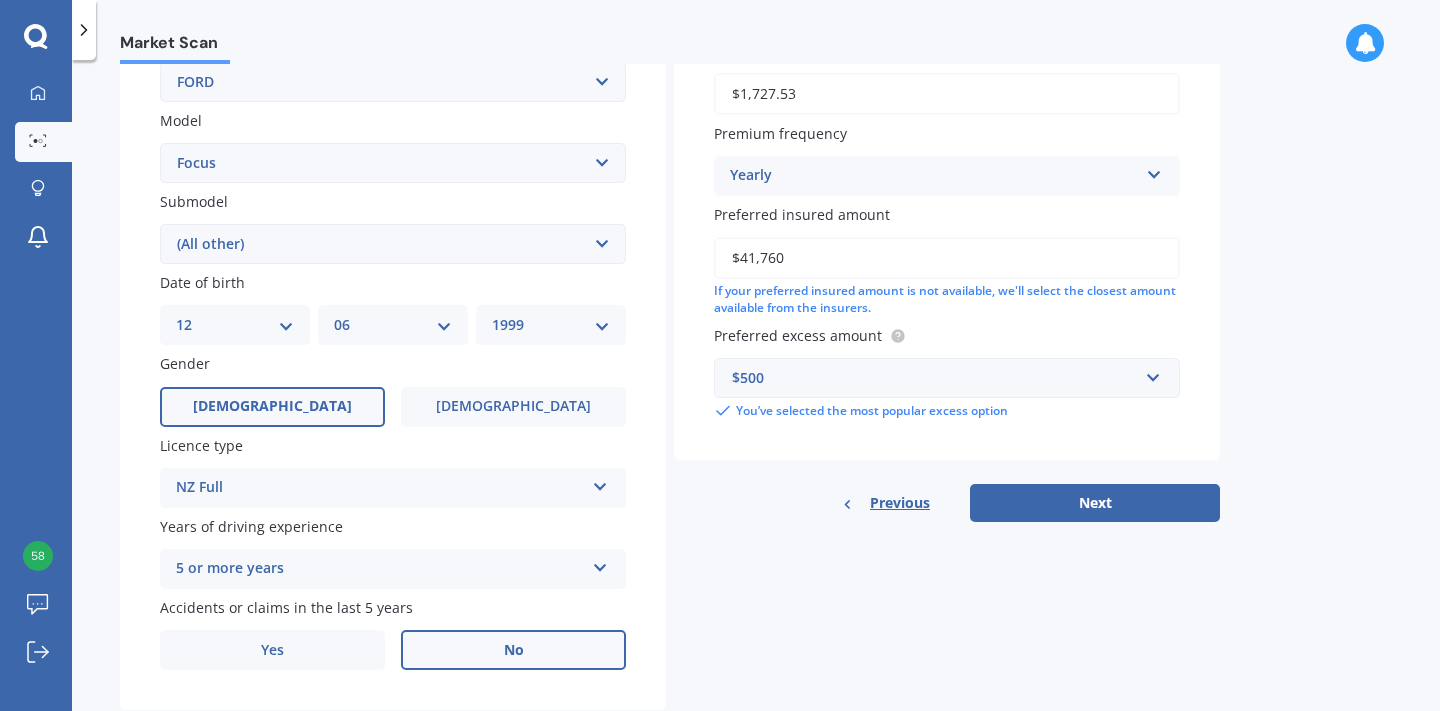 click on "No" at bounding box center (513, 650) 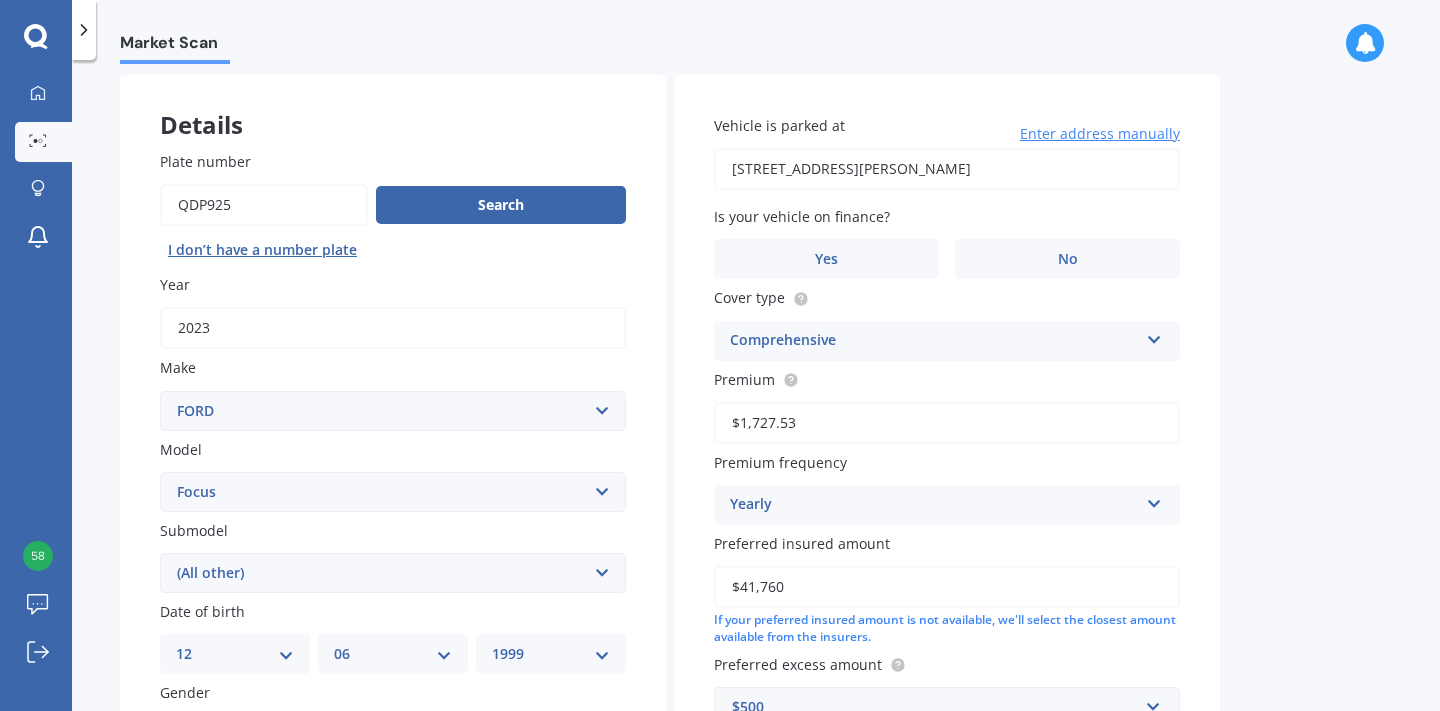 scroll, scrollTop: 61, scrollLeft: 0, axis: vertical 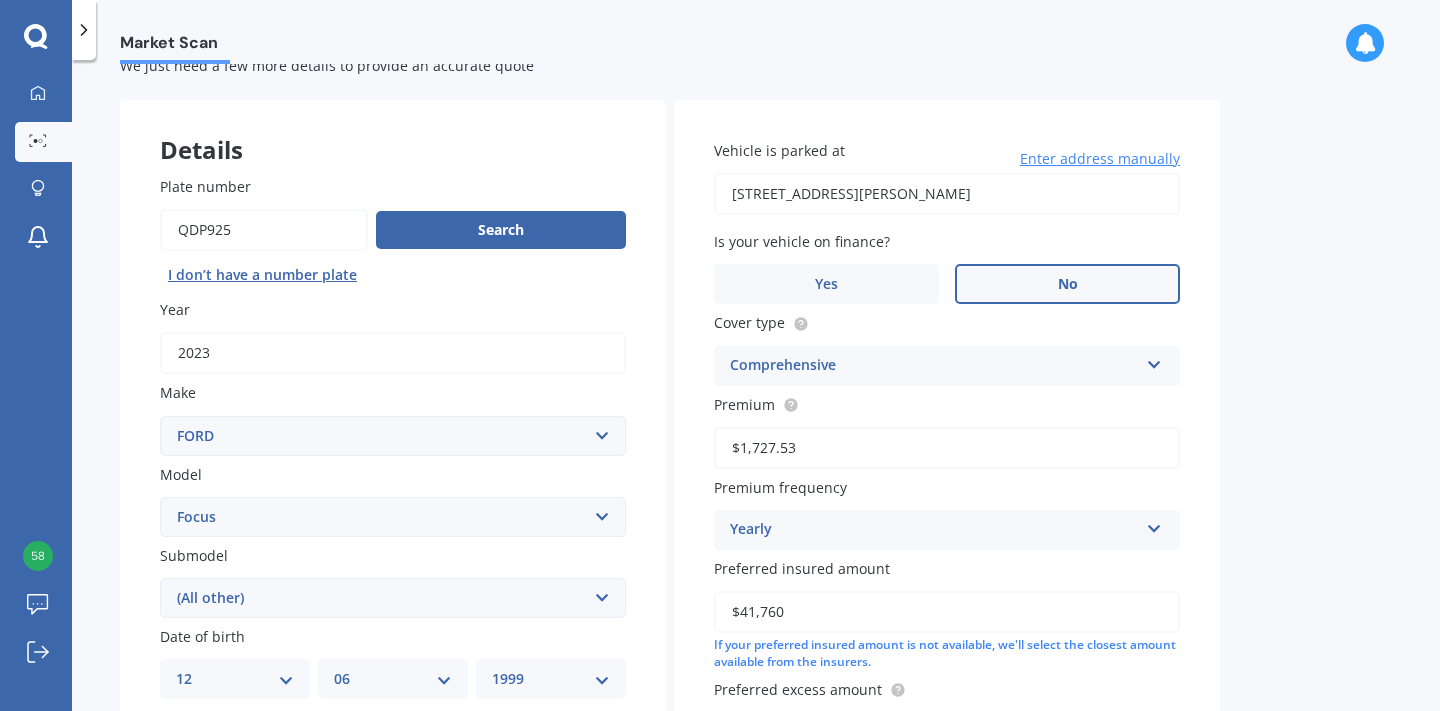 click on "No" at bounding box center [1067, 284] 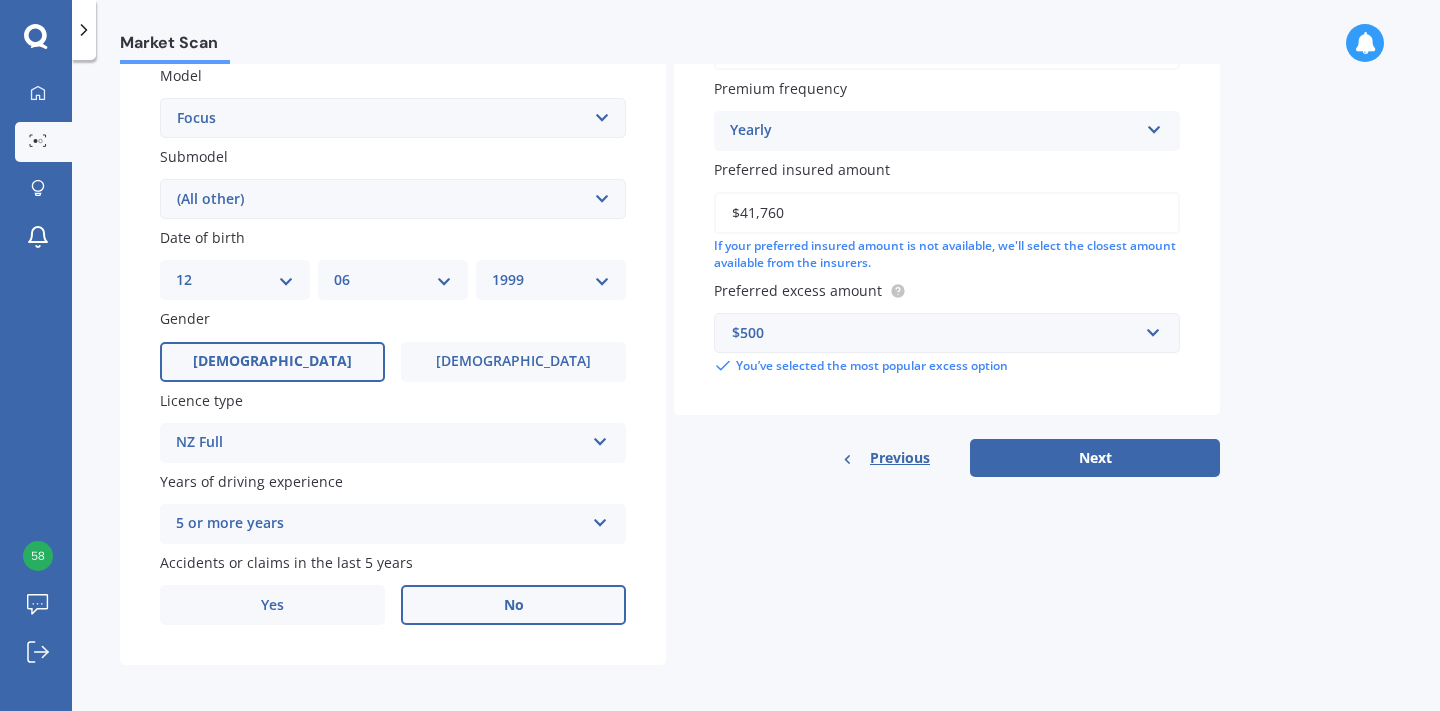 scroll, scrollTop: 459, scrollLeft: 0, axis: vertical 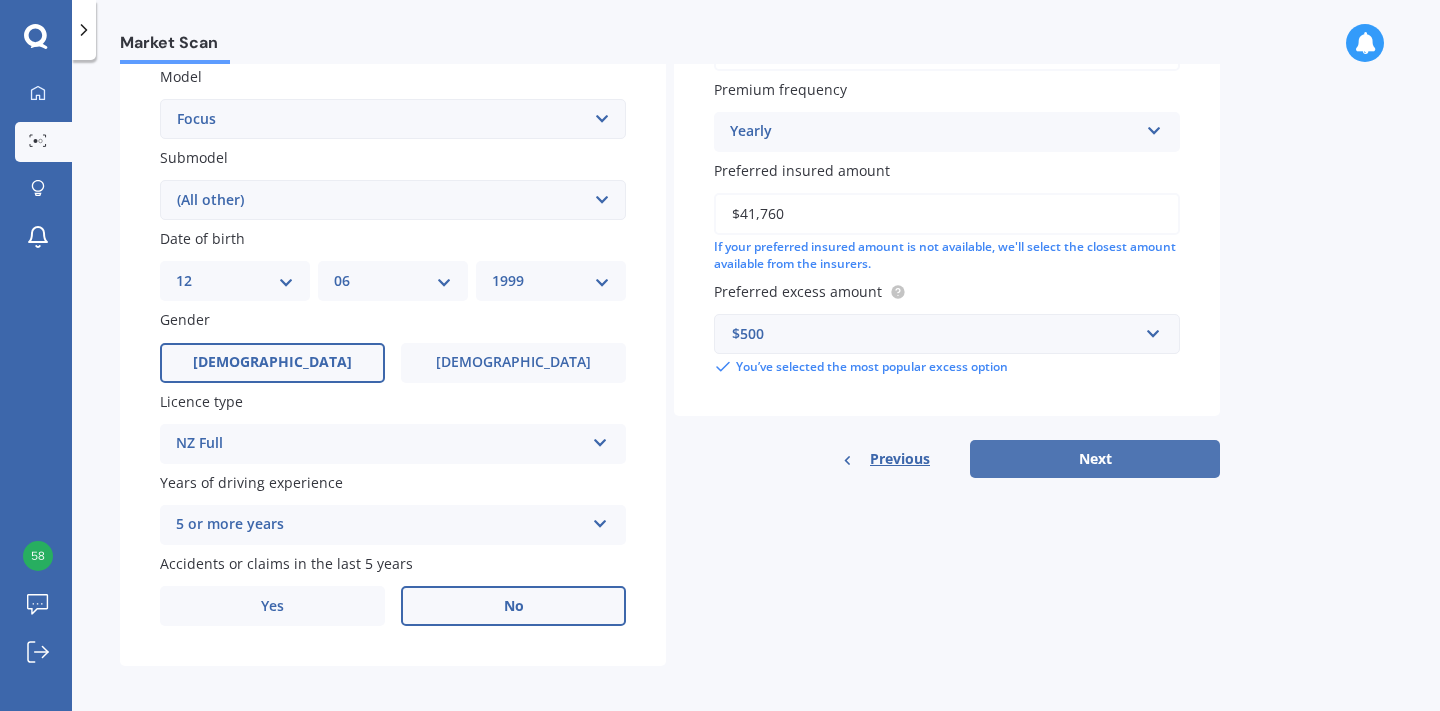 click on "Next" at bounding box center [1095, 459] 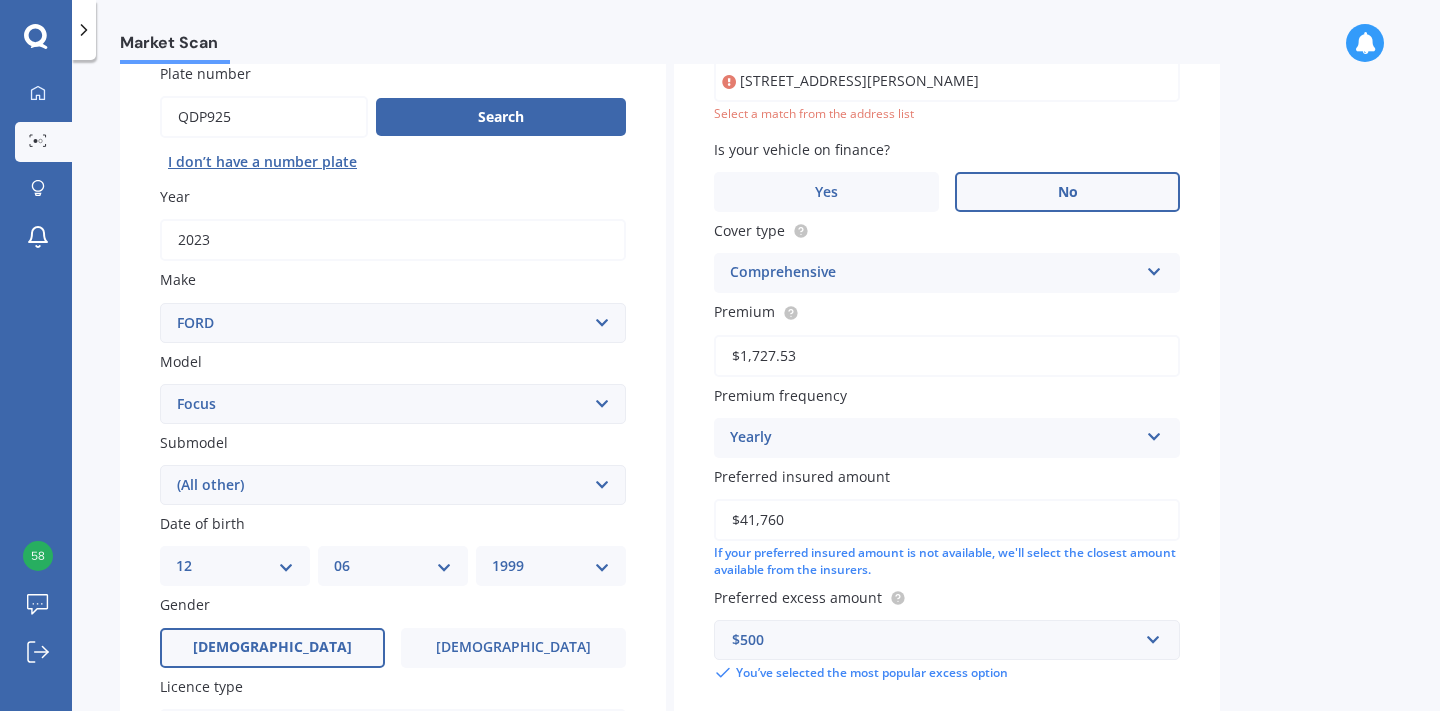 scroll, scrollTop: 135, scrollLeft: 0, axis: vertical 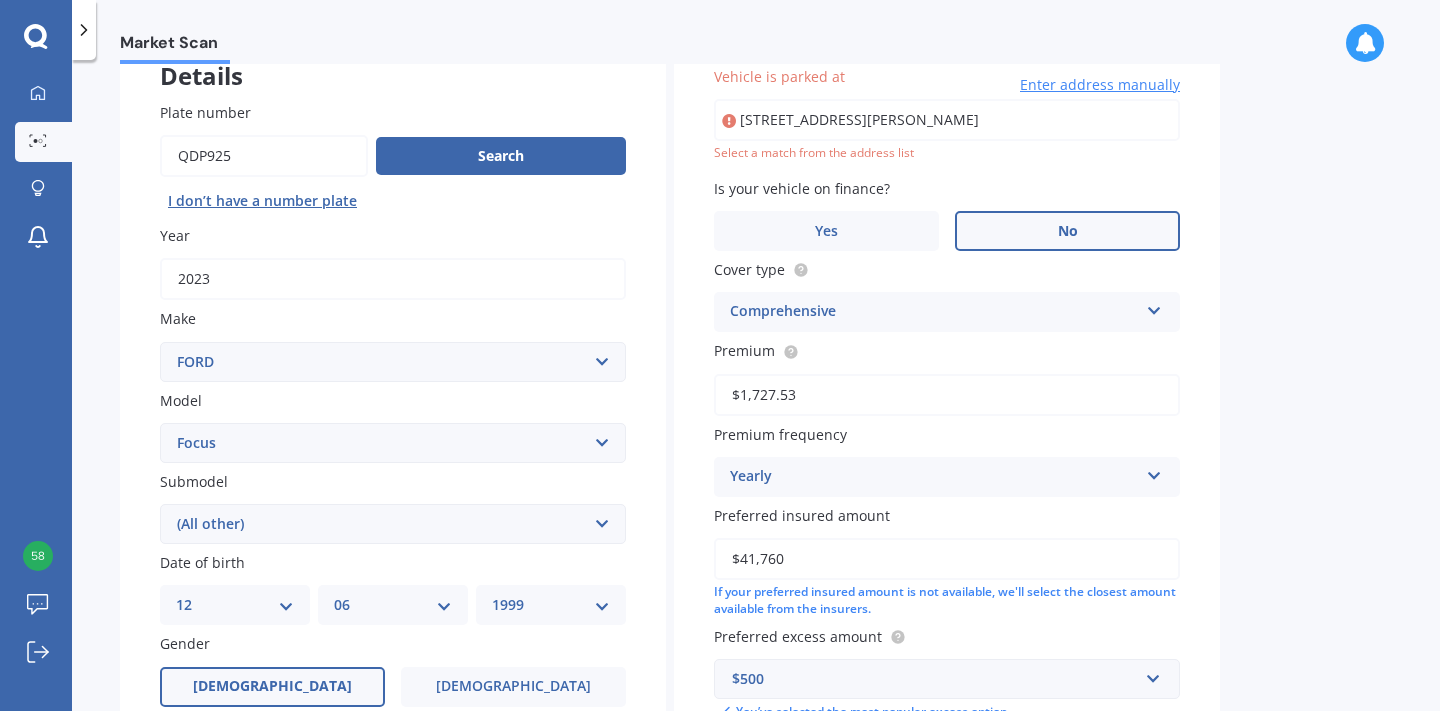 type on "[STREET_ADDRESS][PERSON_NAME]" 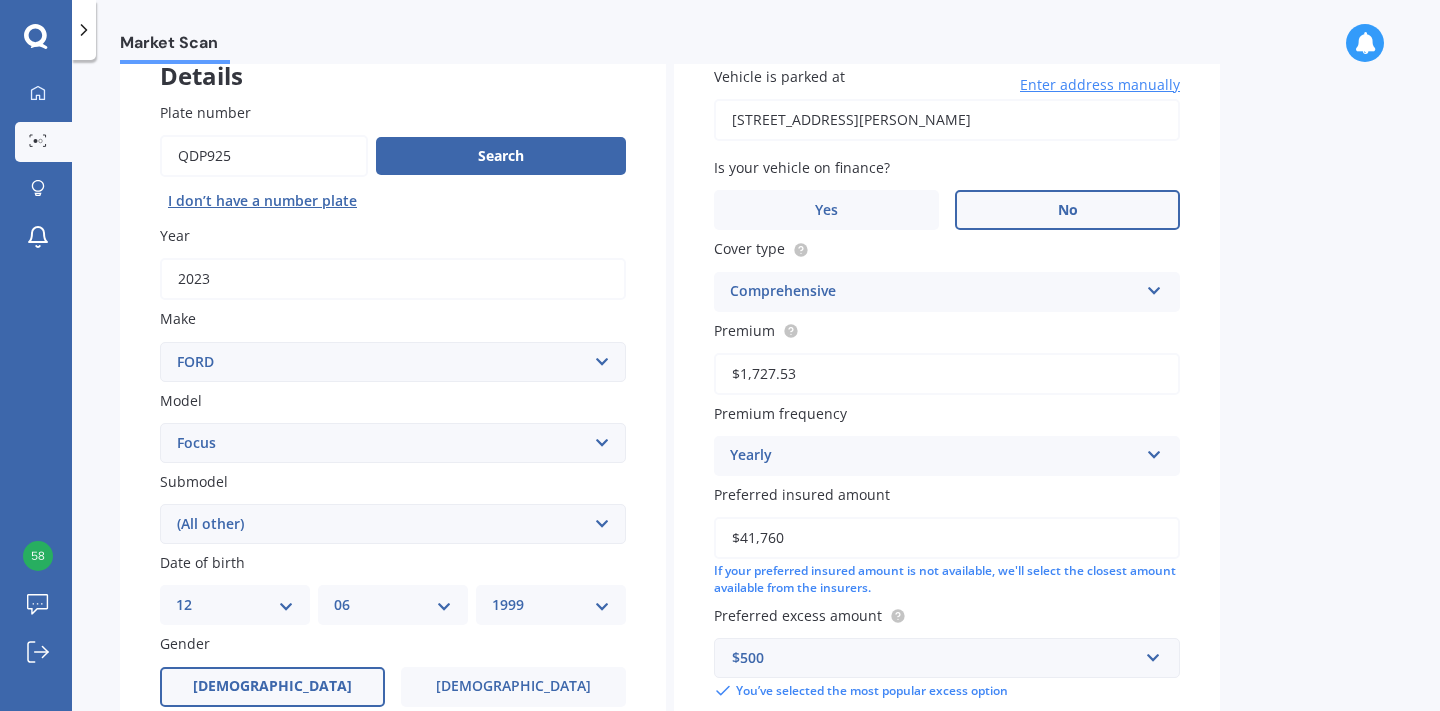 scroll, scrollTop: 376, scrollLeft: 0, axis: vertical 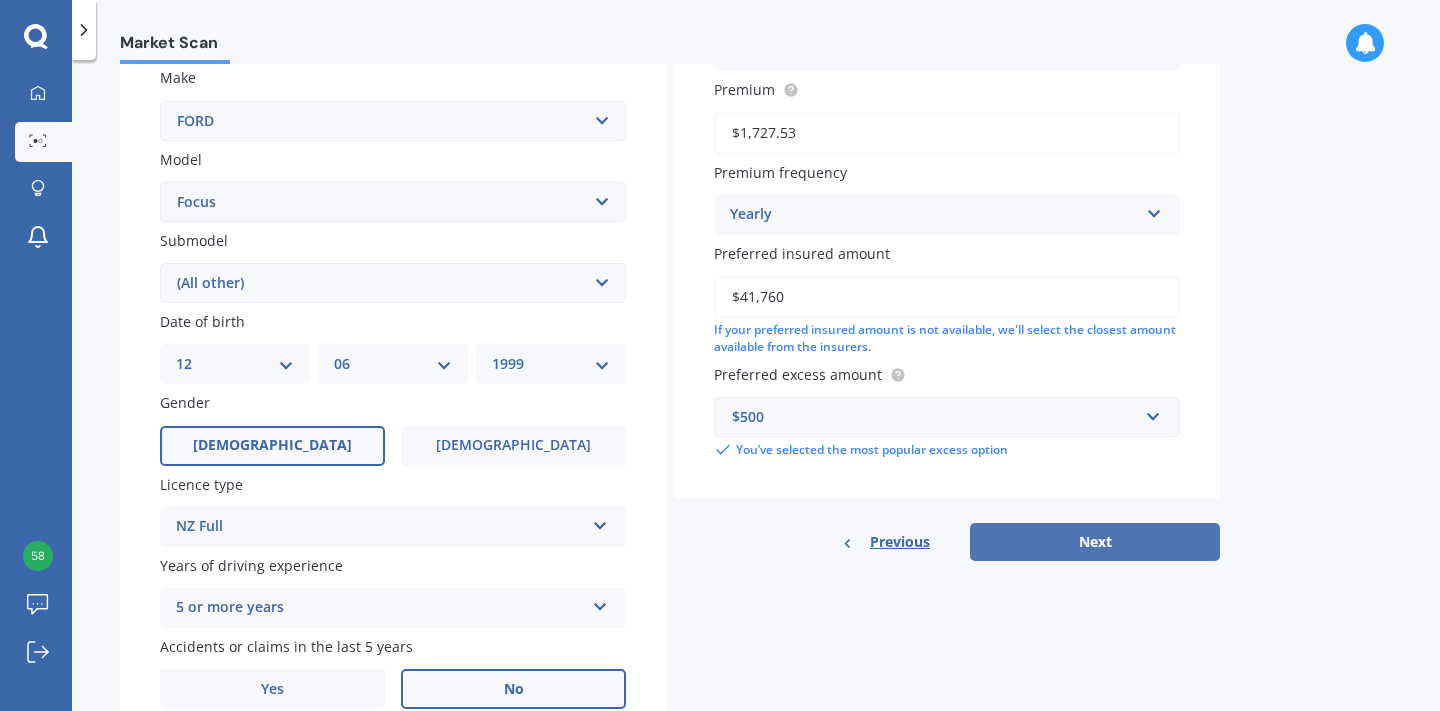 click on "Next" at bounding box center [1095, 542] 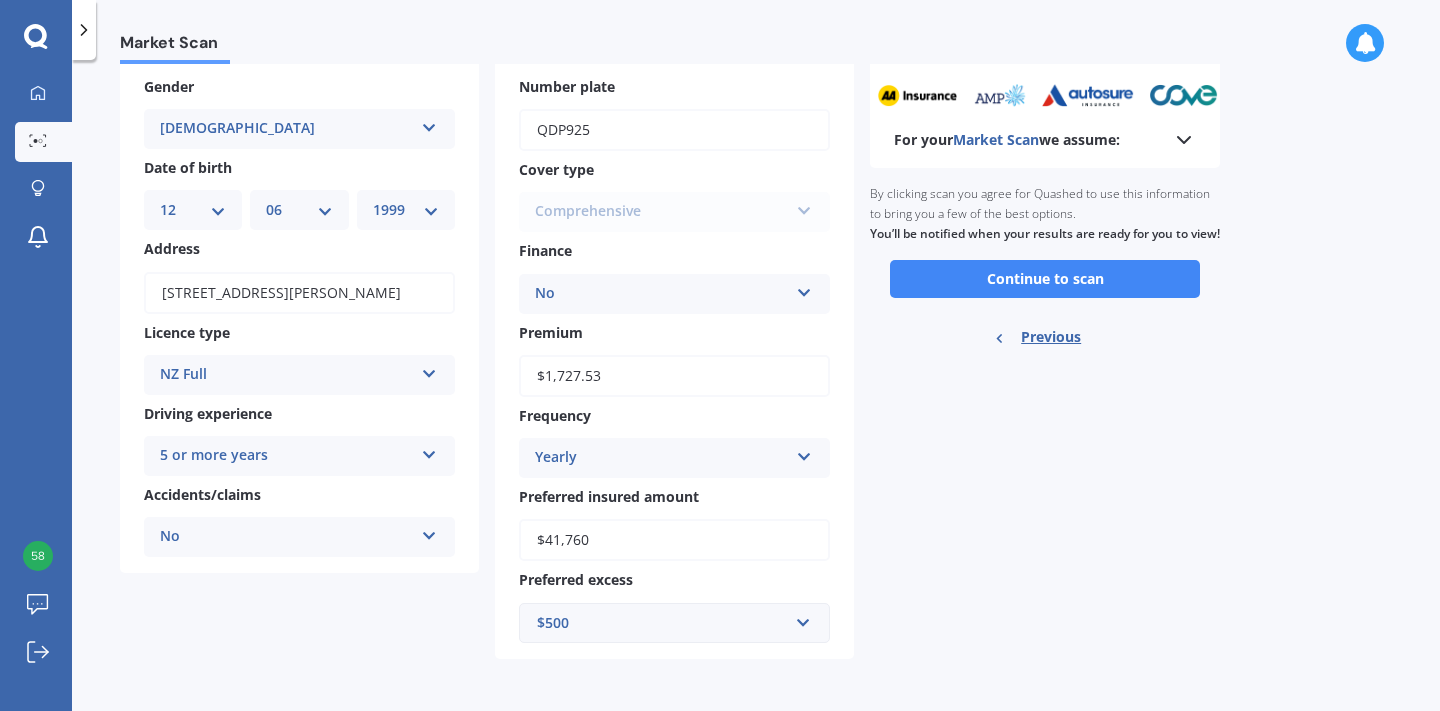 scroll, scrollTop: 0, scrollLeft: 0, axis: both 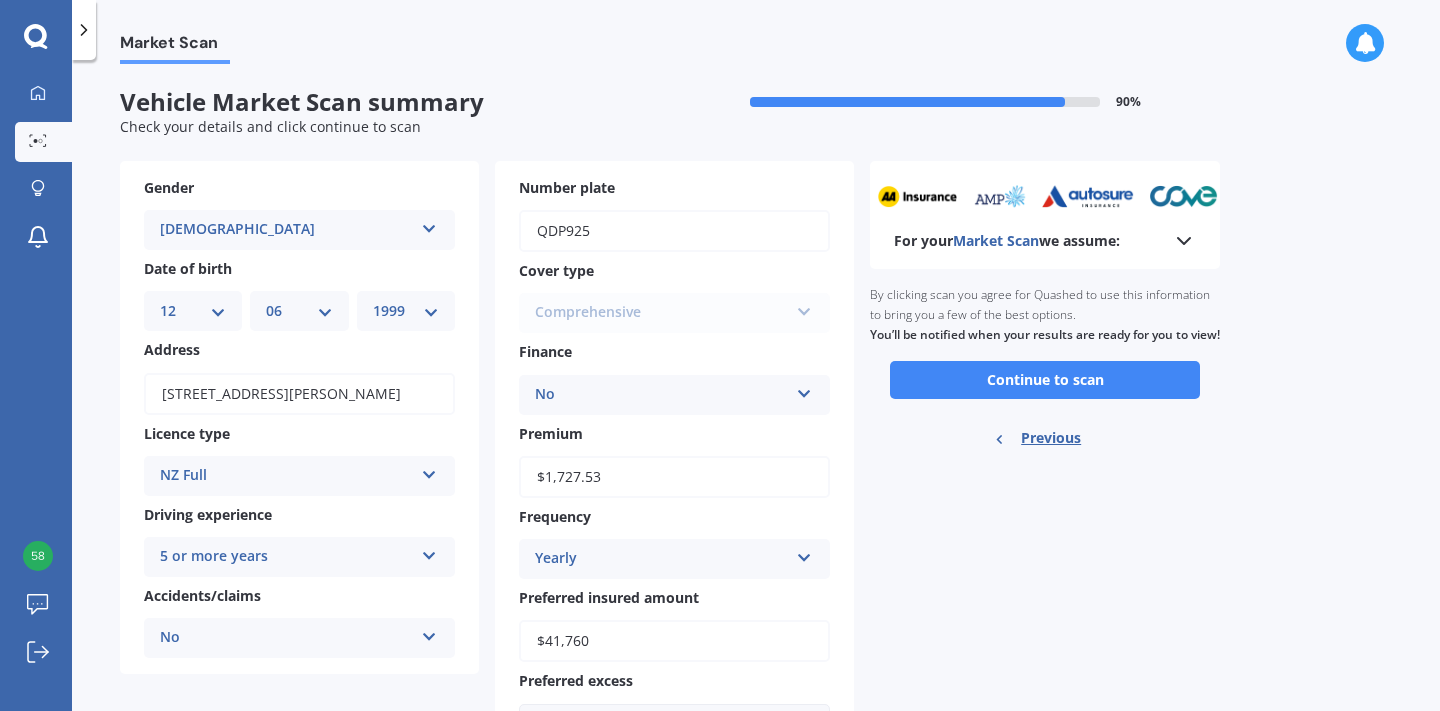 click 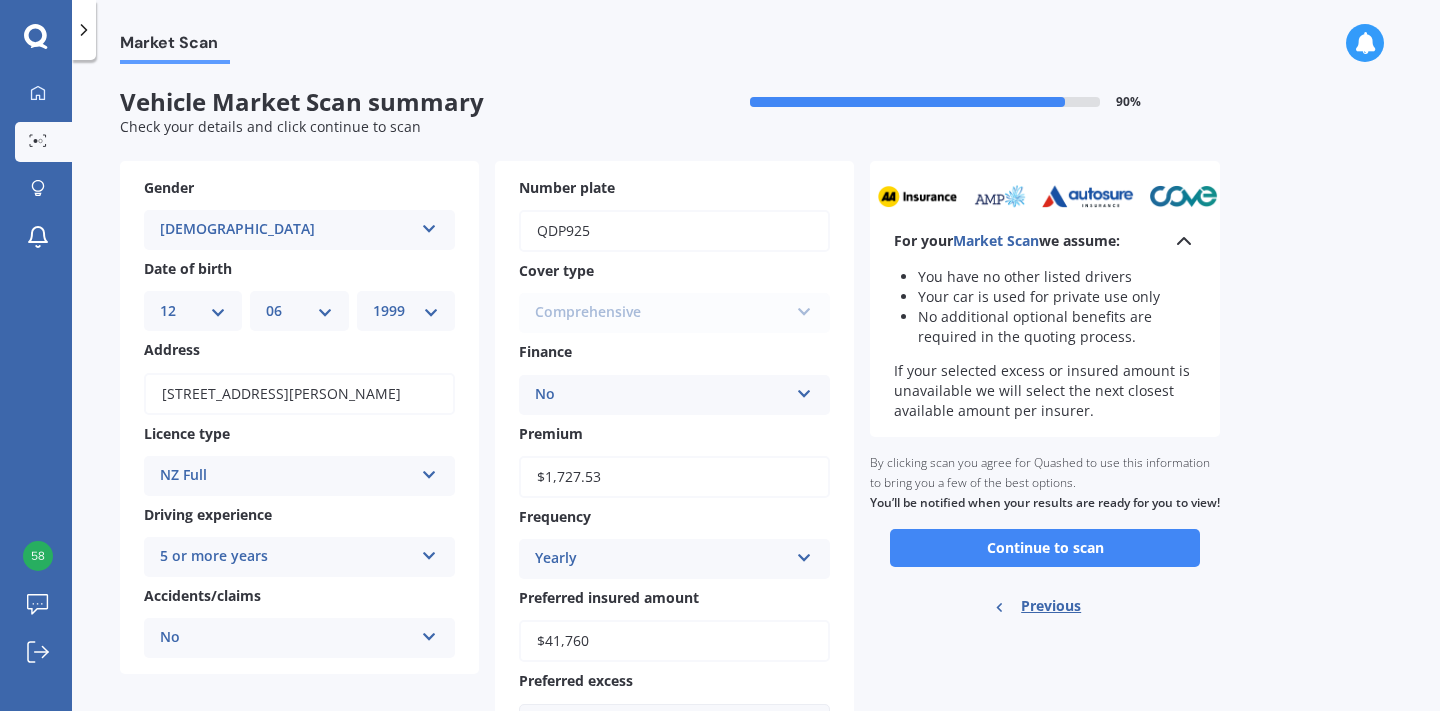 scroll, scrollTop: 95, scrollLeft: 0, axis: vertical 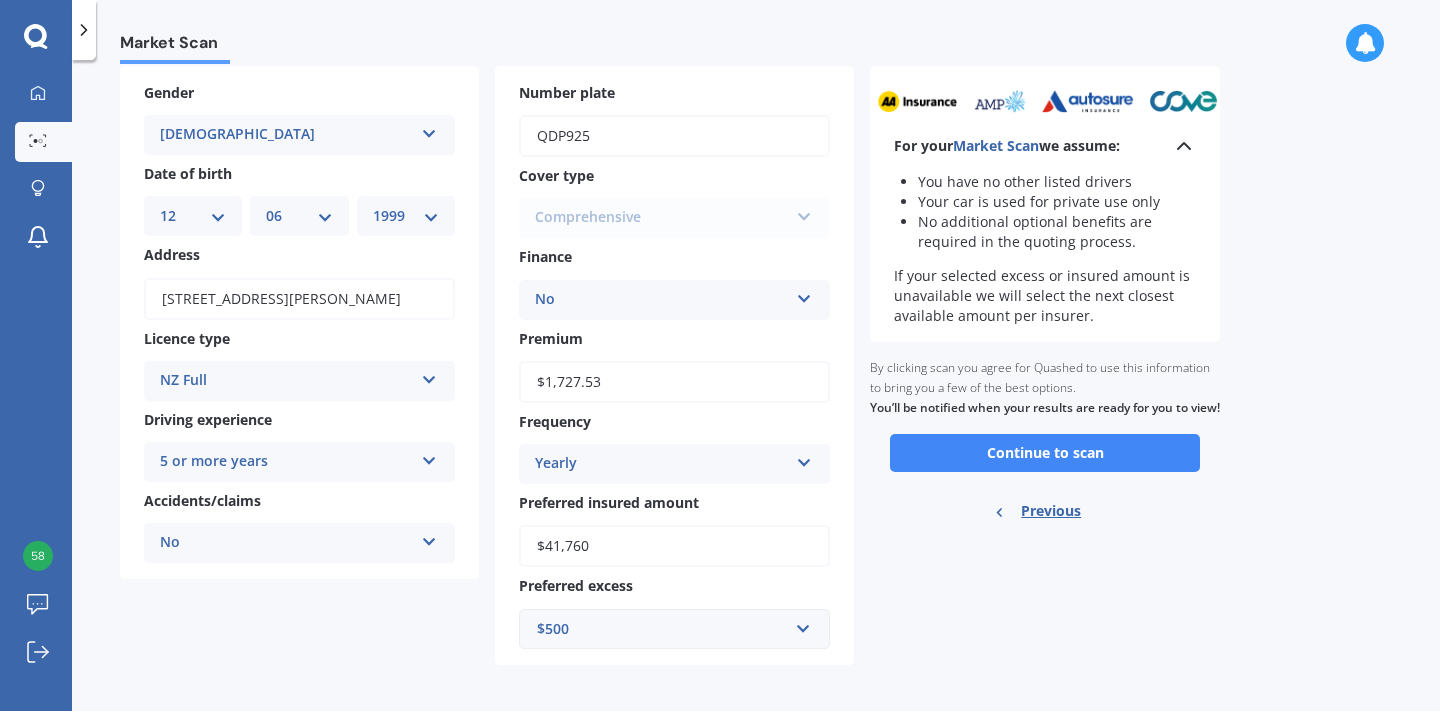 click on "No Yes No" at bounding box center (299, 543) 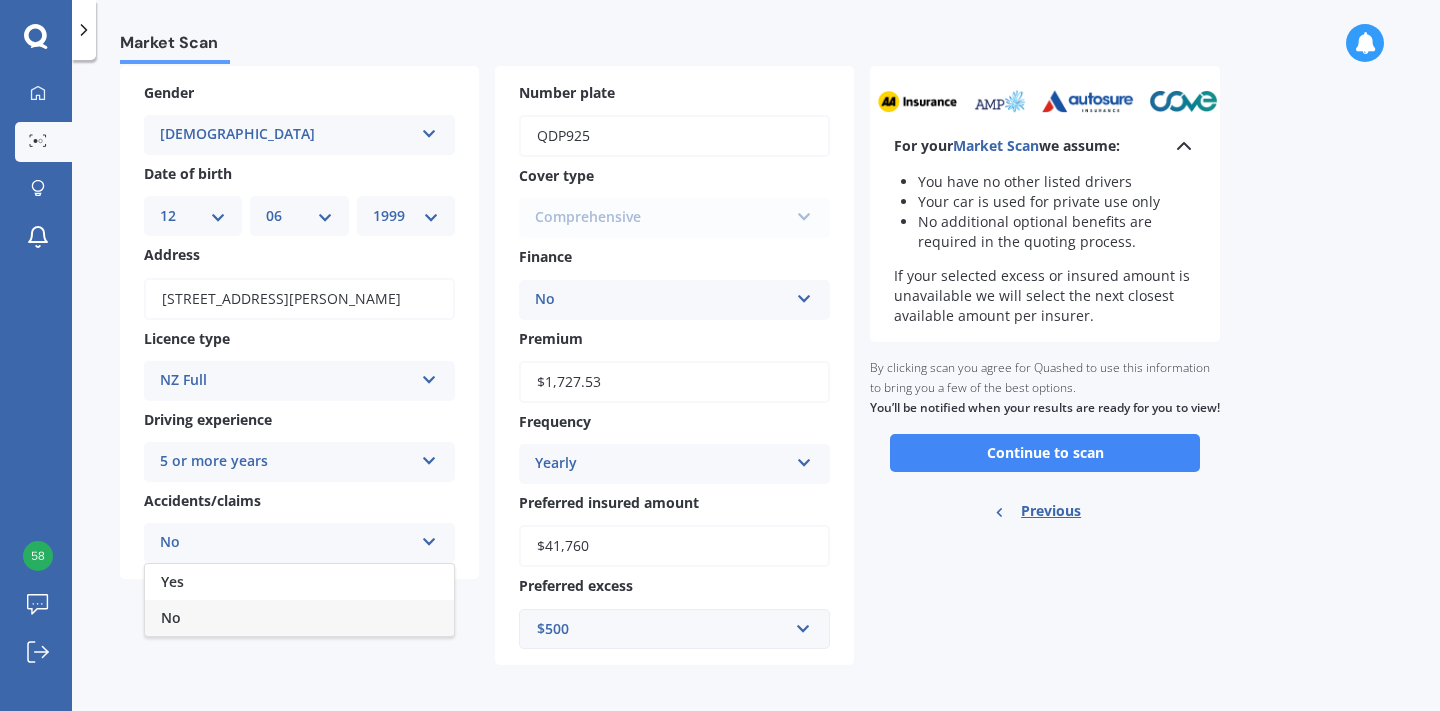 click on "Yes No" at bounding box center (299, 600) 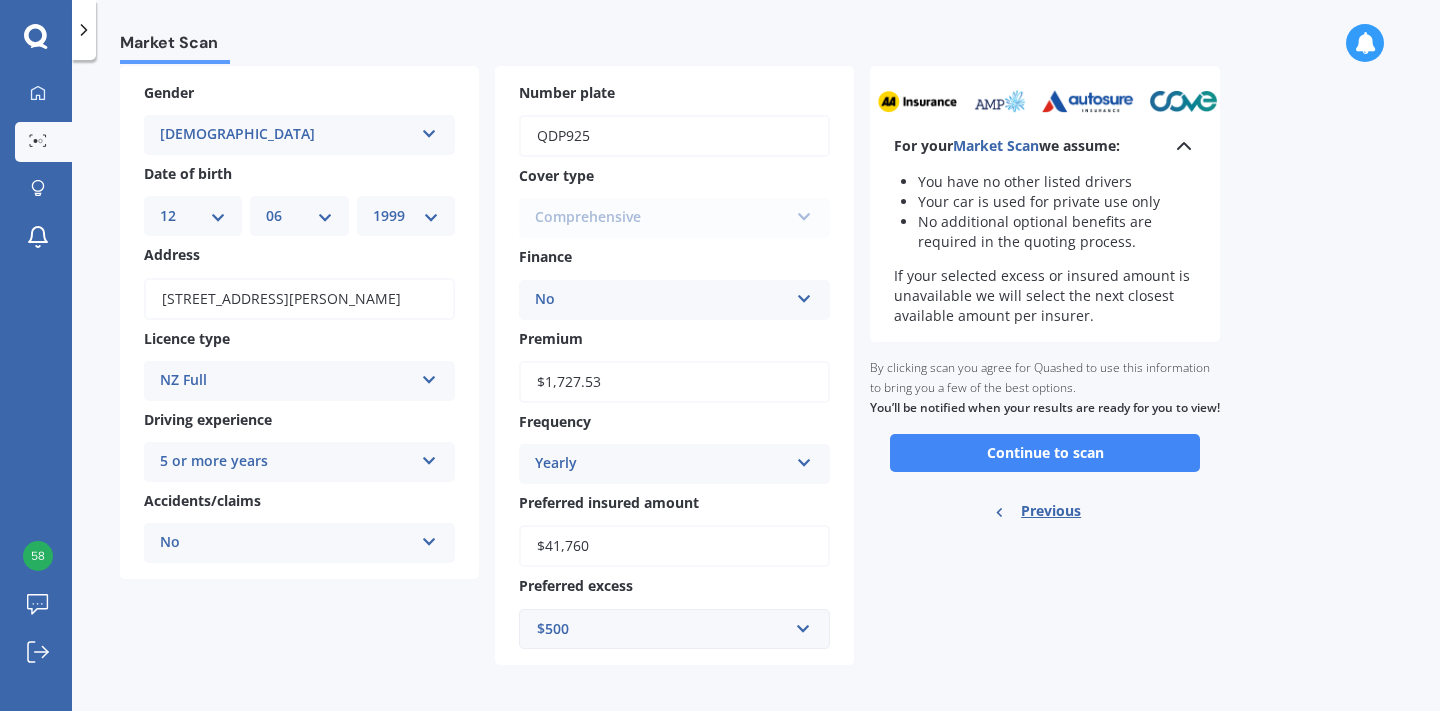 click on "No Yes No" at bounding box center [299, 543] 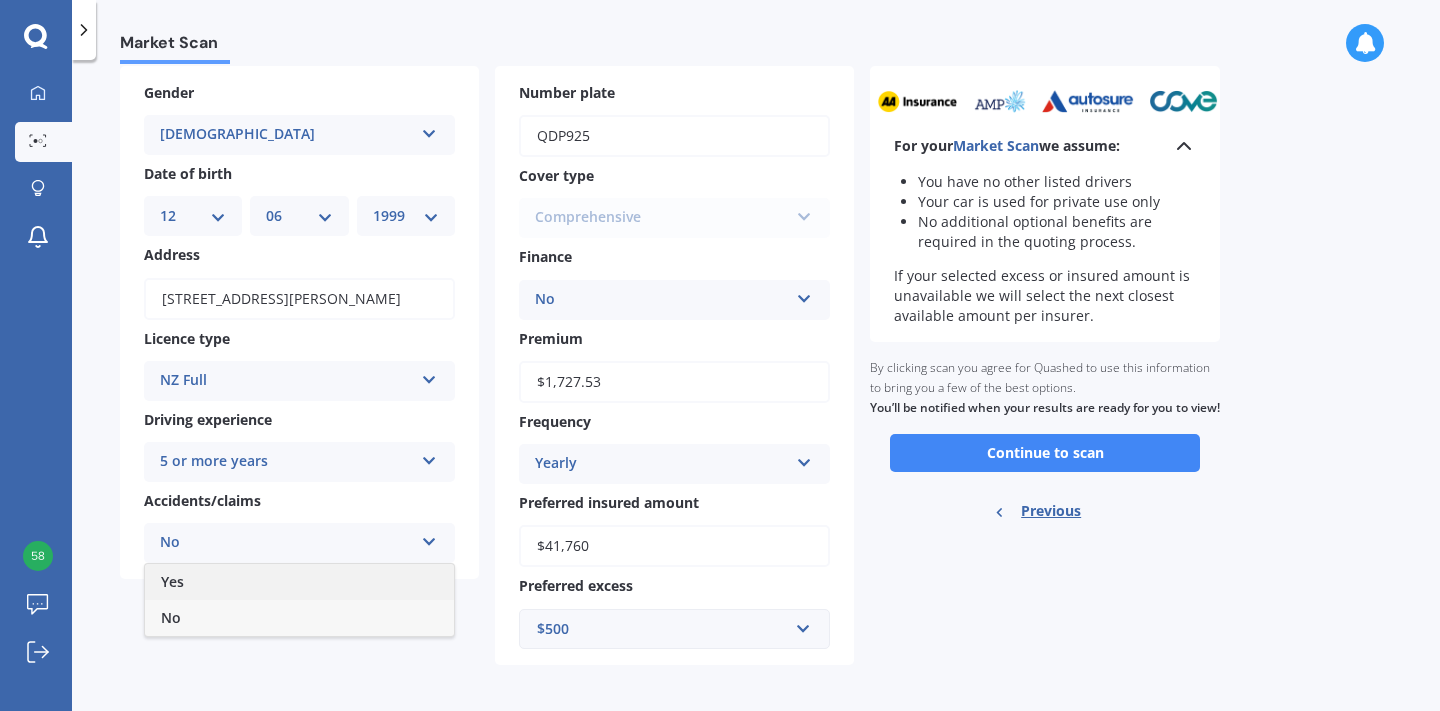 click on "Yes" at bounding box center [299, 582] 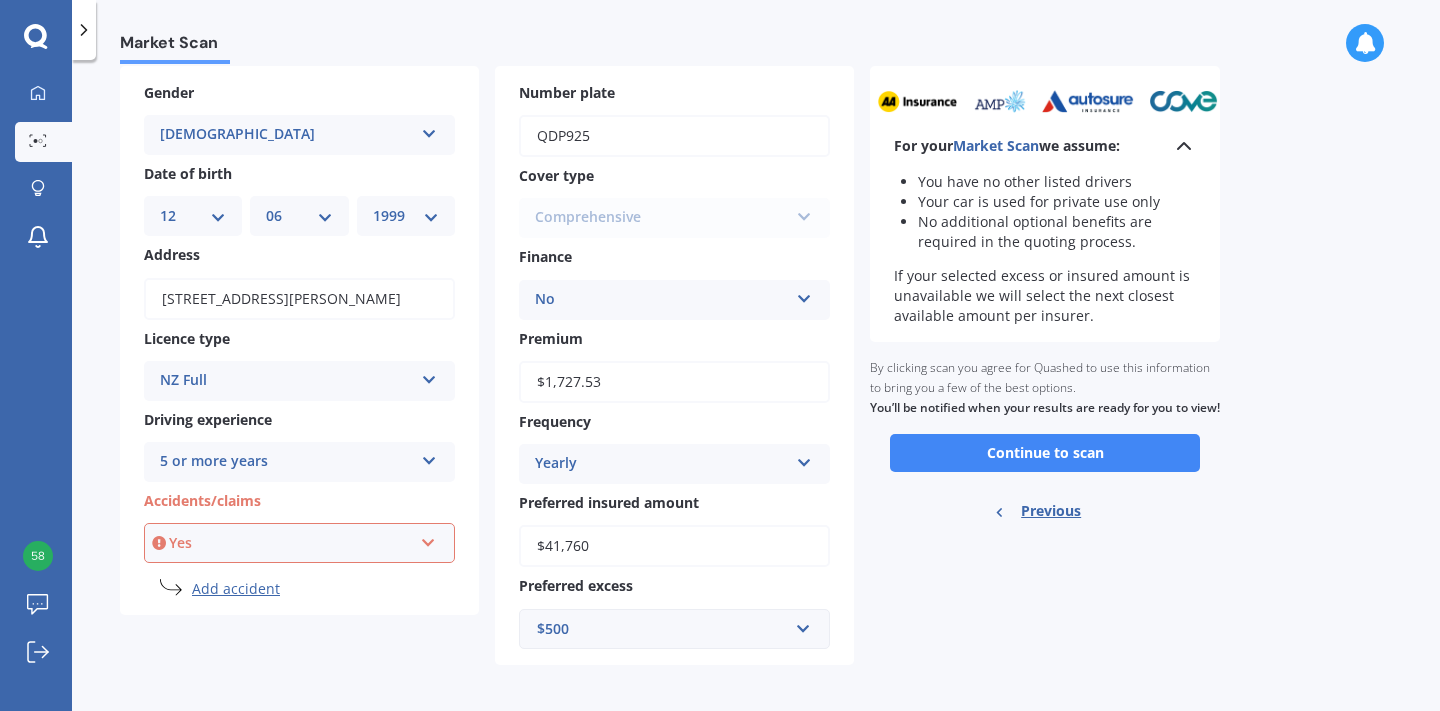 click on "Add accident" at bounding box center (323, 589) 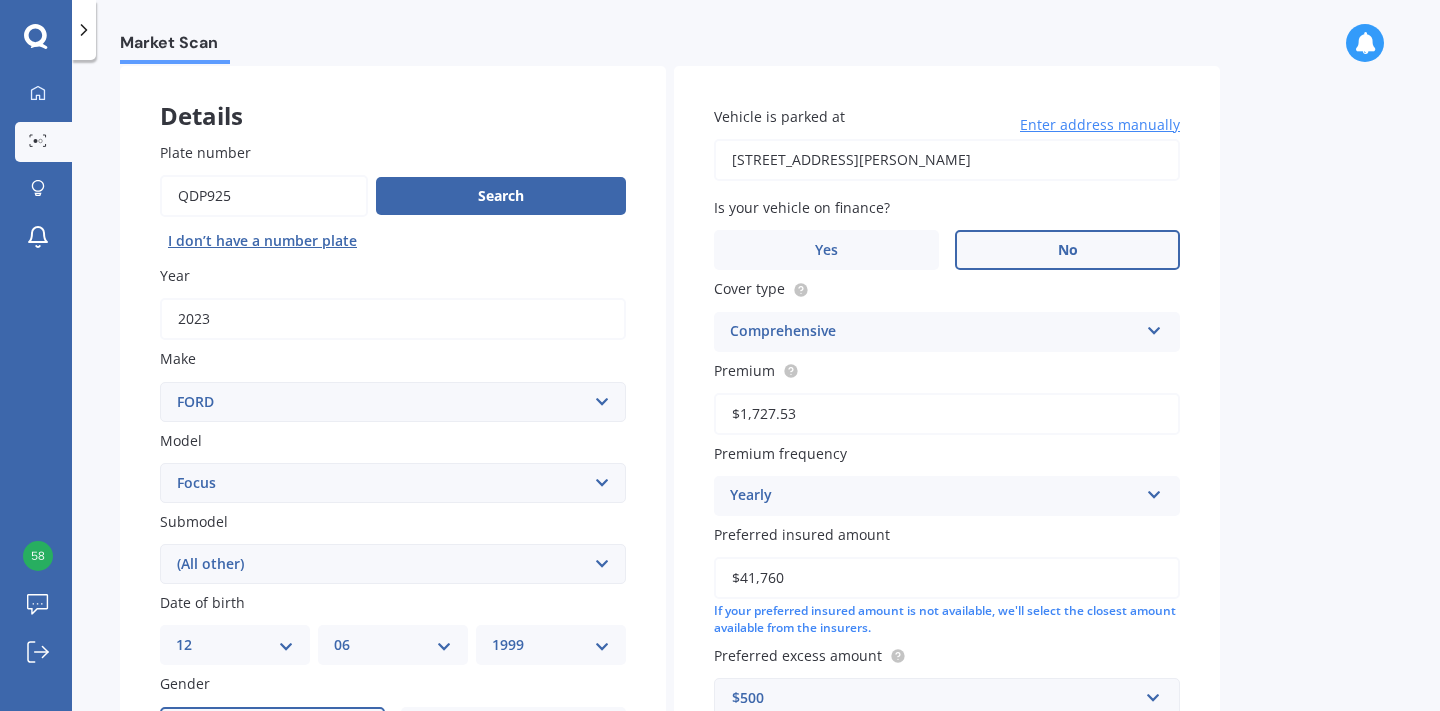 scroll, scrollTop: 4, scrollLeft: 0, axis: vertical 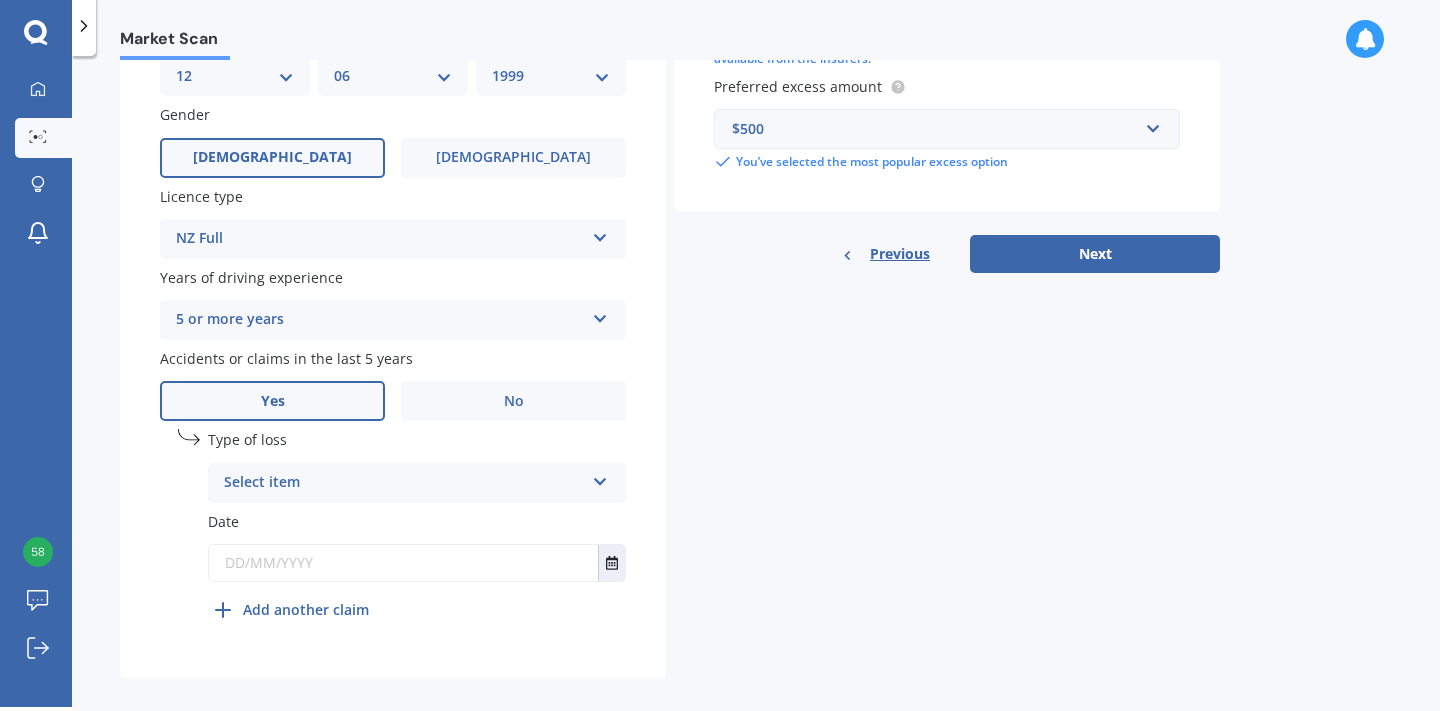 click on "Select item At fault accident Not at fault accident" at bounding box center (417, 483) 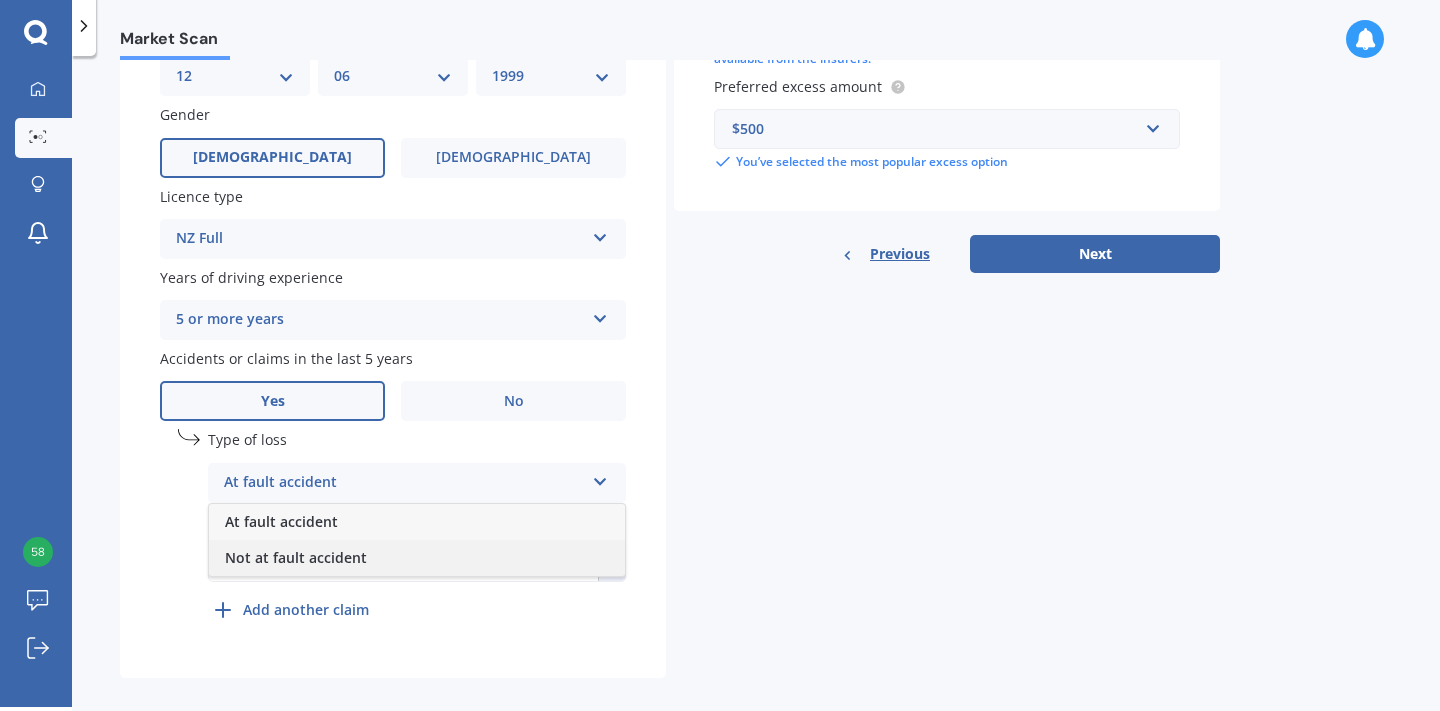 click on "Not at fault accident" at bounding box center [296, 557] 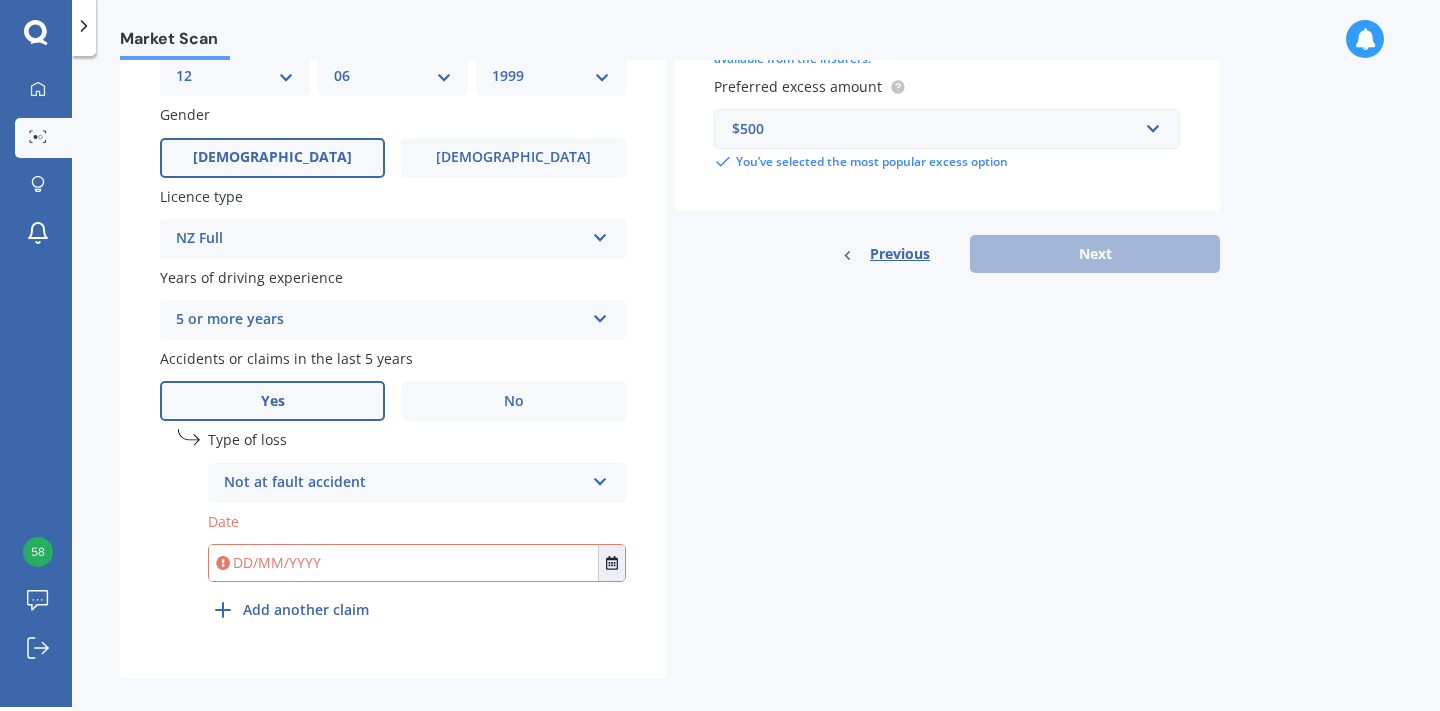 click at bounding box center (403, 563) 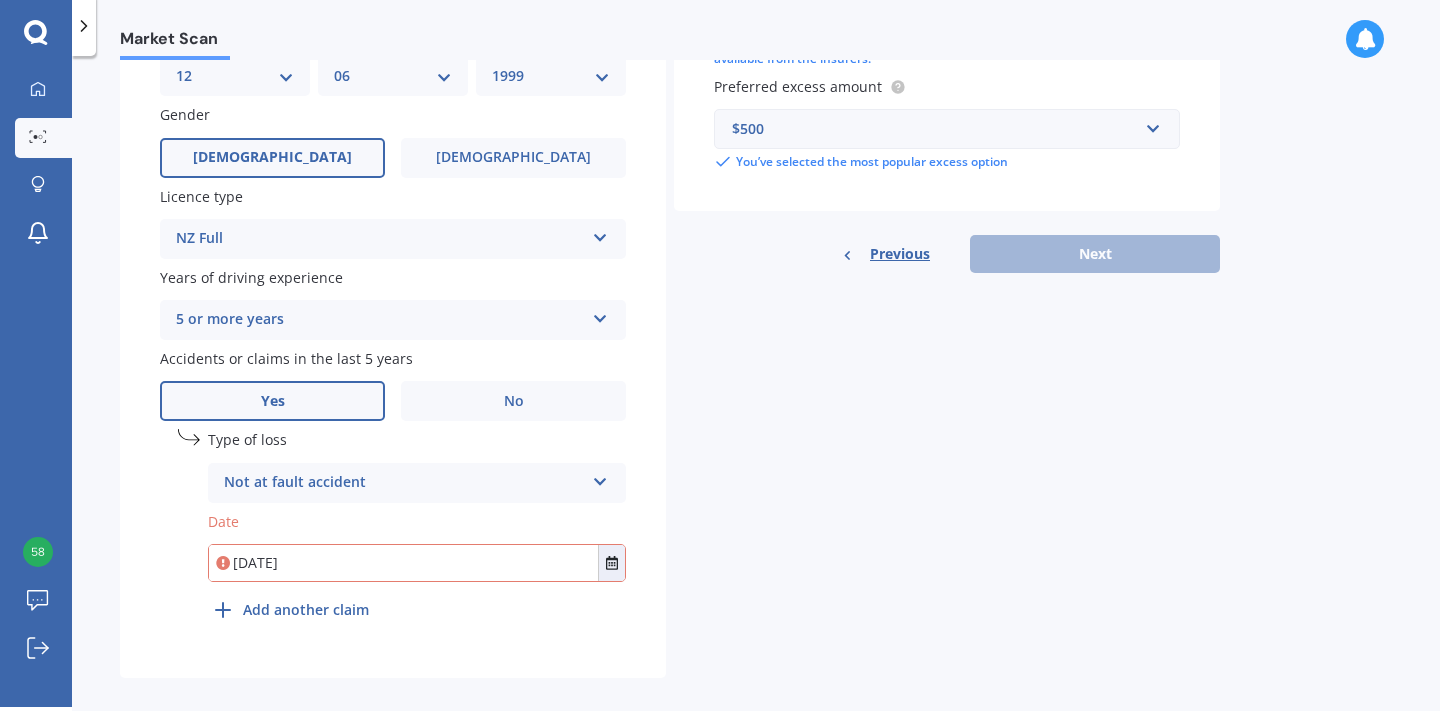 type on "[DATE]" 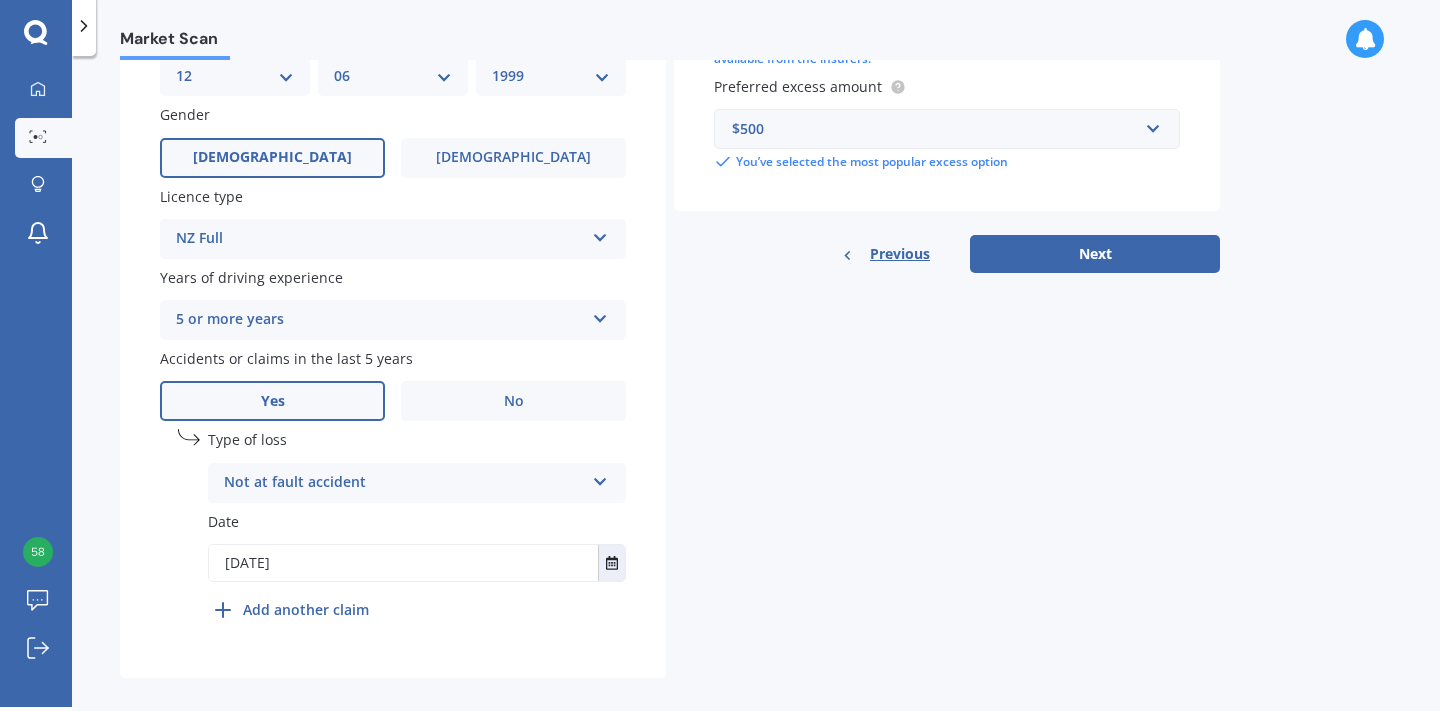 click on "undefined 1 Type of loss Not at fault accident At fault accident Not at fault accident Date [DATE] [DATE]   [DATE] Mo Tu We Th Fr Sa Su 30 01 02 03 04 05 06 07 08 09 10 11 12 13 14 15 16 17 18 19 20 21 22 23 24 25 26 27 28 29 30 31 01 02 03" at bounding box center [417, 529] 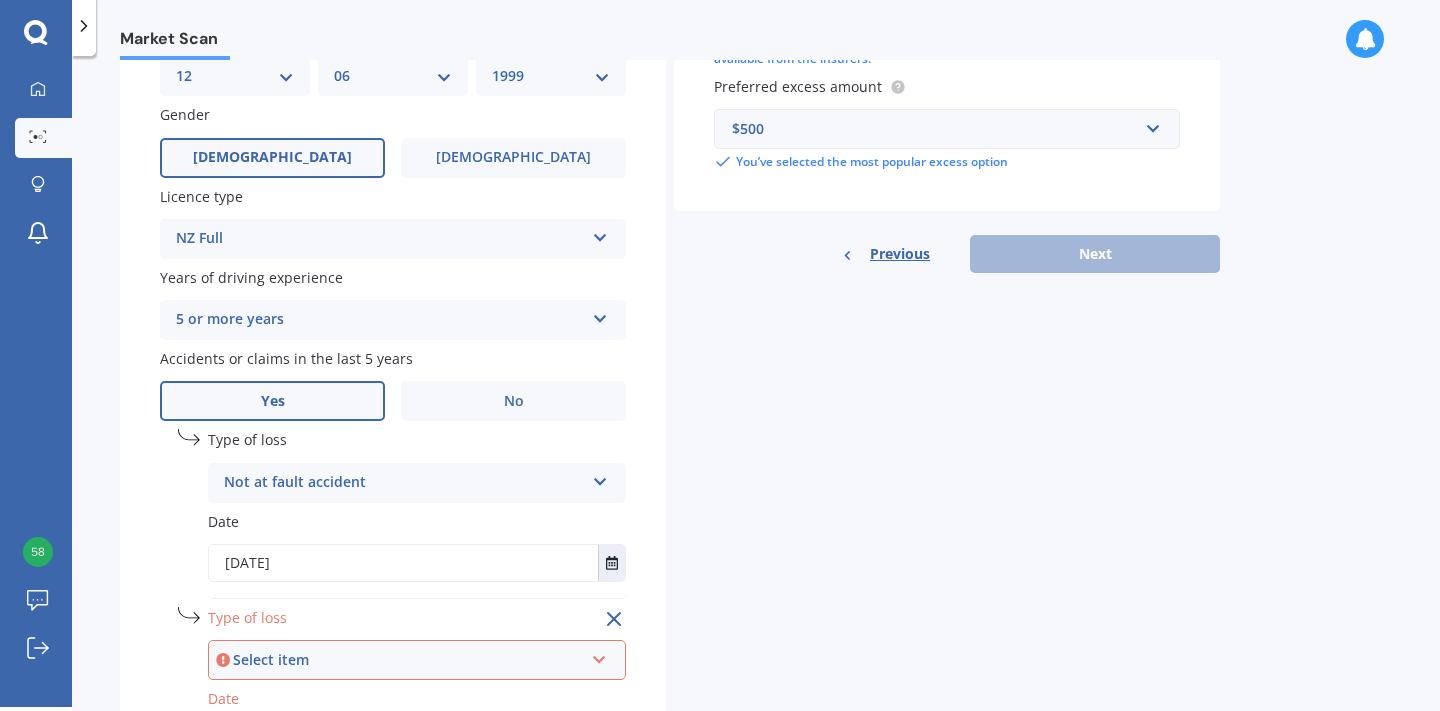 scroll, scrollTop: 790, scrollLeft: 0, axis: vertical 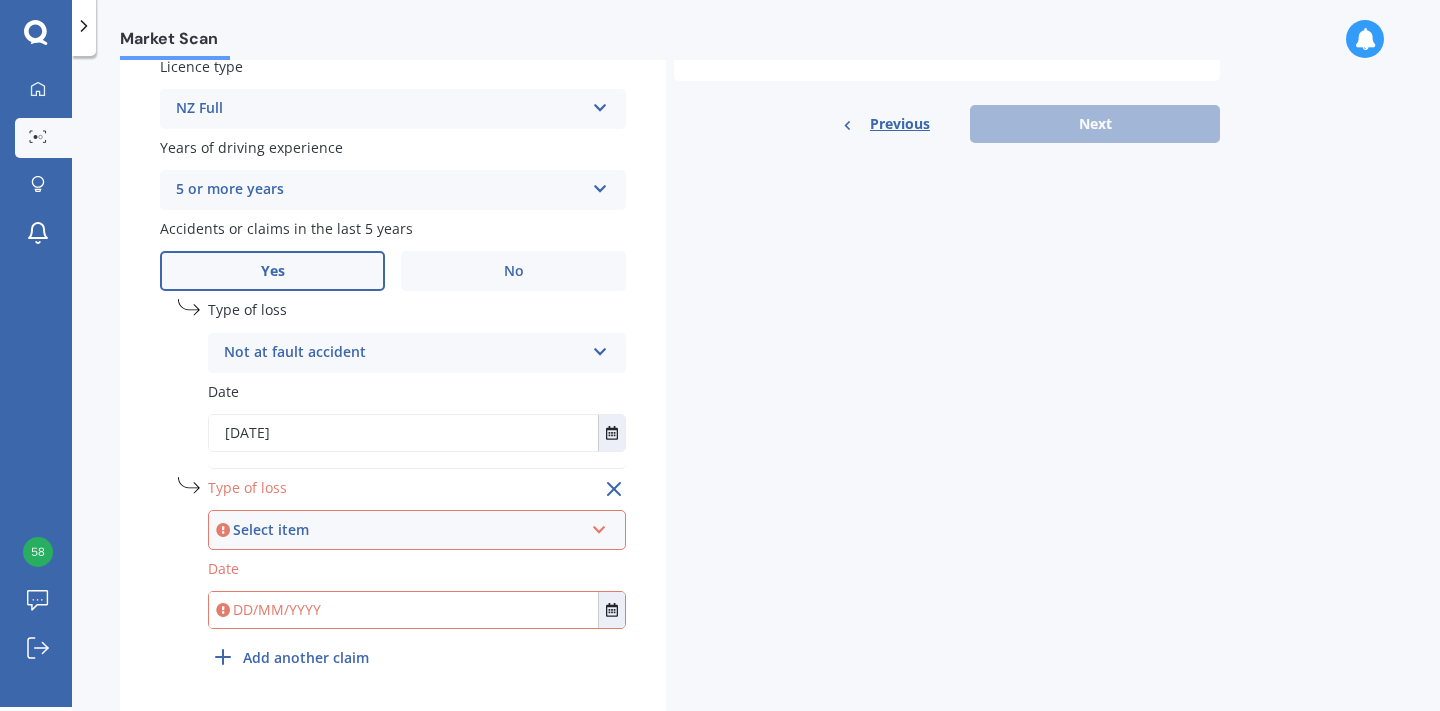 click on "Select item" at bounding box center (408, 530) 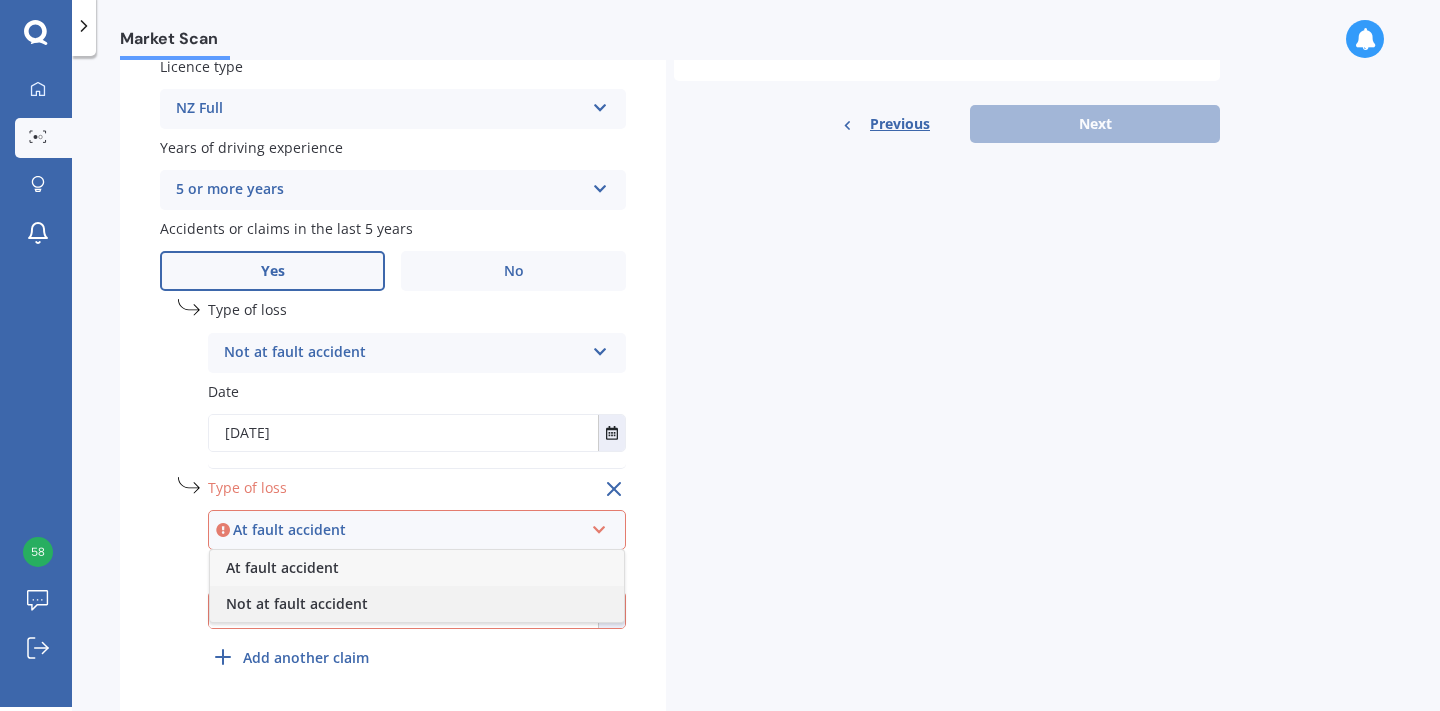 click on "Not at fault accident" at bounding box center (417, 604) 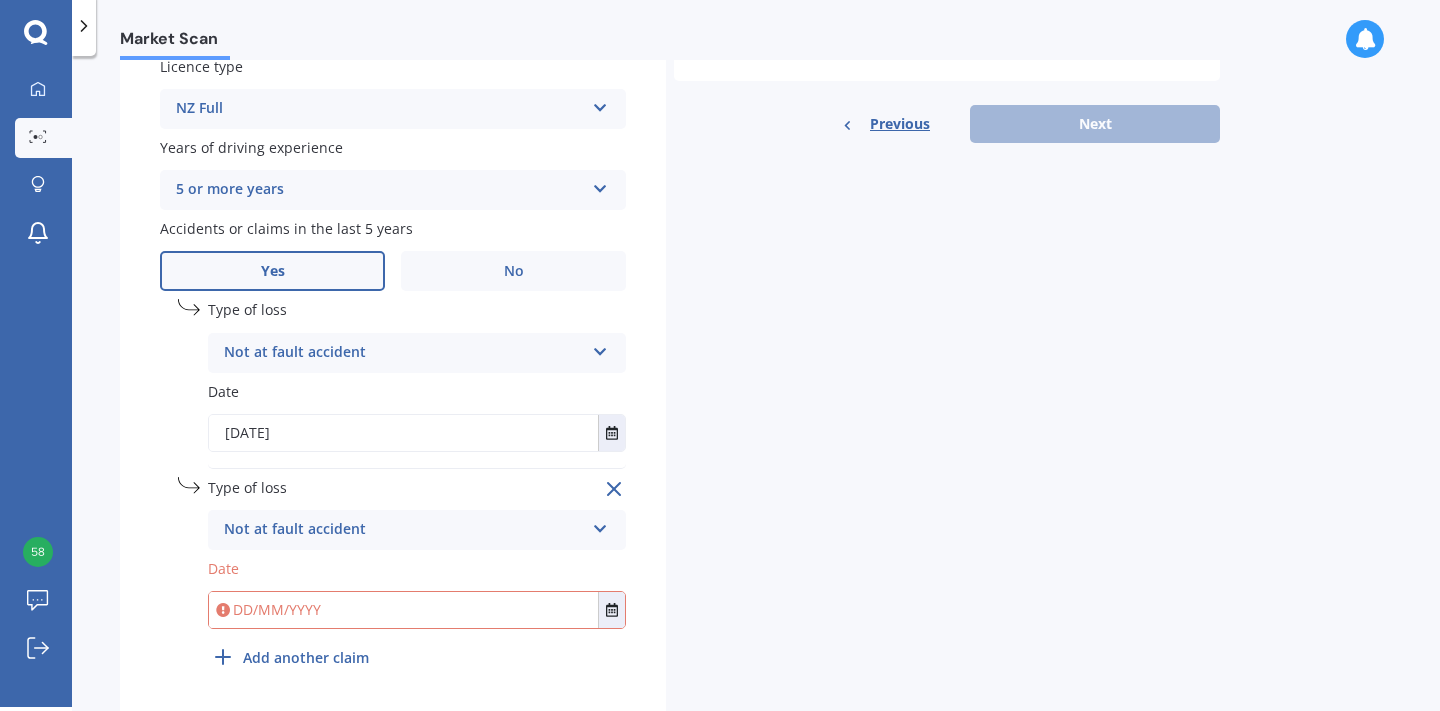 click at bounding box center [403, 610] 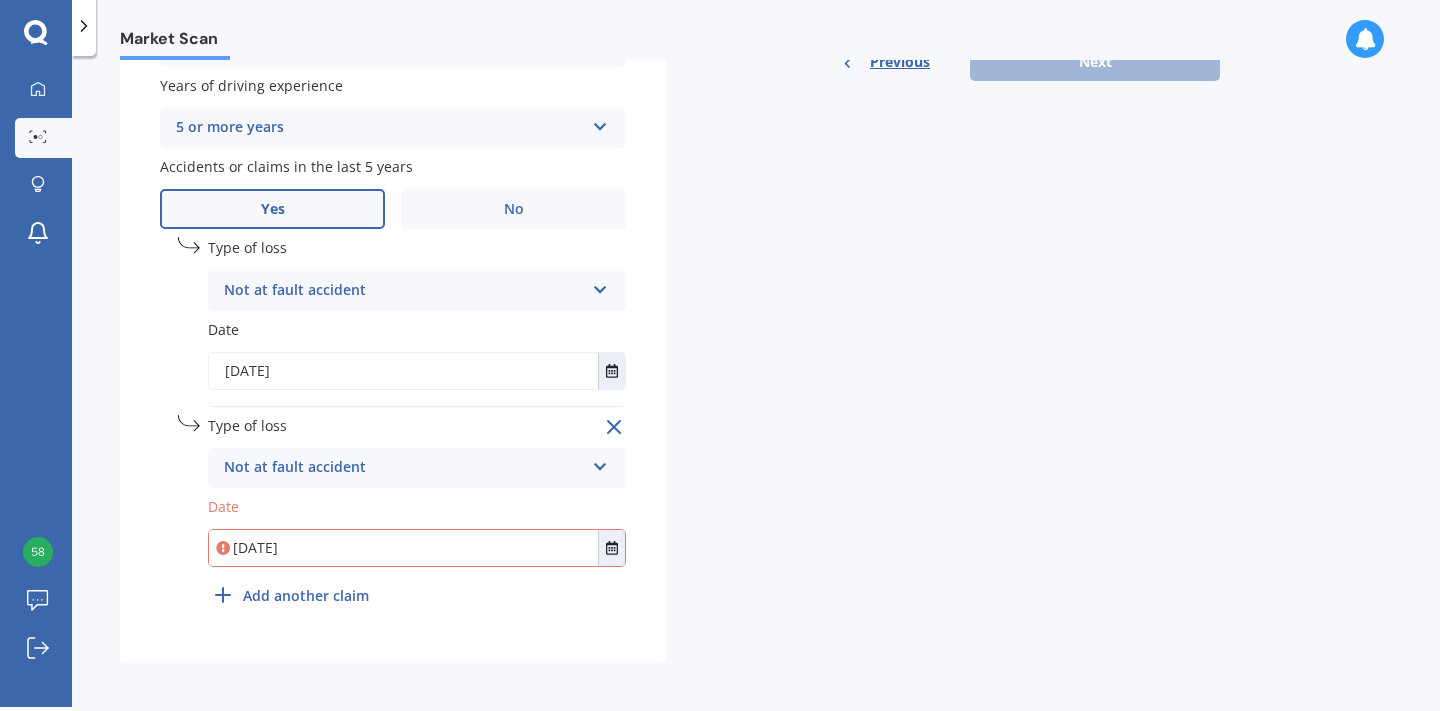 scroll, scrollTop: 851, scrollLeft: 0, axis: vertical 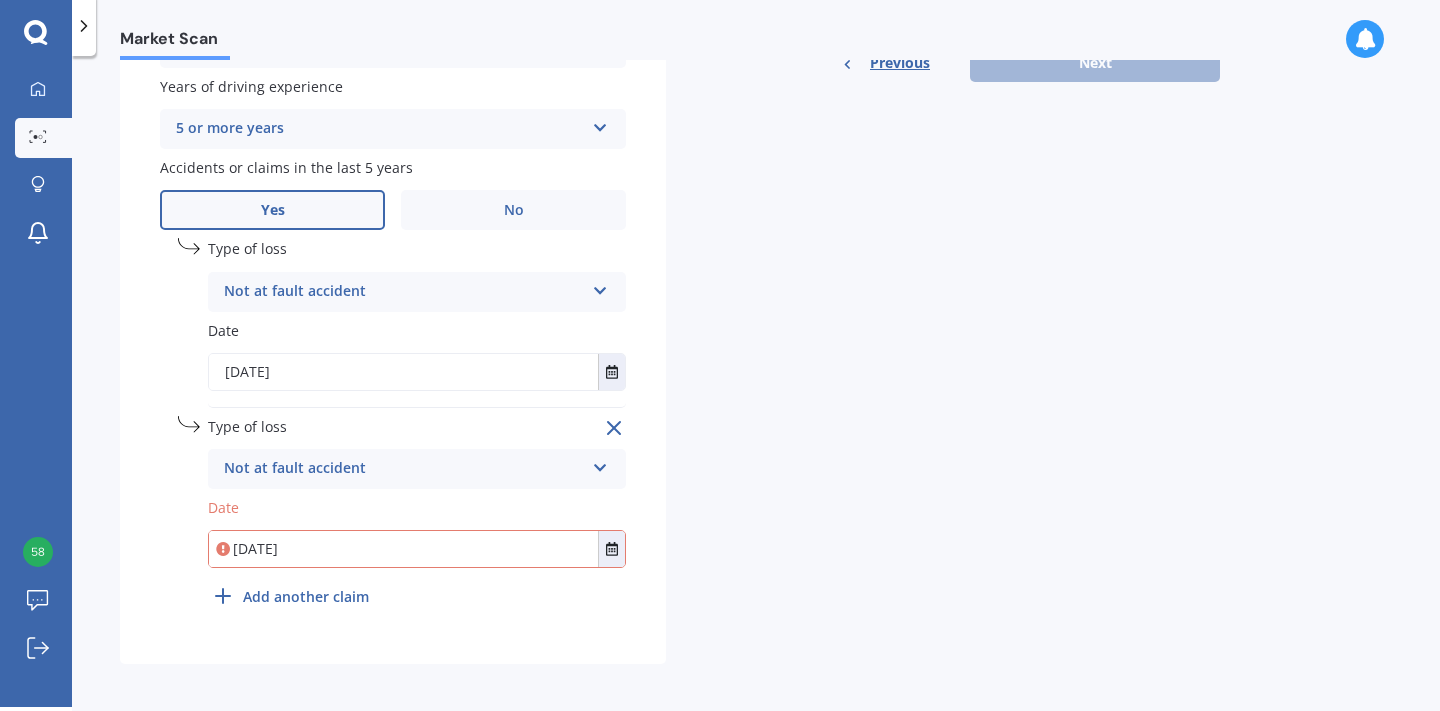 type on "[DATE]" 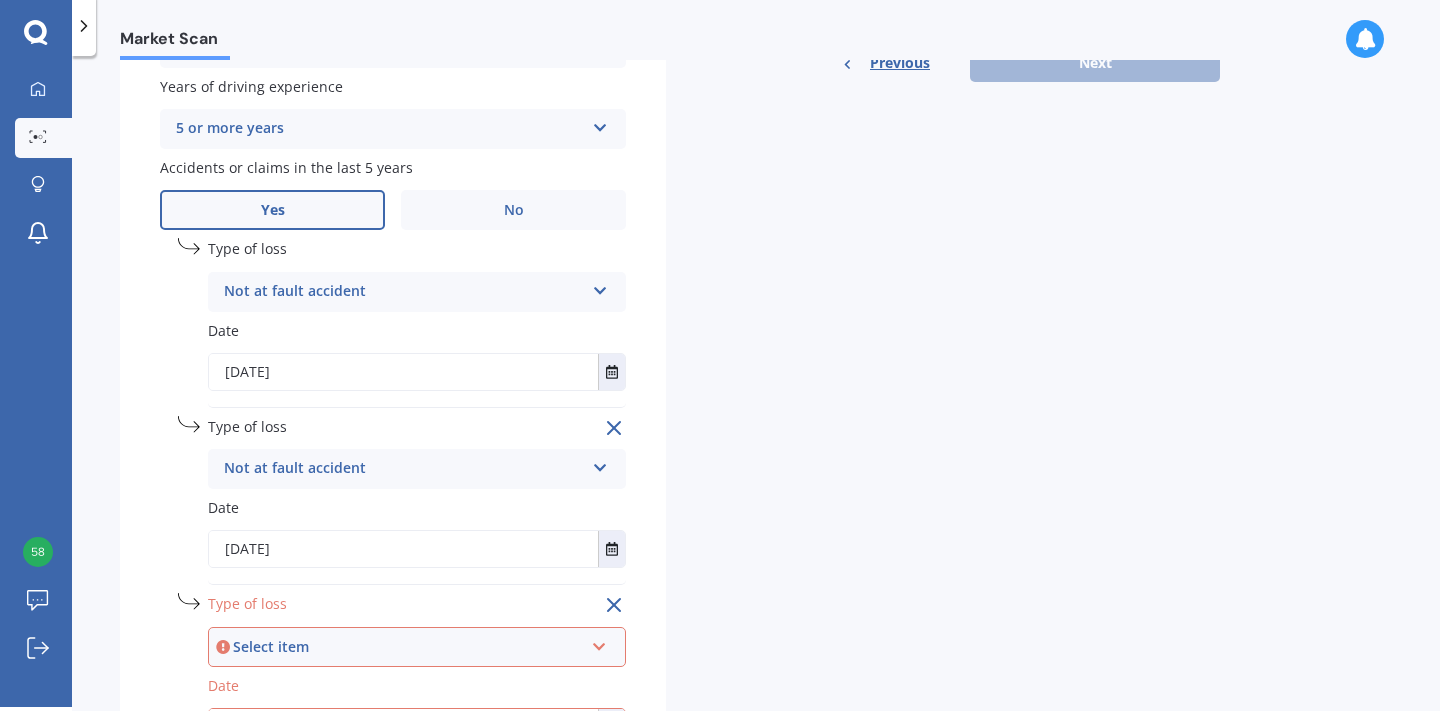 scroll, scrollTop: 949, scrollLeft: 0, axis: vertical 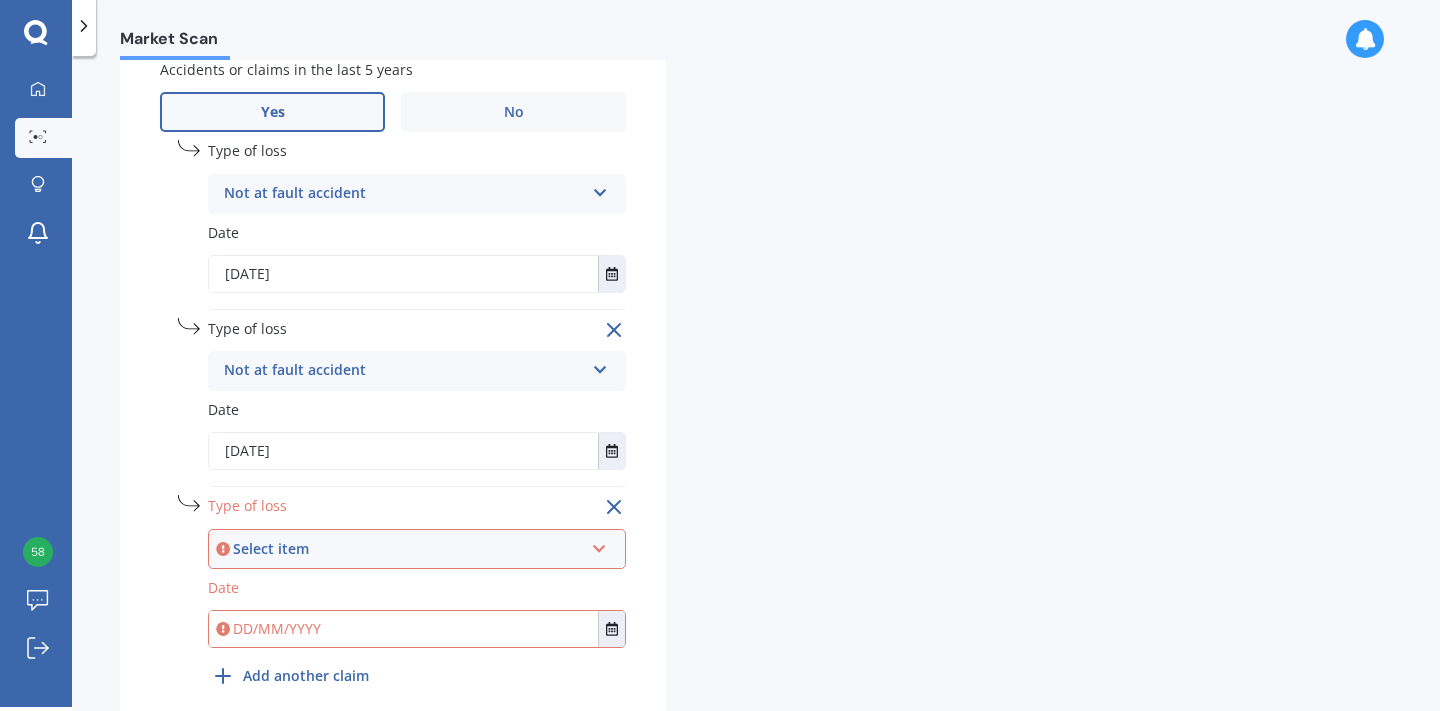 click on "Select item" at bounding box center [408, 549] 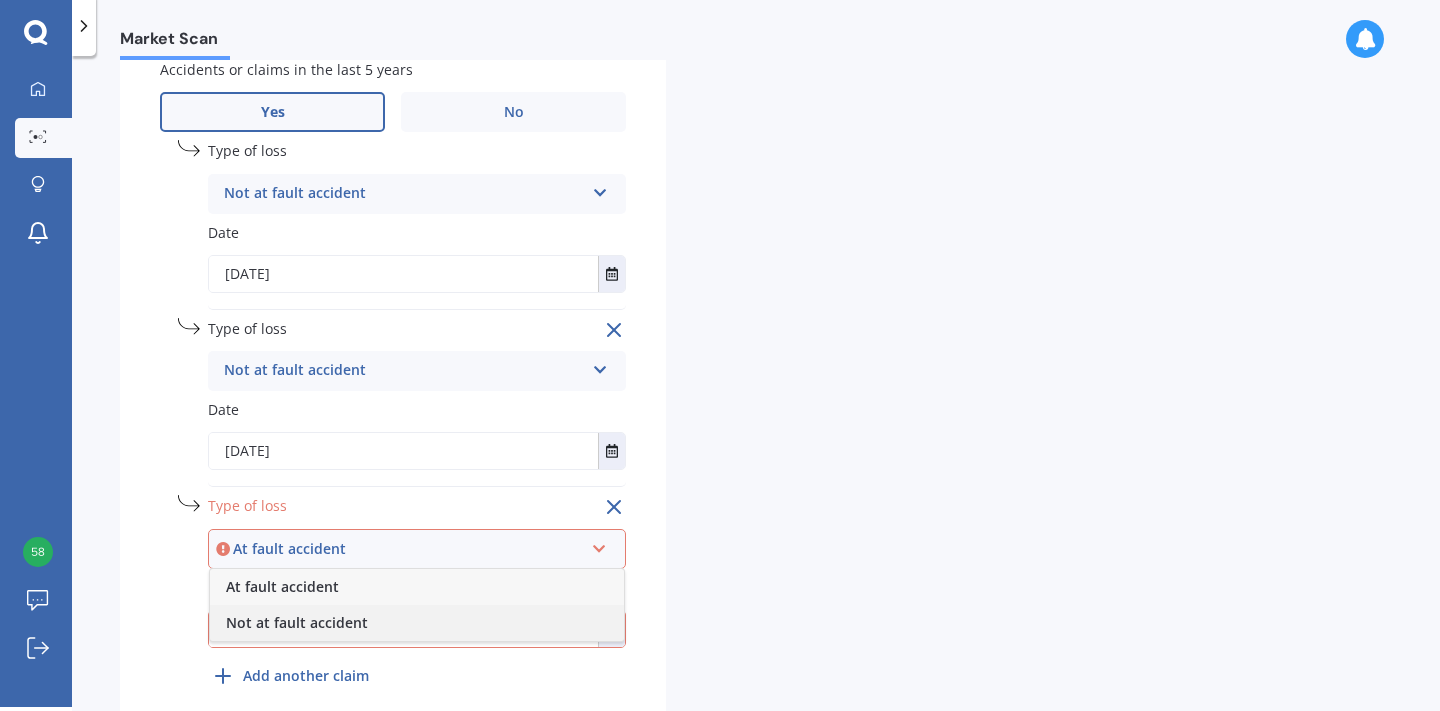 click on "Not at fault accident" at bounding box center [417, 623] 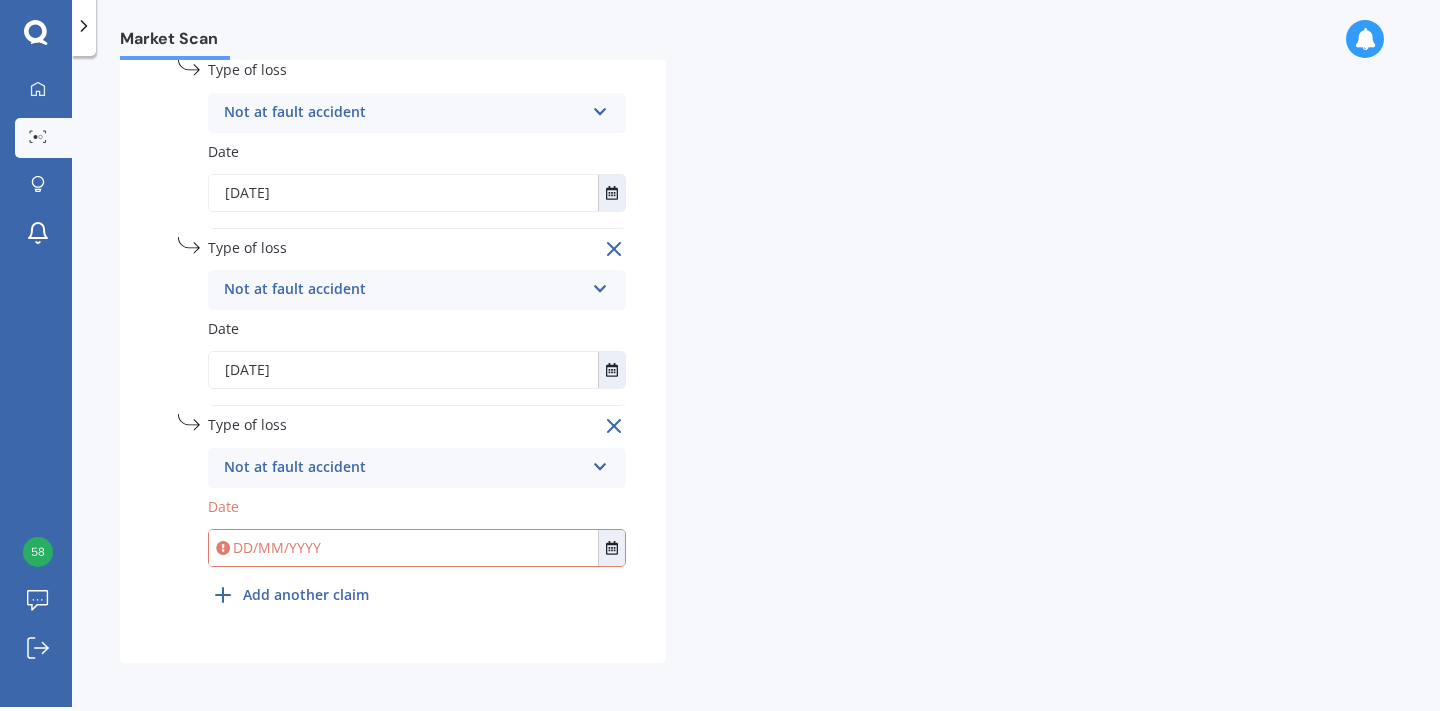scroll, scrollTop: 1027, scrollLeft: 0, axis: vertical 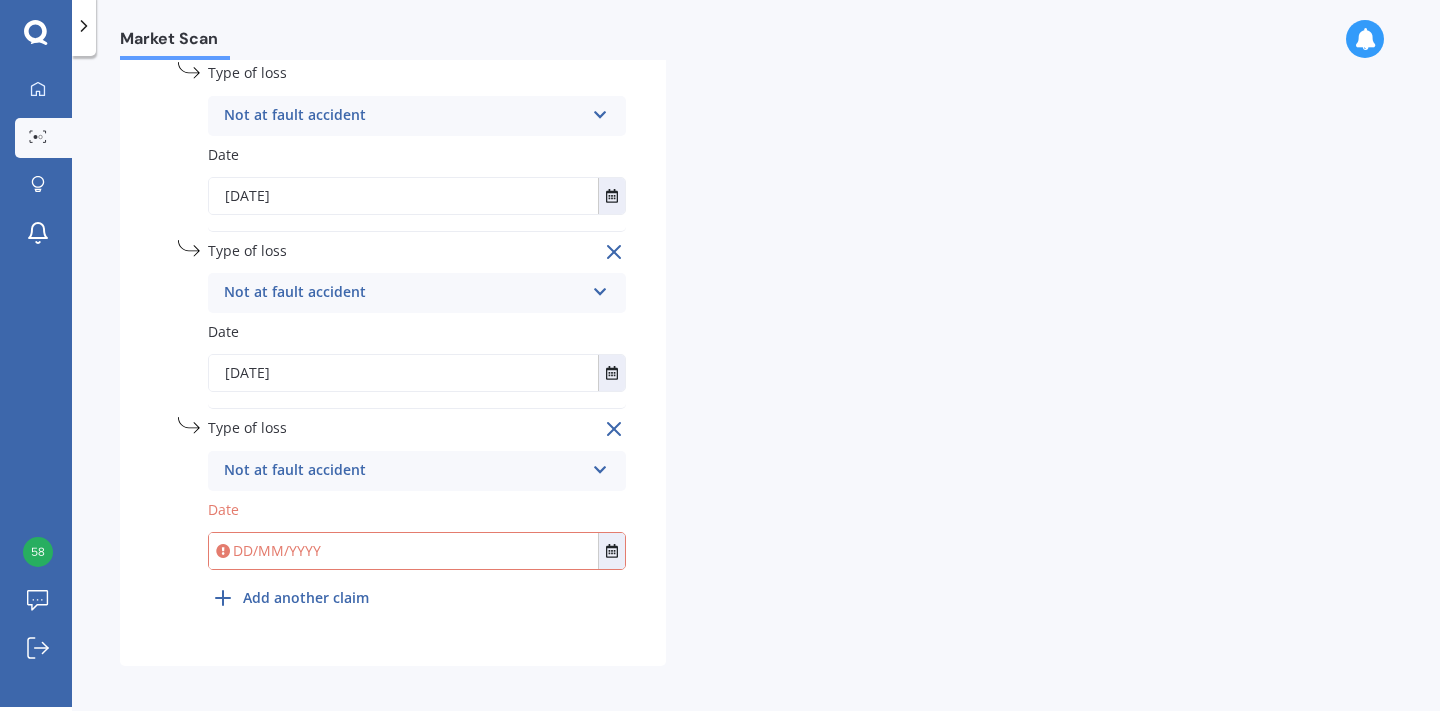 click at bounding box center (403, 551) 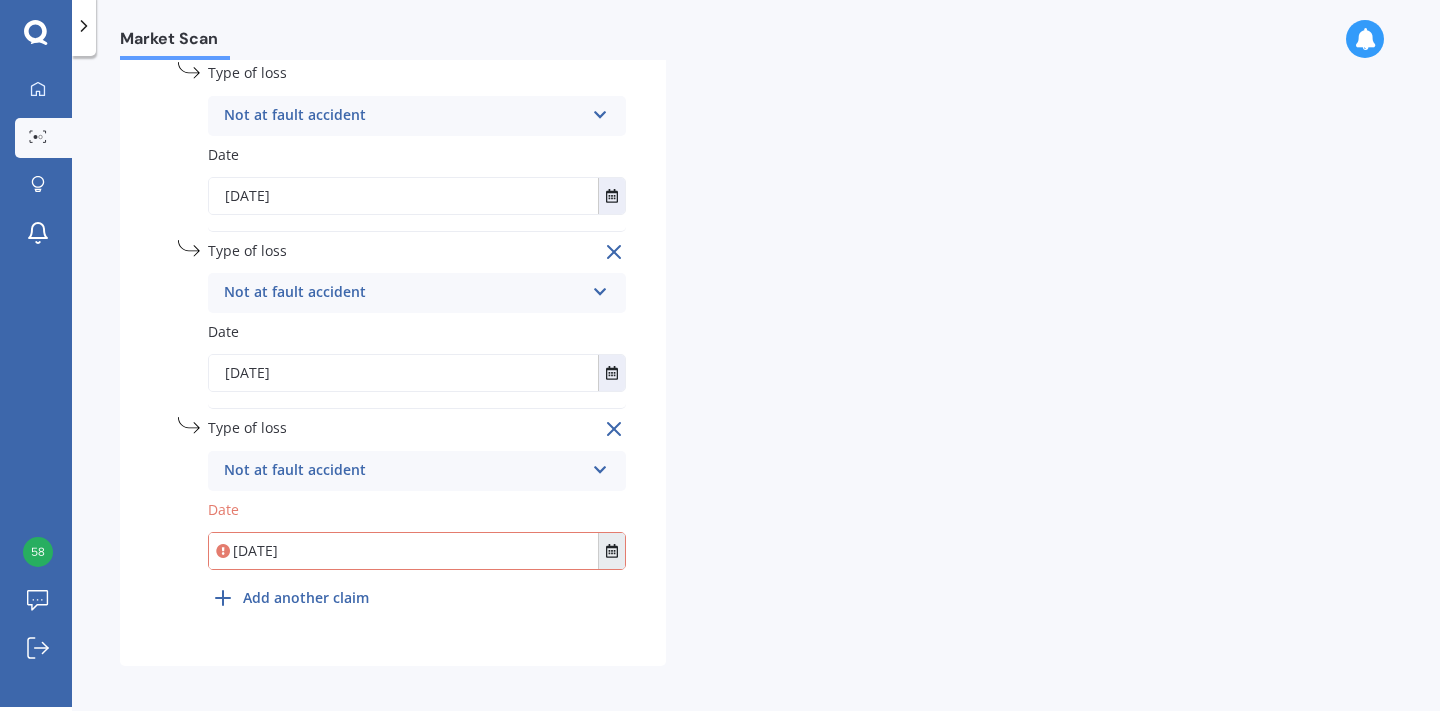 type on "[DATE]" 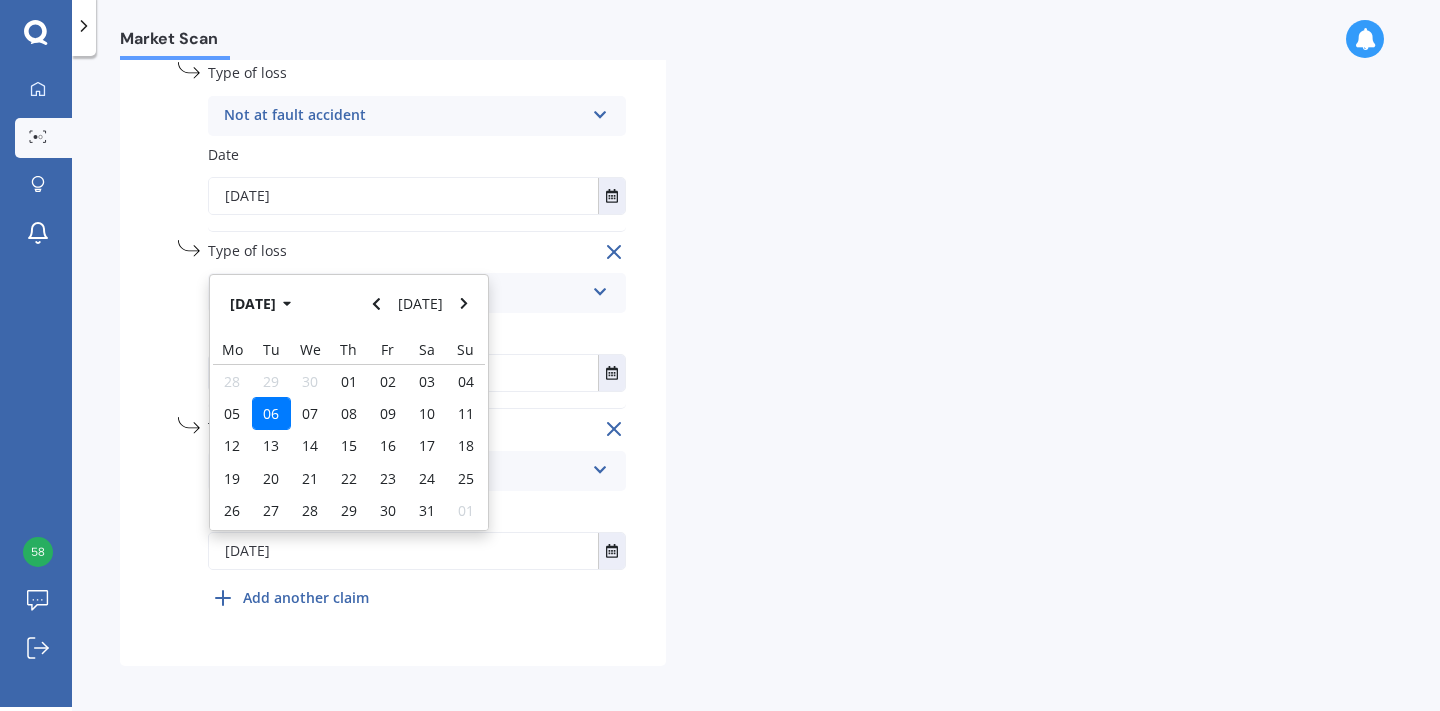 click on "Details Plate number Search I don’t have a number plate Year [DATE] Make Select make AC ALFA ROMEO ASTON [PERSON_NAME] AUDI AUSTIN BEDFORD Bentley BMW BYD CADILLAC CAN-AM CHERY CHEVROLET CHRYSLER Citroen CRUISEAIR CUPRA DAEWOO DAIHATSU DAIMLER DAMON DIAHATSU DODGE EXOCET FACTORY FIVE FERRARI FIAT Fiord FLEETWOOD FORD FOTON FRASER GEELY GENESIS GEORGIE BOY GMC GREAT WALL GWM [PERSON_NAME] HINO [PERSON_NAME] HOLIDAY RAMBLER HONDA HUMMER HYUNDAI INFINITI ISUZU IVECO JAC JAECOO JAGUAR JEEP KGM KIA LADA LAMBORGHINI LANCIA LANDROVER LDV LEXUS LINCOLN LOTUS LUNAR M.G M.G. MAHINDRA MASERATI MAZDA MCLAREN MERCEDES AMG Mercedes Benz MERCEDES-AMG MERCURY MINI Mitsubishi [PERSON_NAME] NEWMAR Nissan OMODA OPEL OXFORD PEUGEOT Plymouth Polestar PONTIAC PORSCHE PROTON RAM Range Rover Rayne RENAULT ROLLS ROYCE ROVER SAAB SATURN SEAT SHELBY SKODA SMART SSANGYONG SUBARU SUZUKI TATA TESLA TIFFIN Toyota TRIUMPH TVR Vauxhall VOLKSWAGEN VOLVO WESTFIELD WINNEBAGO ZX Model Select model Bronco 4WD C-MAX Capri Cortina Courier Econovan Ecosport F150" at bounding box center (670, -102) 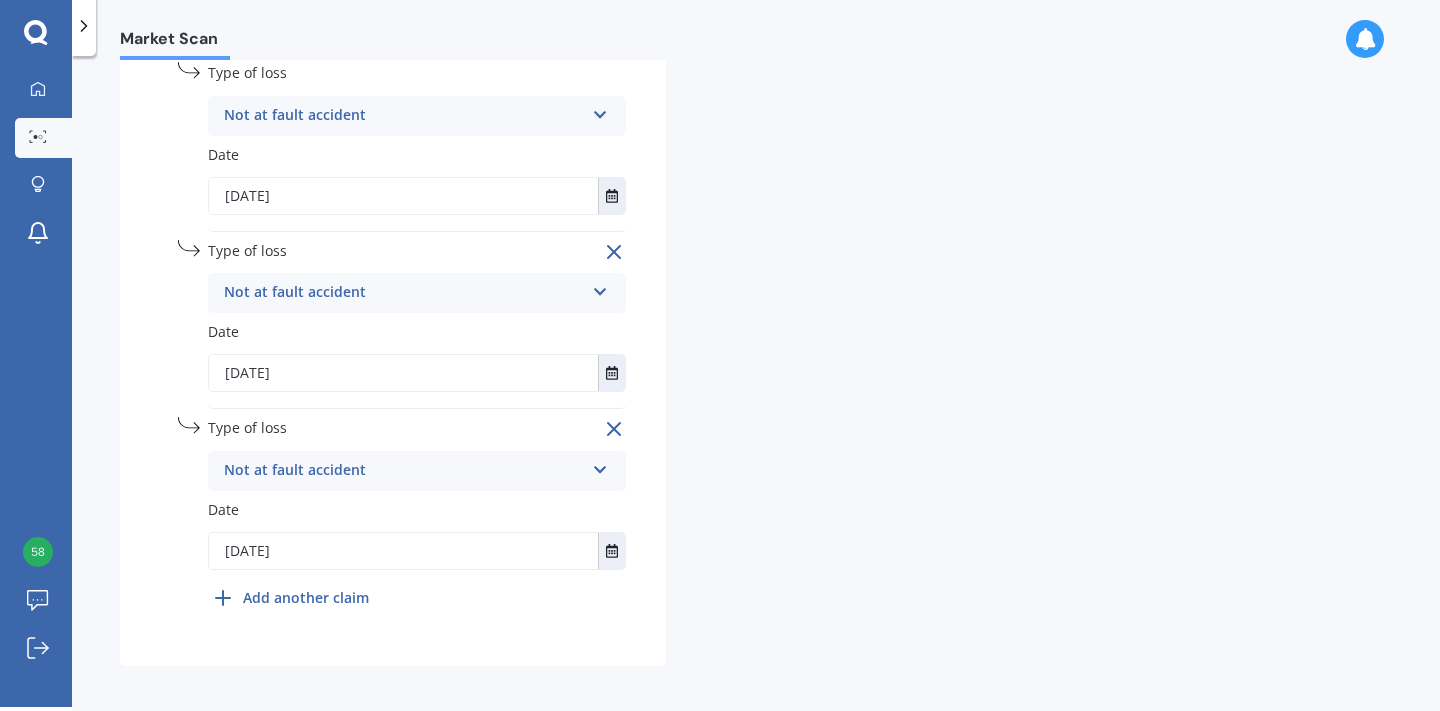 scroll, scrollTop: 0, scrollLeft: 0, axis: both 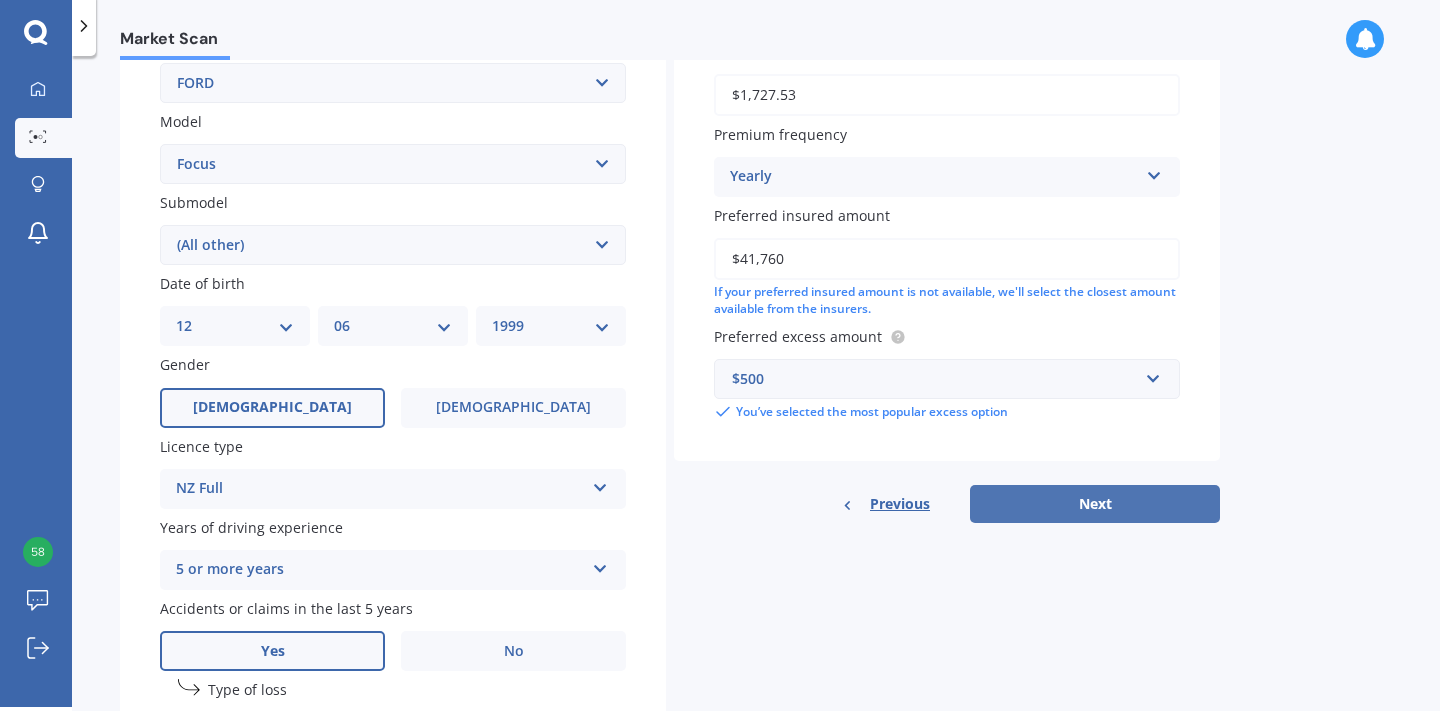 click on "Next" at bounding box center (1095, 504) 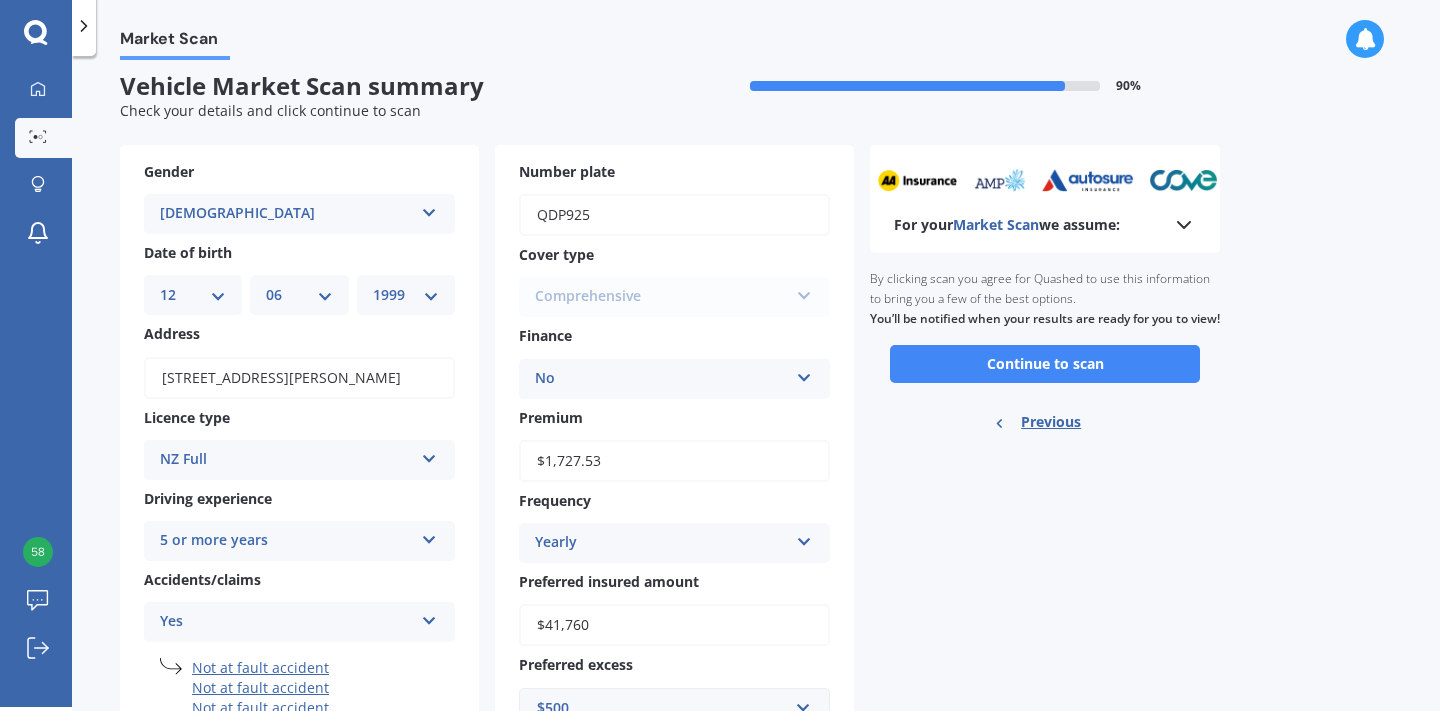 scroll, scrollTop: 0, scrollLeft: 0, axis: both 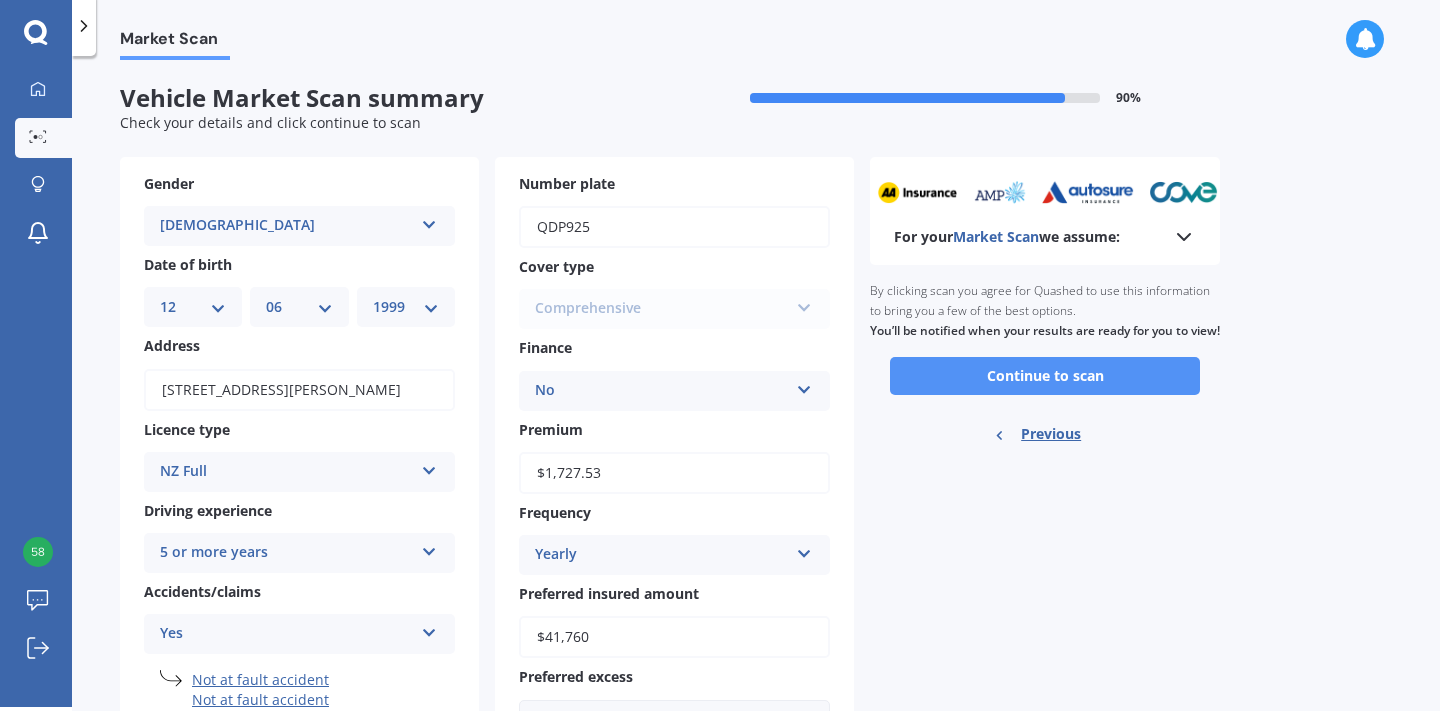 click on "Continue to scan" at bounding box center (1045, 376) 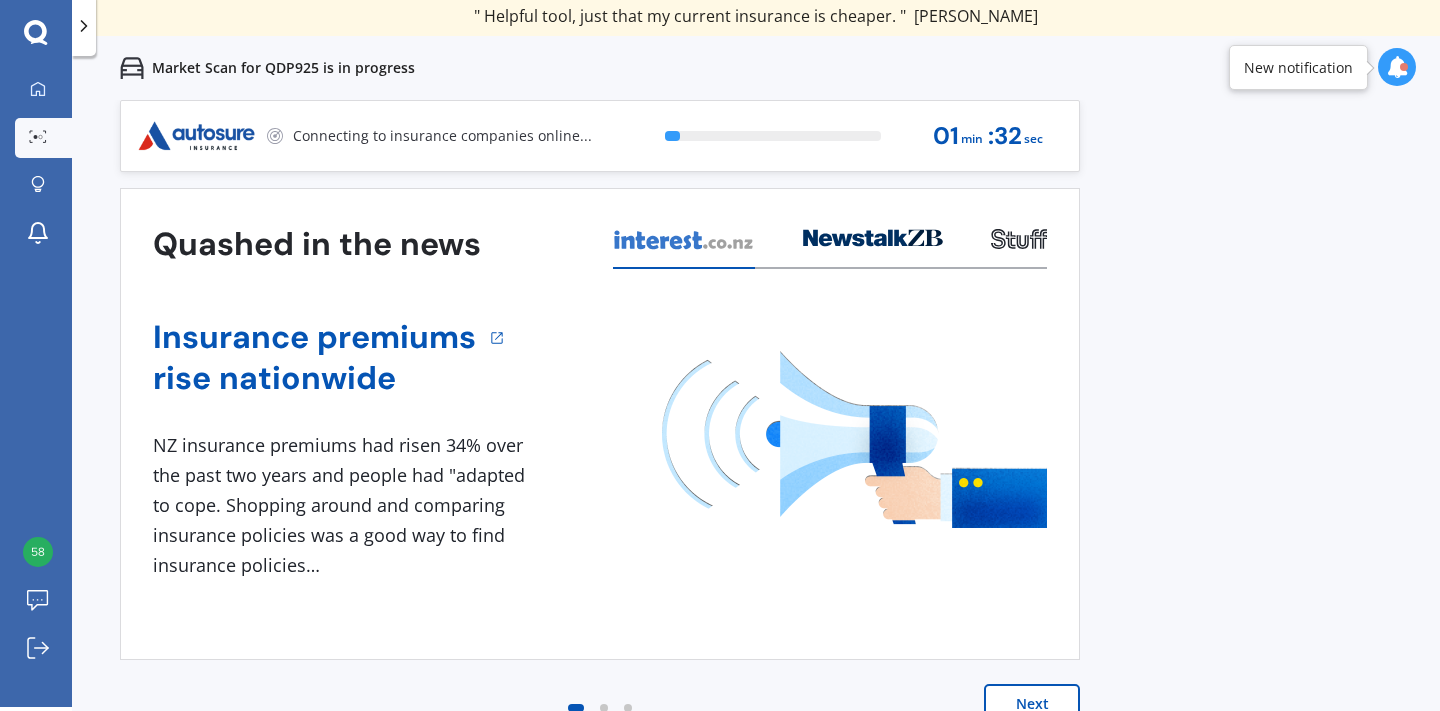 scroll, scrollTop: 0, scrollLeft: 0, axis: both 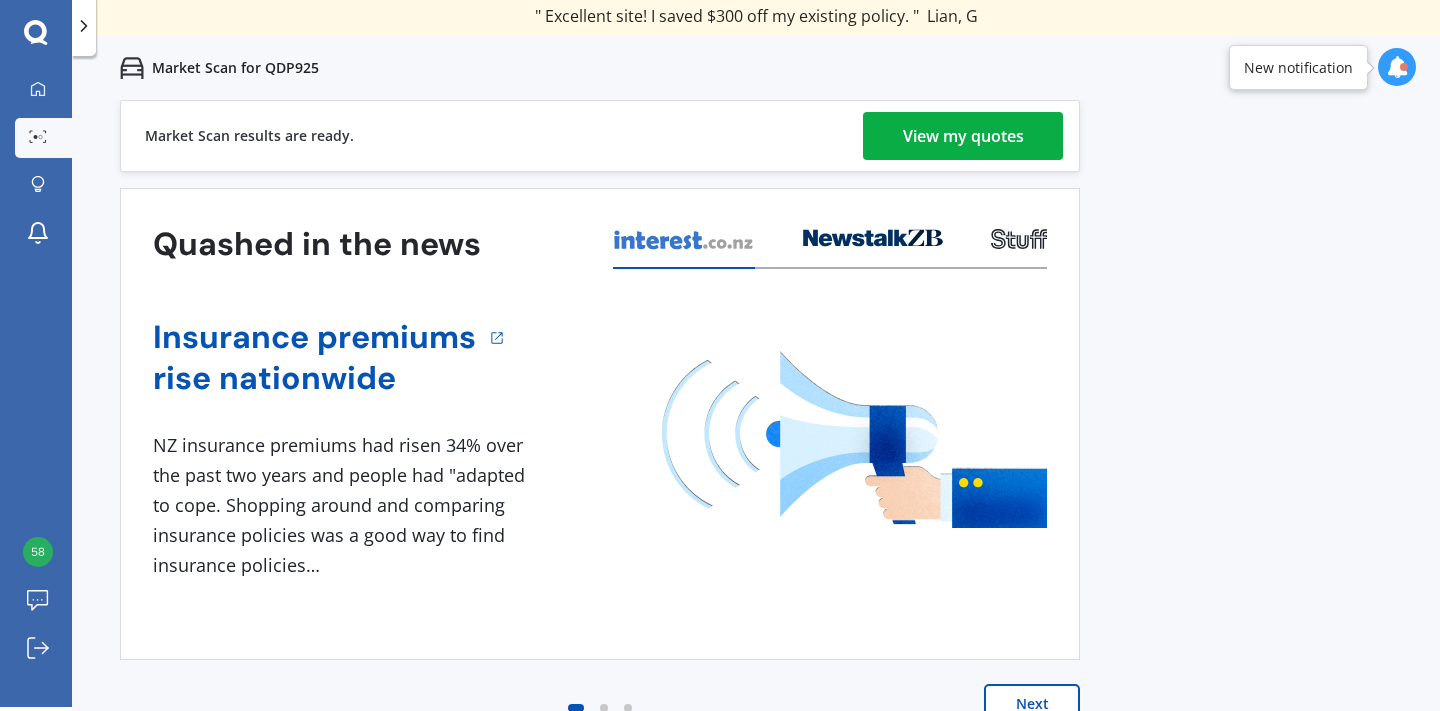 click on "View my quotes" at bounding box center [963, 136] 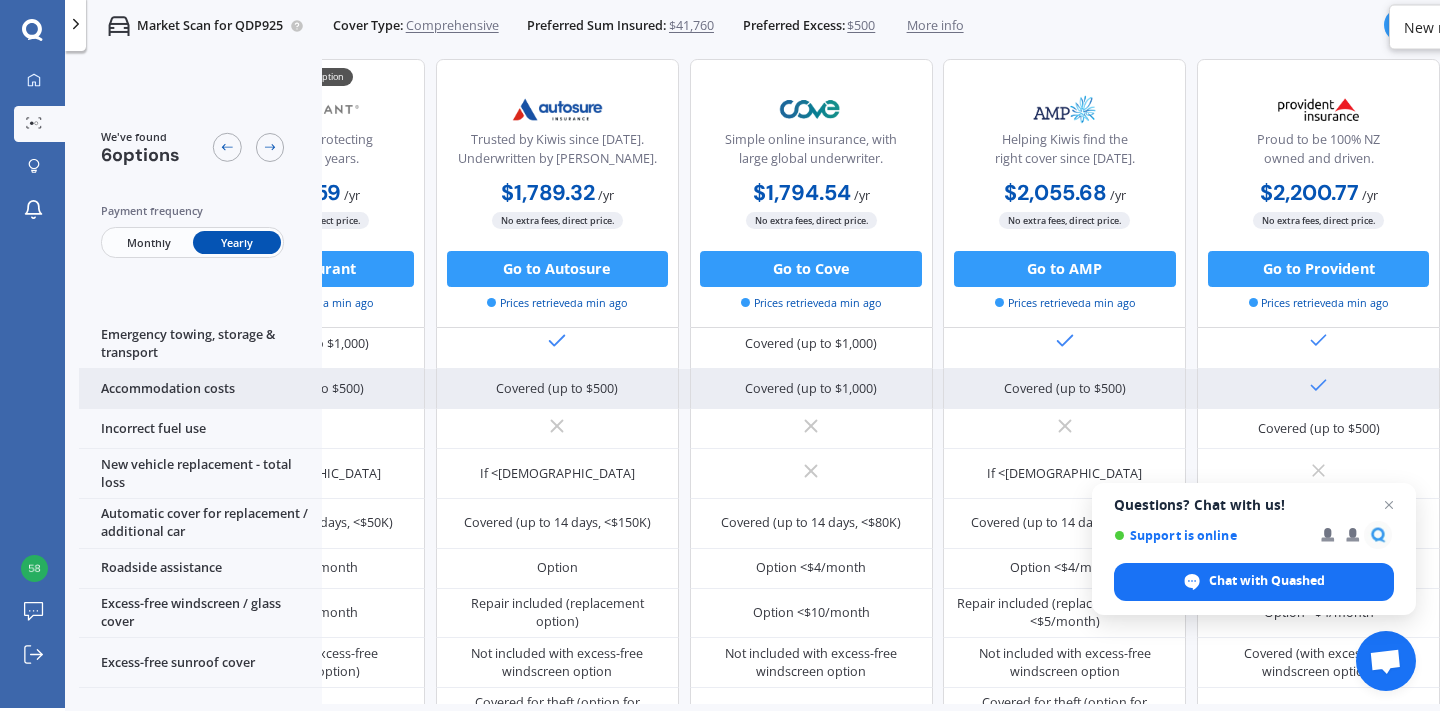 scroll, scrollTop: 482, scrollLeft: 447, axis: both 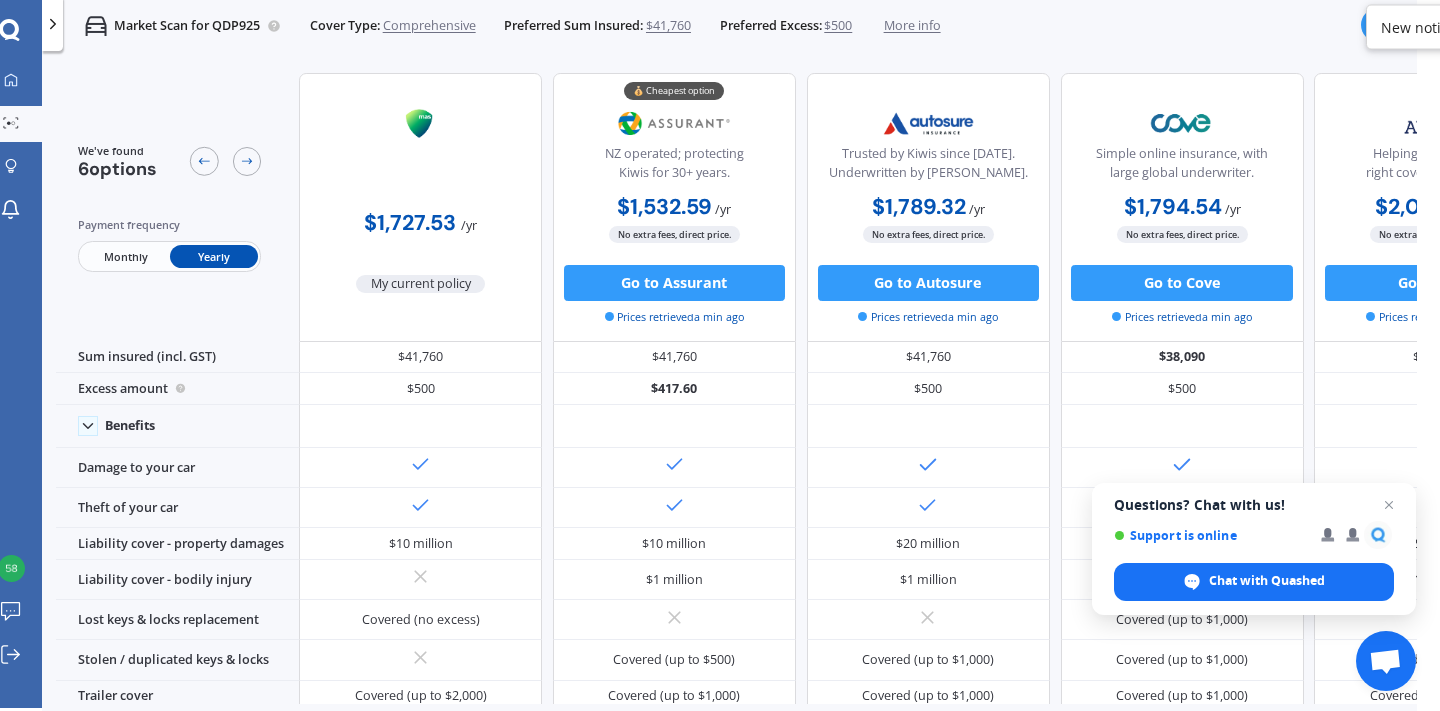 click on "New notification" at bounding box center [1435, 27] 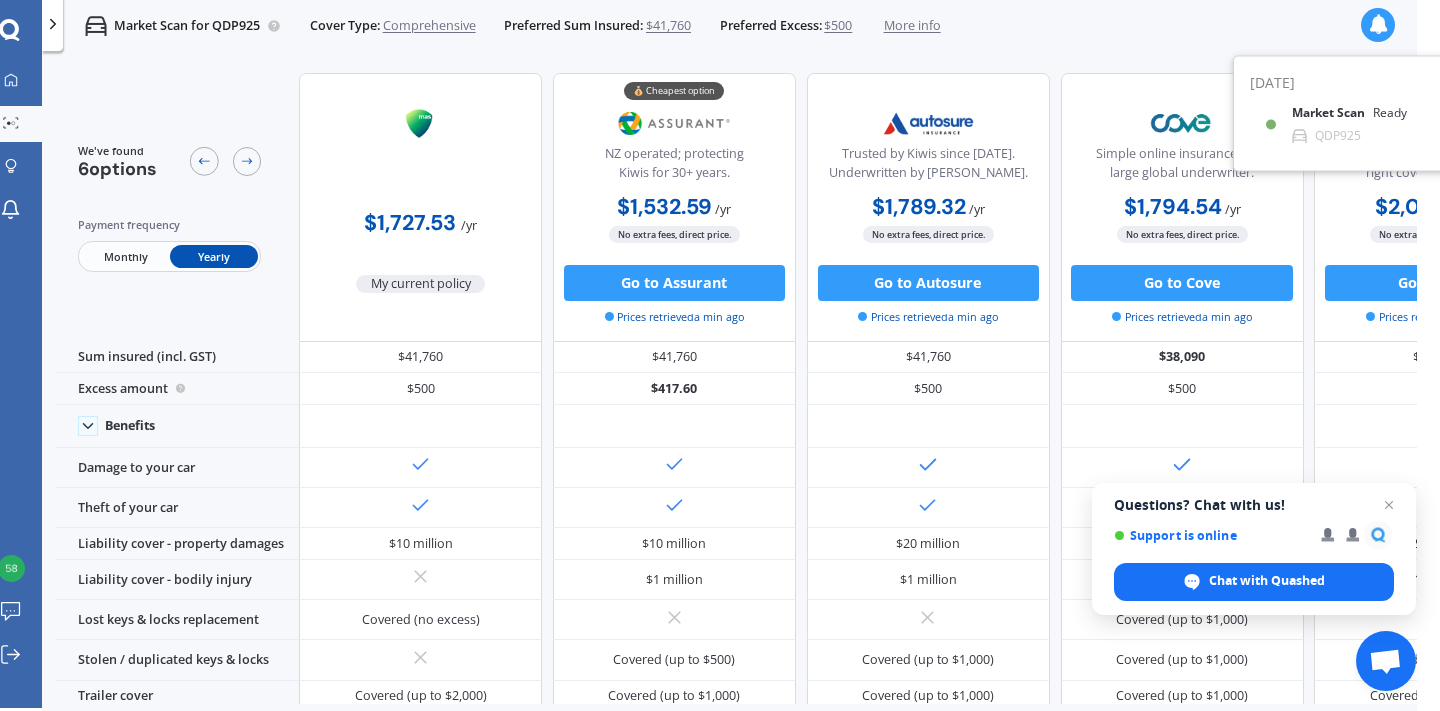 click at bounding box center [53, 24] 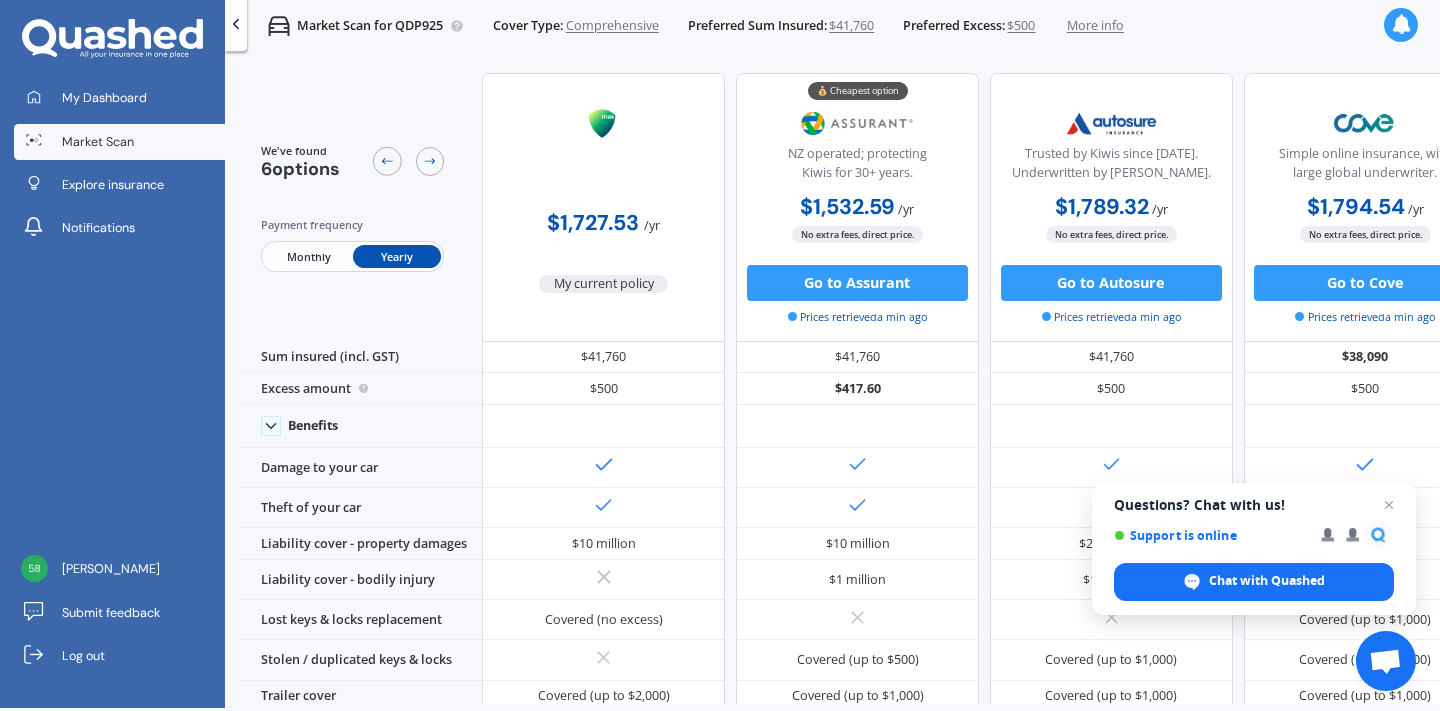 scroll, scrollTop: 0, scrollLeft: 0, axis: both 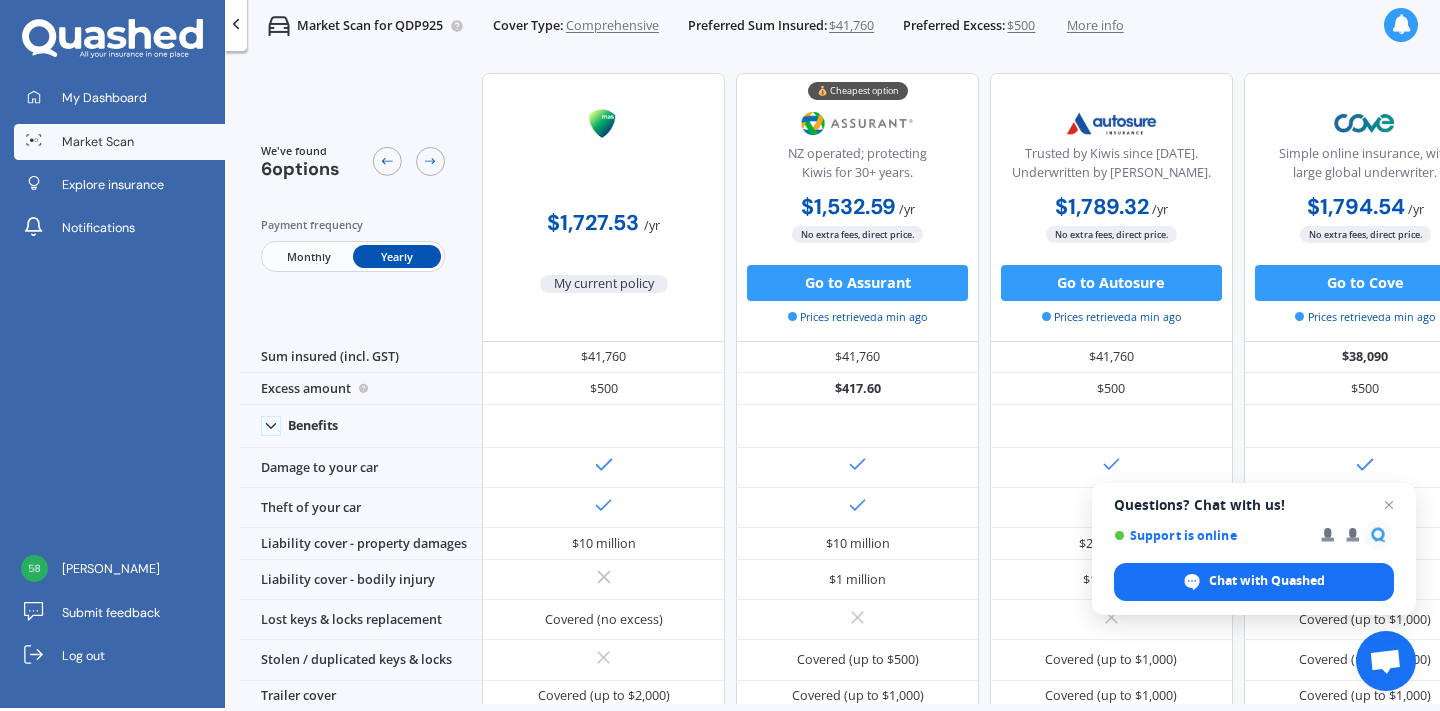 click on "Market Scan" at bounding box center [98, 142] 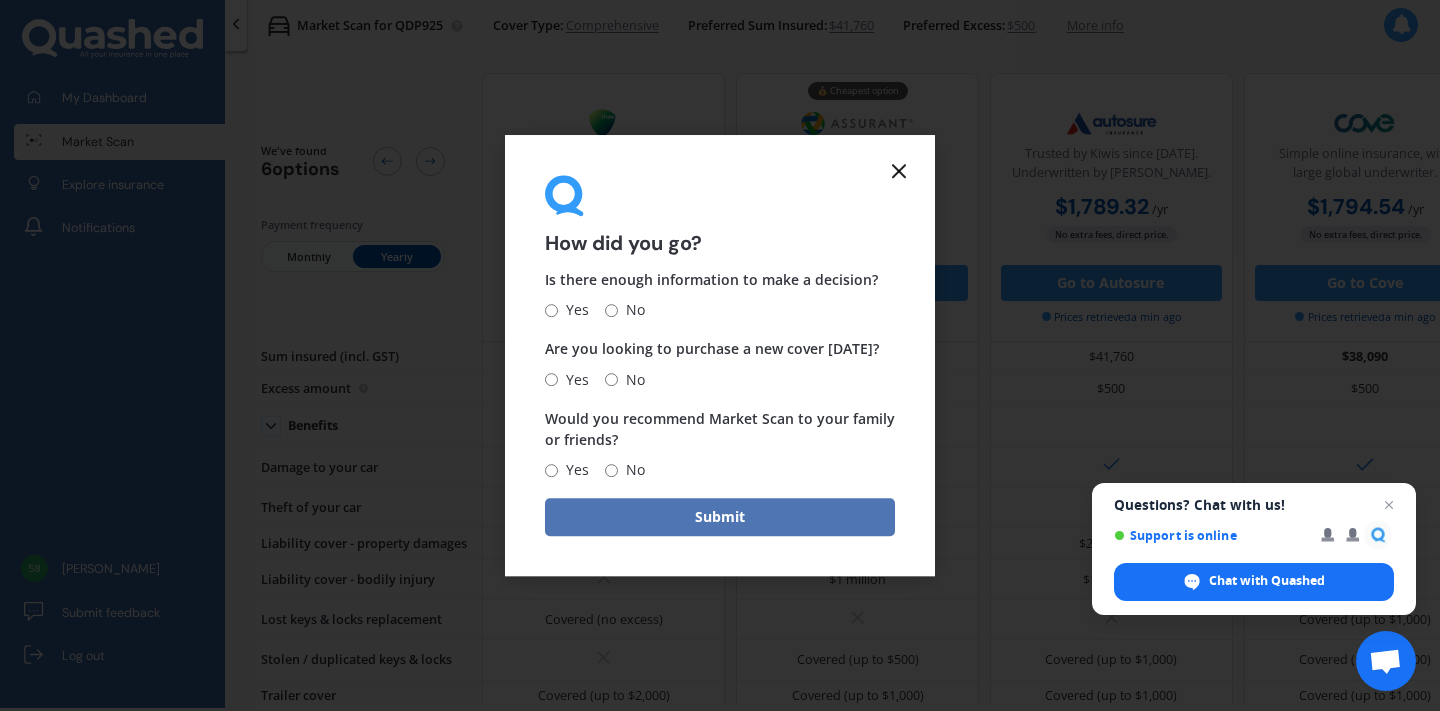 click on "Submit" at bounding box center [720, 517] 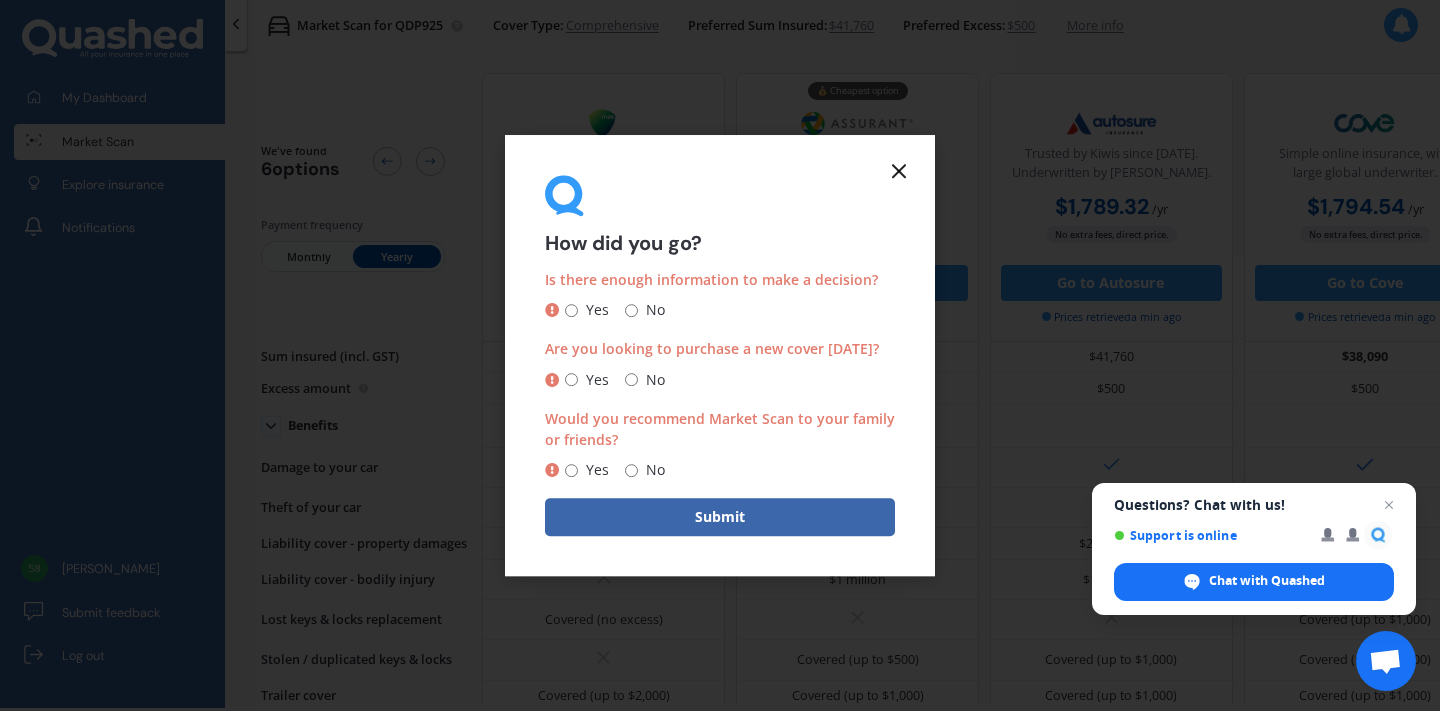 click 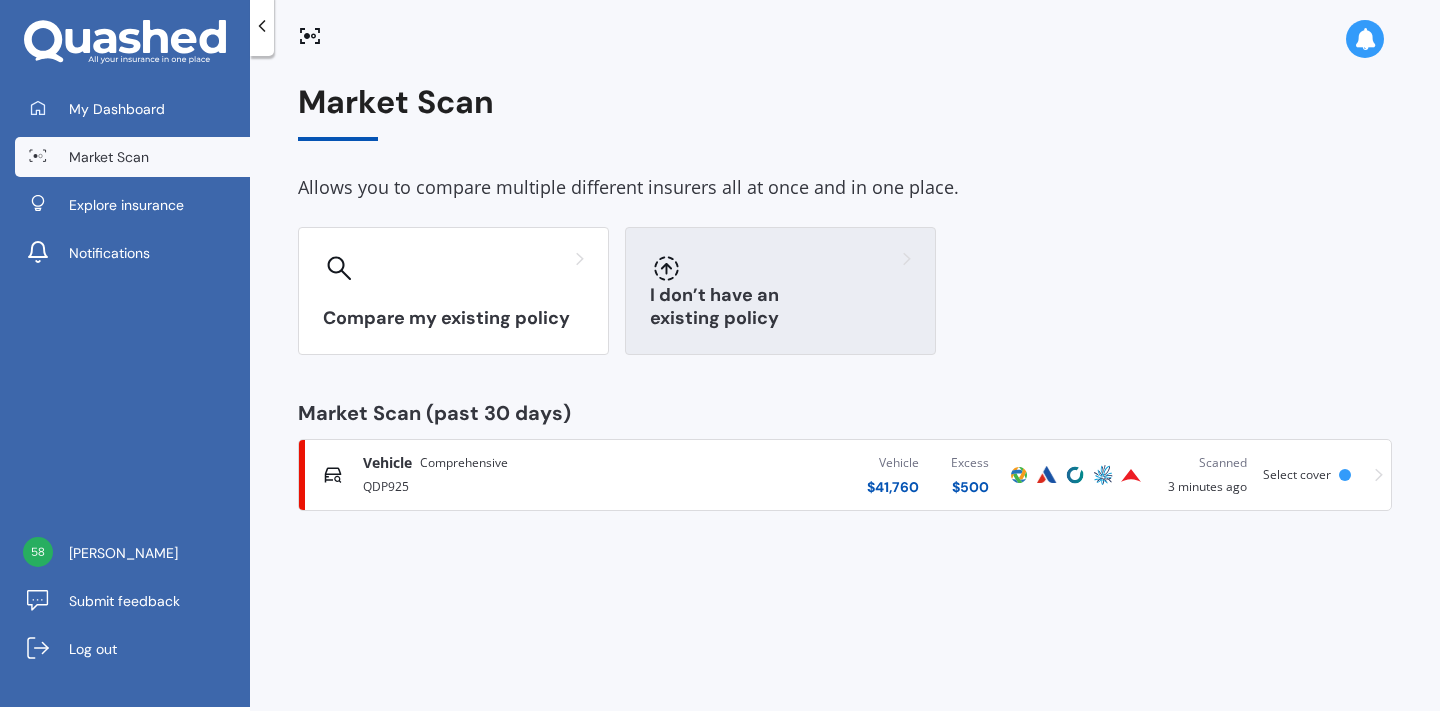 click on "I don’t have an existing policy" at bounding box center [780, 307] 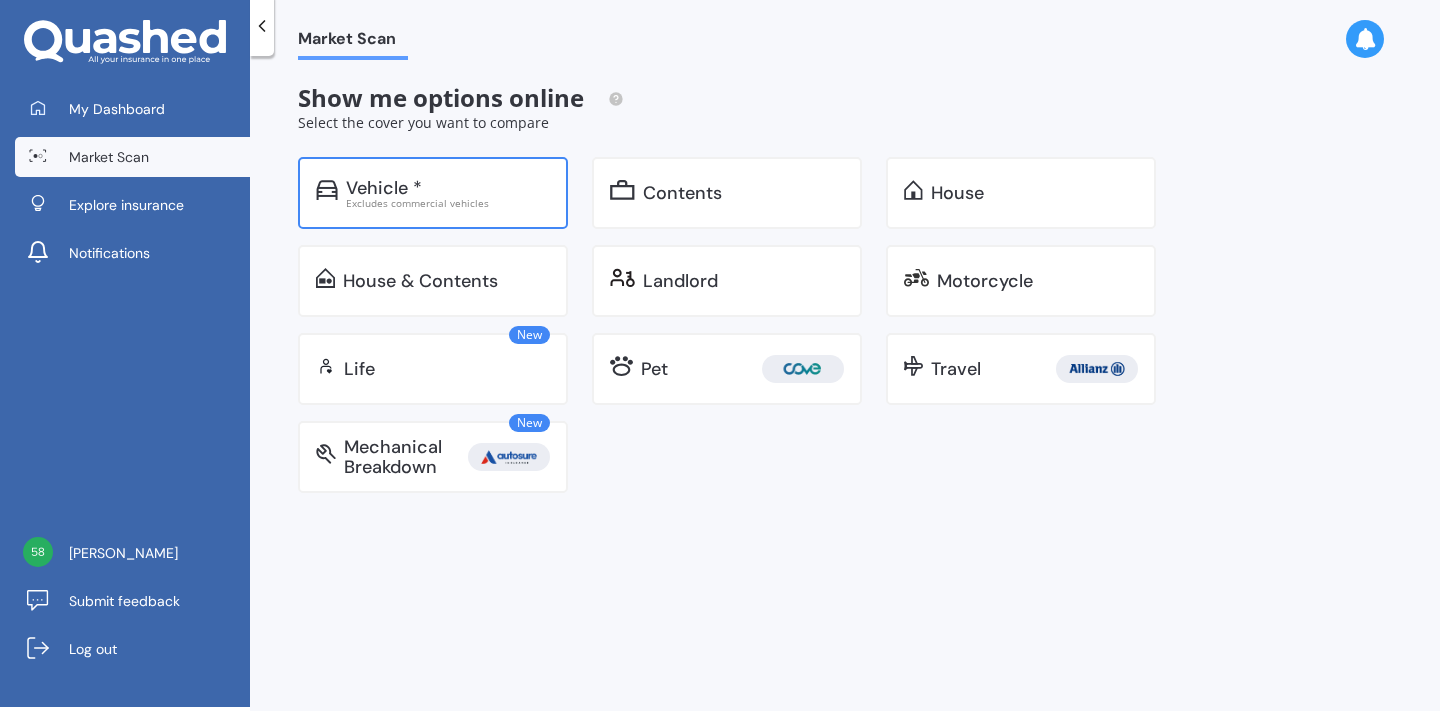 click on "Vehicle * Excludes commercial vehicles" at bounding box center (433, 193) 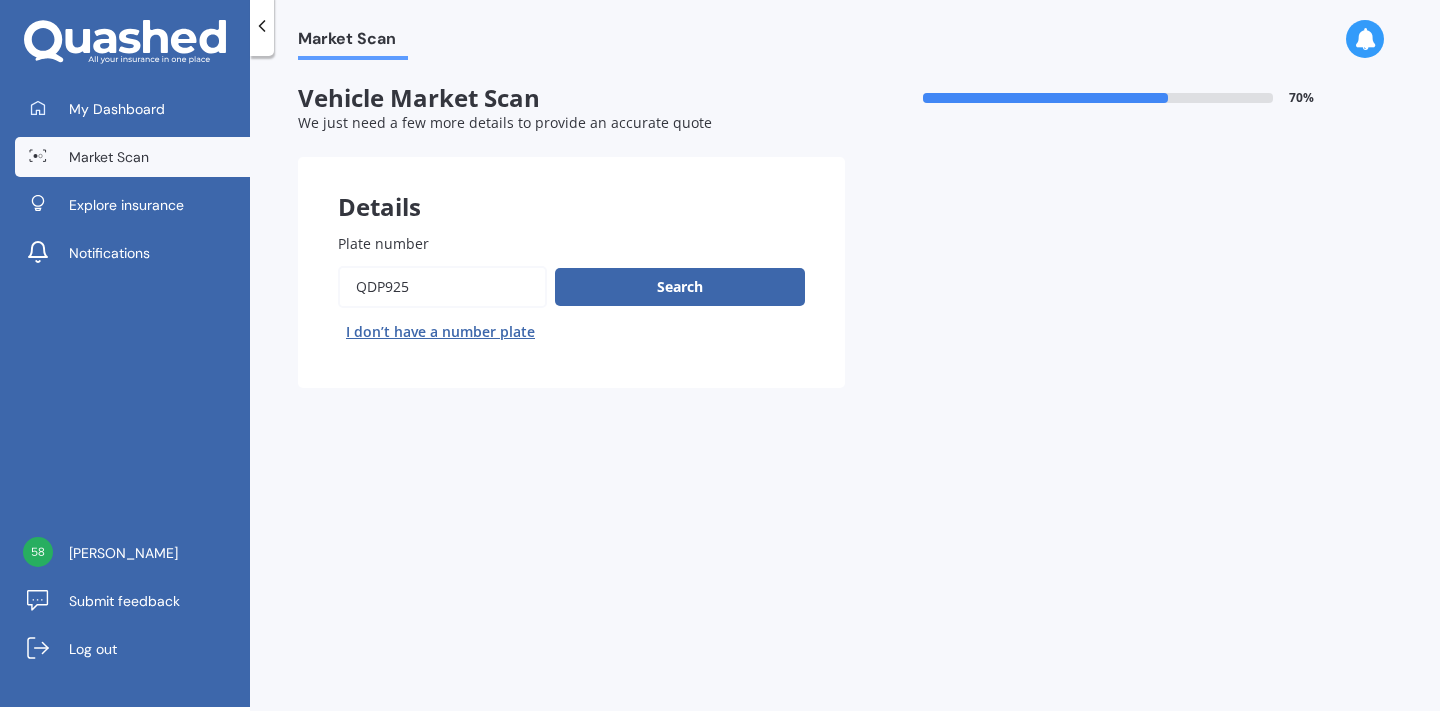 click on "I don’t have a number plate" at bounding box center [440, 332] 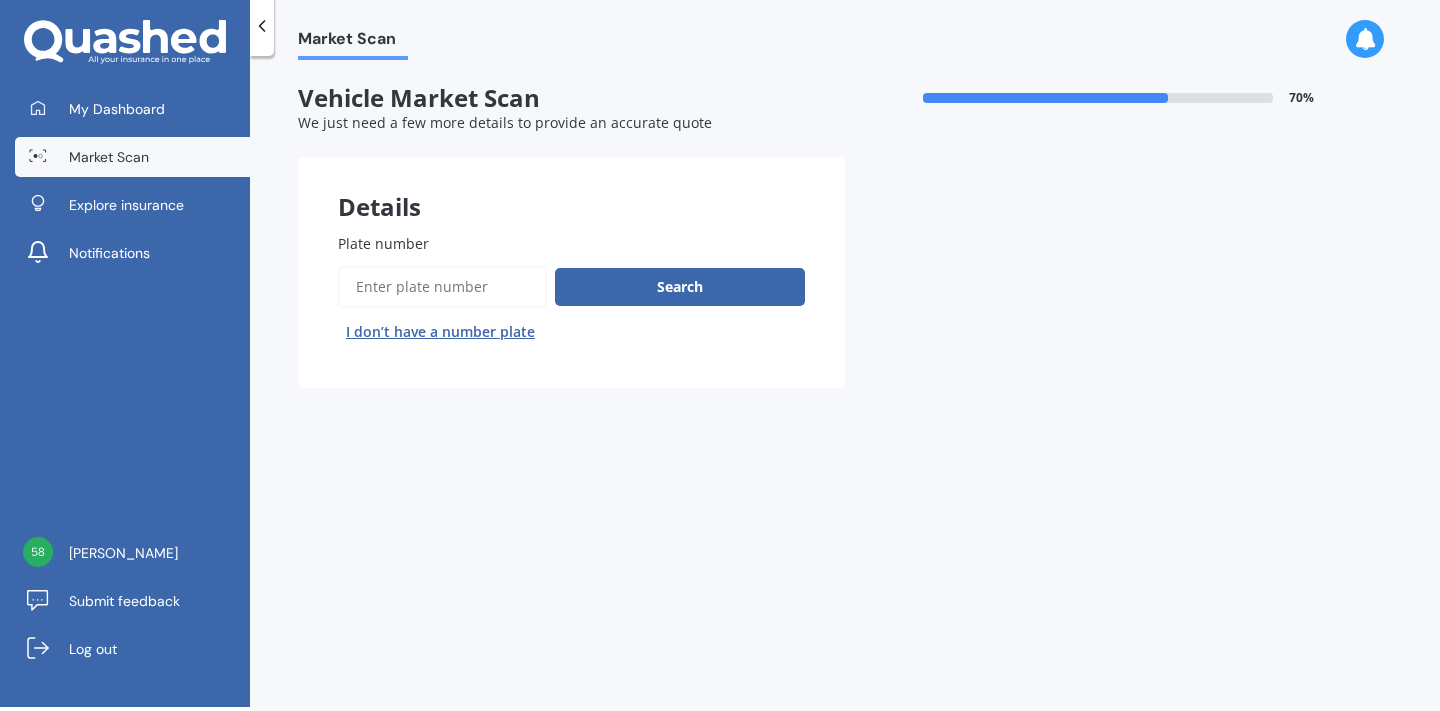 select on "12" 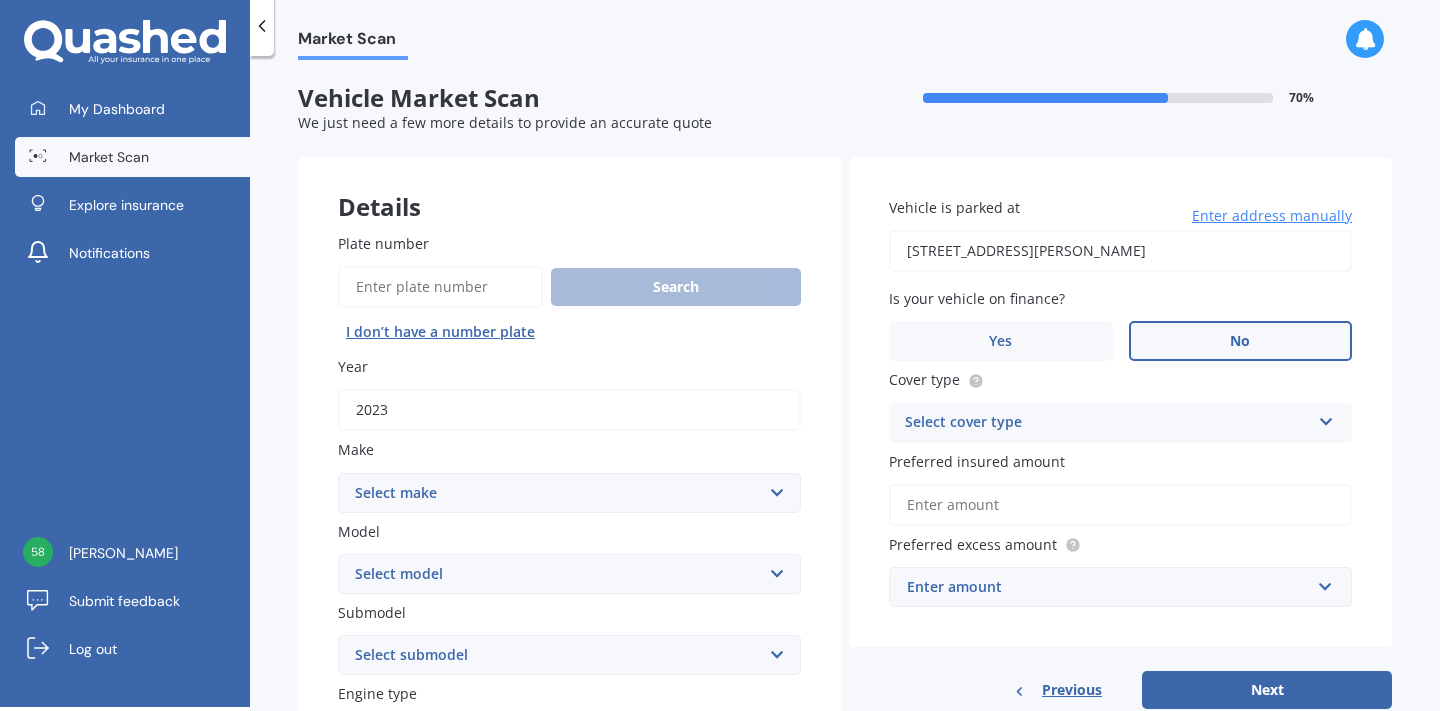 click on "2023" at bounding box center [569, 410] 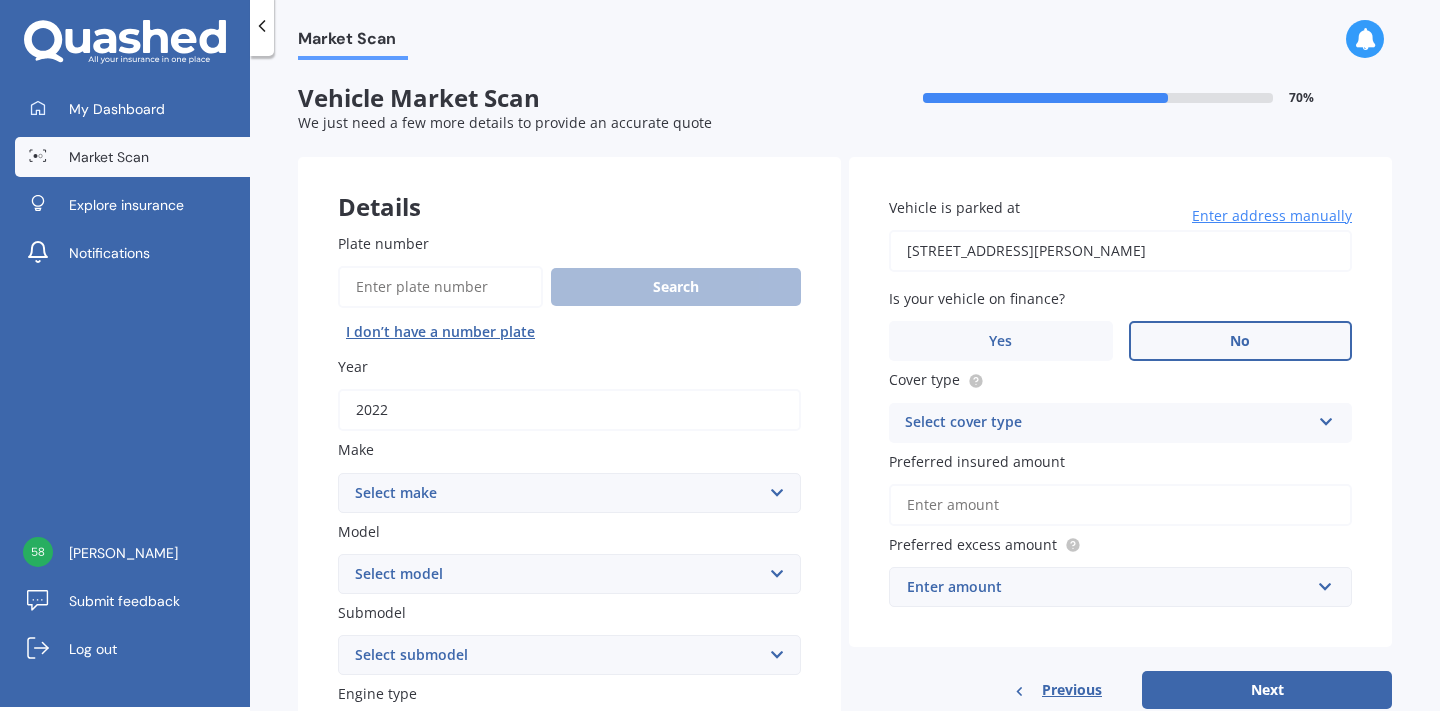 type on "2022" 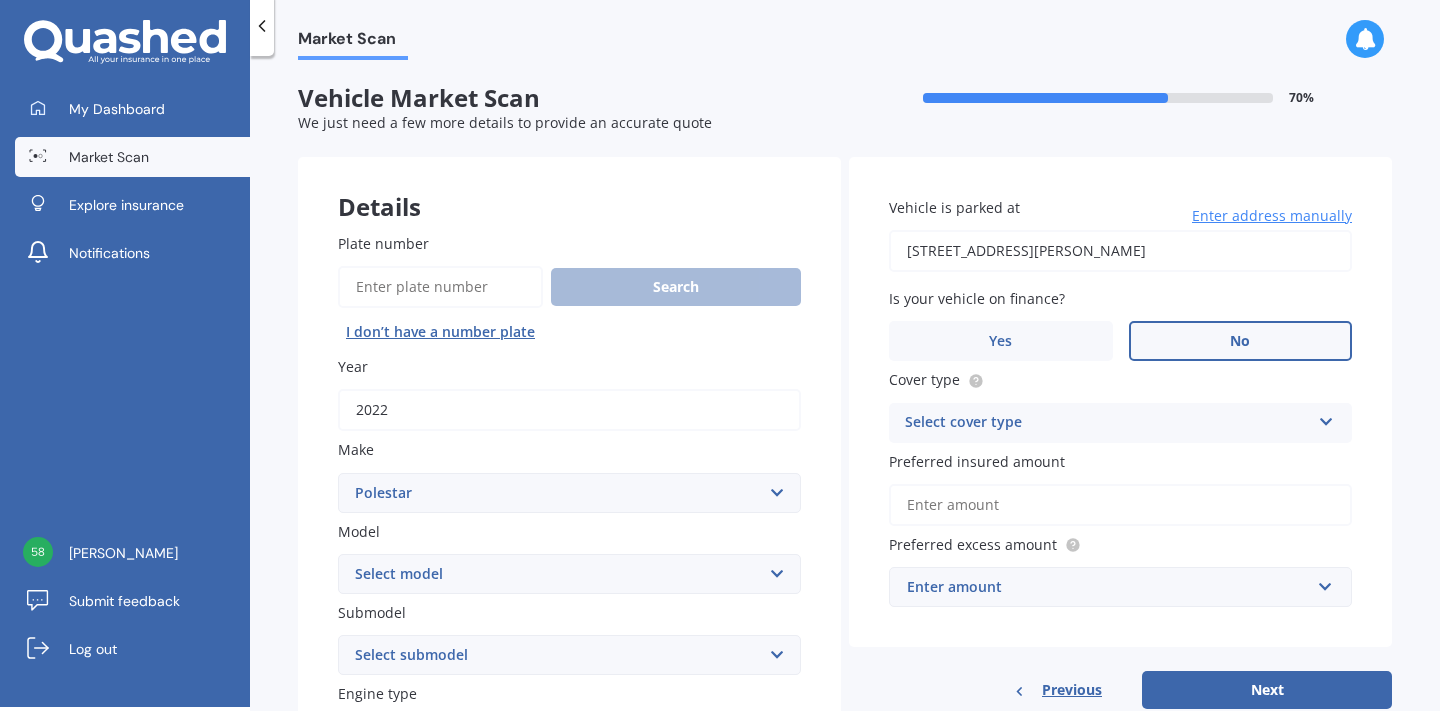 select on "2" 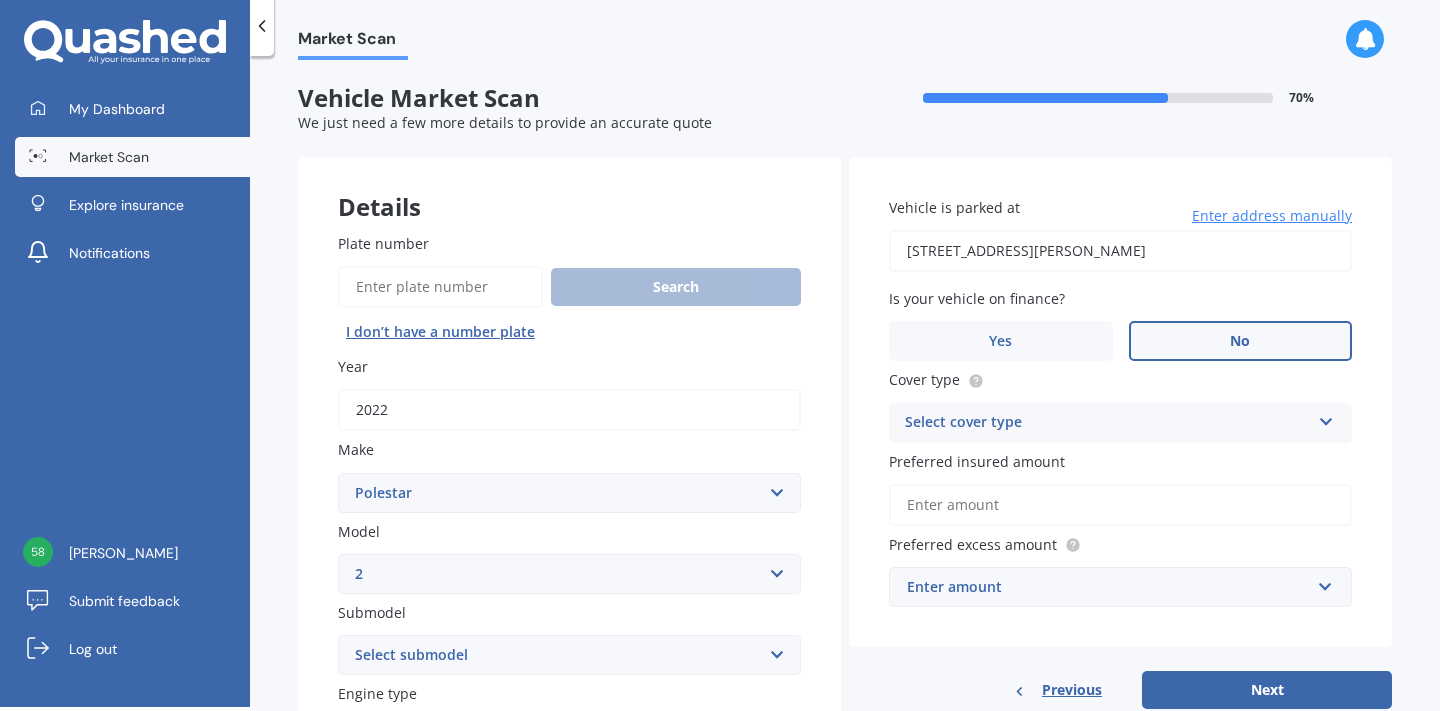 scroll, scrollTop: 125, scrollLeft: 0, axis: vertical 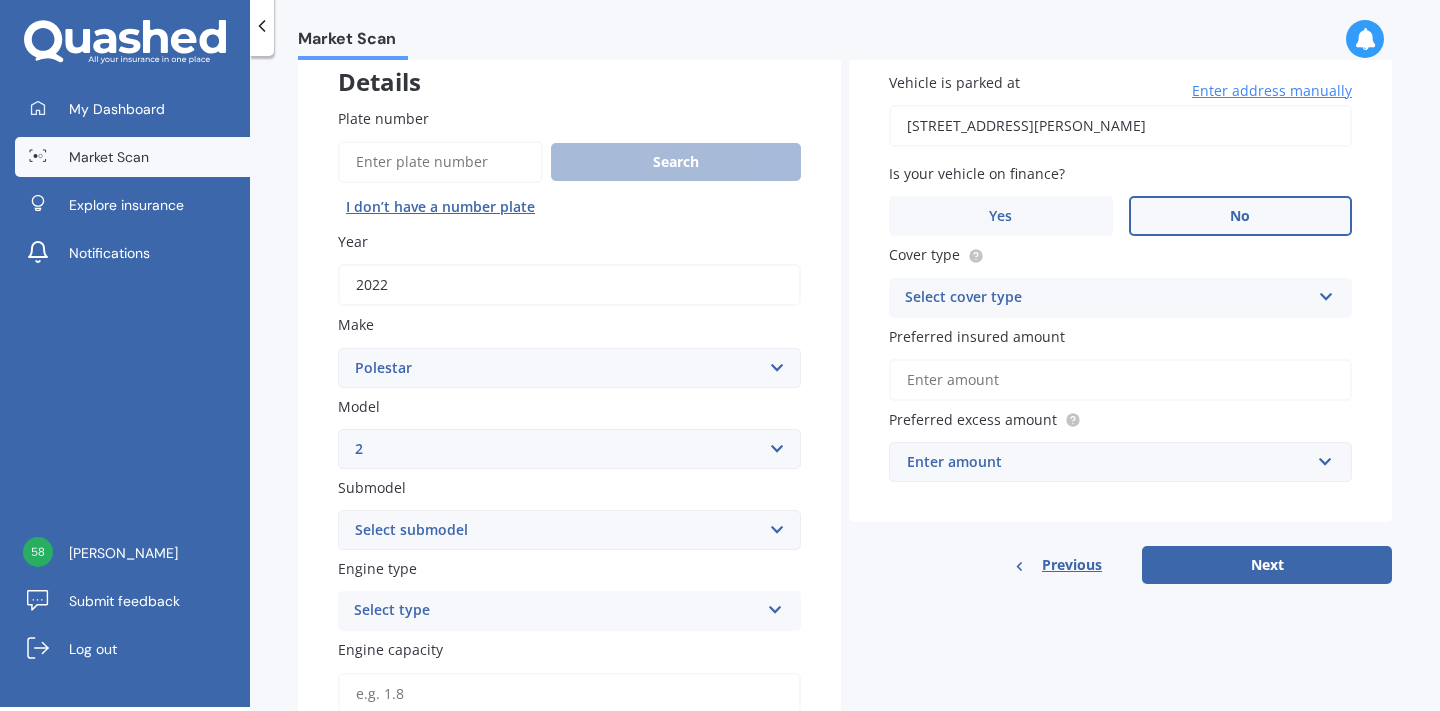 click on "Plate number Search I don’t have a number plate Year [DATE] Make Select make AC ALFA ROMEO ASTON [PERSON_NAME] AUDI AUSTIN BEDFORD Bentley BMW BYD CADILLAC CAN-AM CHERY CHEVROLET CHRYSLER Citroen CRUISEAIR CUPRA DAEWOO DAIHATSU DAIMLER DAMON DIAHATSU DODGE EXOCET FACTORY FIVE FERRARI FIAT Fiord FLEETWOOD FORD FOTON FRASER GEELY GENESIS GEORGIE BOY GMC GREAT WALL GWM [PERSON_NAME] HINO [PERSON_NAME] HOLIDAY RAMBLER HONDA HUMMER HYUNDAI INFINITI ISUZU IVECO JAC JAECOO JAGUAR JEEP KGM KIA LADA LAMBORGHINI LANCIA LANDROVER LDV LEXUS LINCOLN LOTUS LUNAR M.G M.G. MAHINDRA MASERATI MAZDA MCLAREN MERCEDES AMG Mercedes Benz MERCEDES-AMG MERCURY MINI Mitsubishi [PERSON_NAME] NEWMAR Nissan OMODA OPEL OXFORD PEUGEOT Plymouth Polestar PONTIAC PORSCHE PROTON RAM Range Rover Rayne RENAULT ROLLS ROYCE ROVER SAAB SATURN SEAT SHELBY SKODA SMART SSANGYONG SUBARU SUZUKI TATA TESLA TIFFIN Toyota TRIUMPH TVR Vauxhall VOLKSWAGEN VOLVO WESTFIELD WINNEBAGO ZX Model Select model 1 2 3 POLESTAR 2 Polestar 4 Submodel Select submodel LRSM 82KWH/EV/FD" at bounding box center (569, 763) 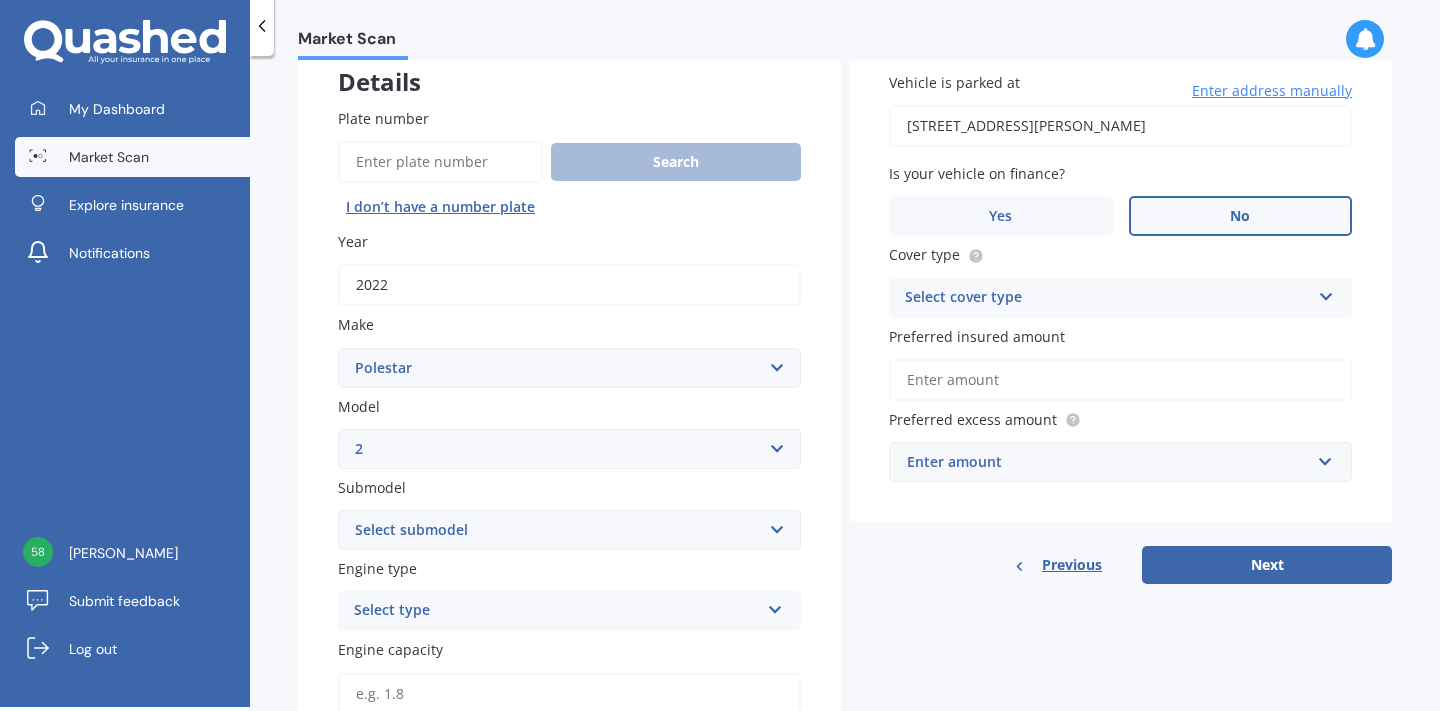 select on "LRSM 82KWH/EV/FD" 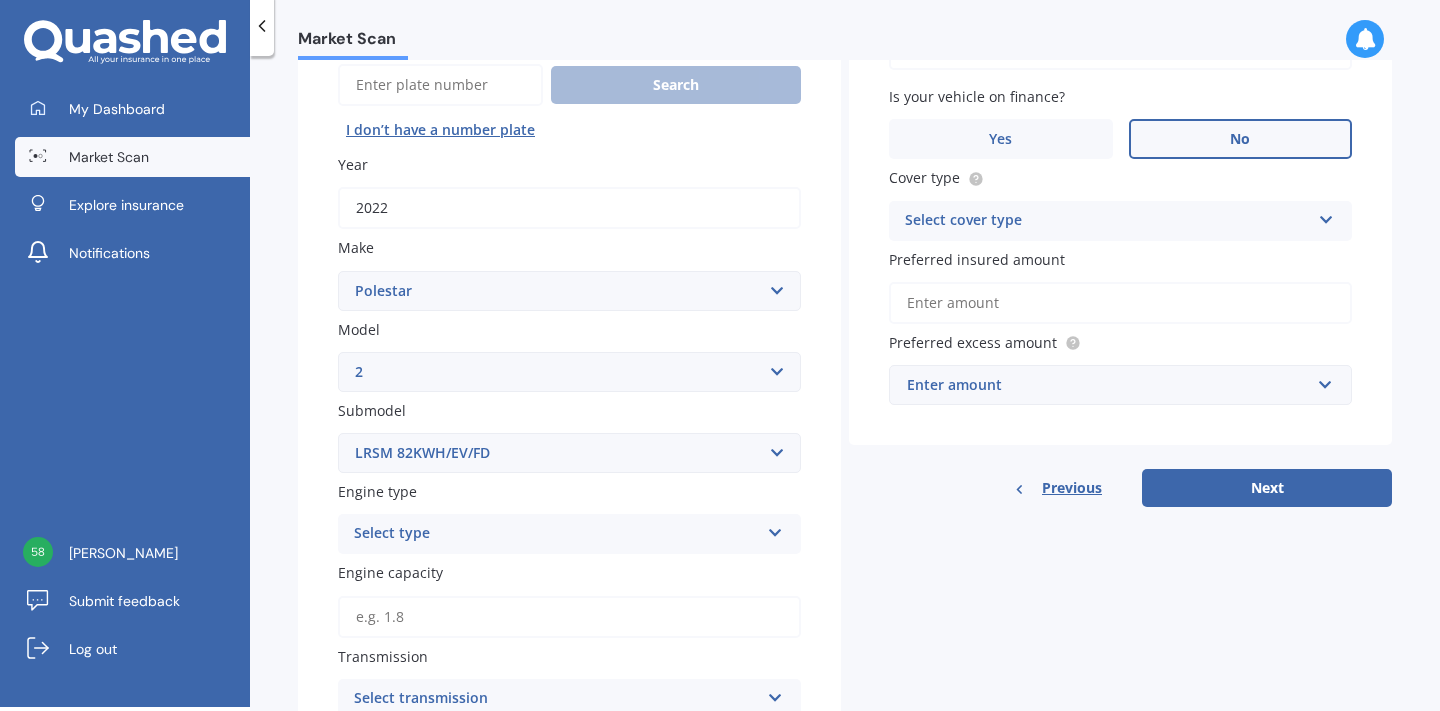 scroll, scrollTop: 272, scrollLeft: 0, axis: vertical 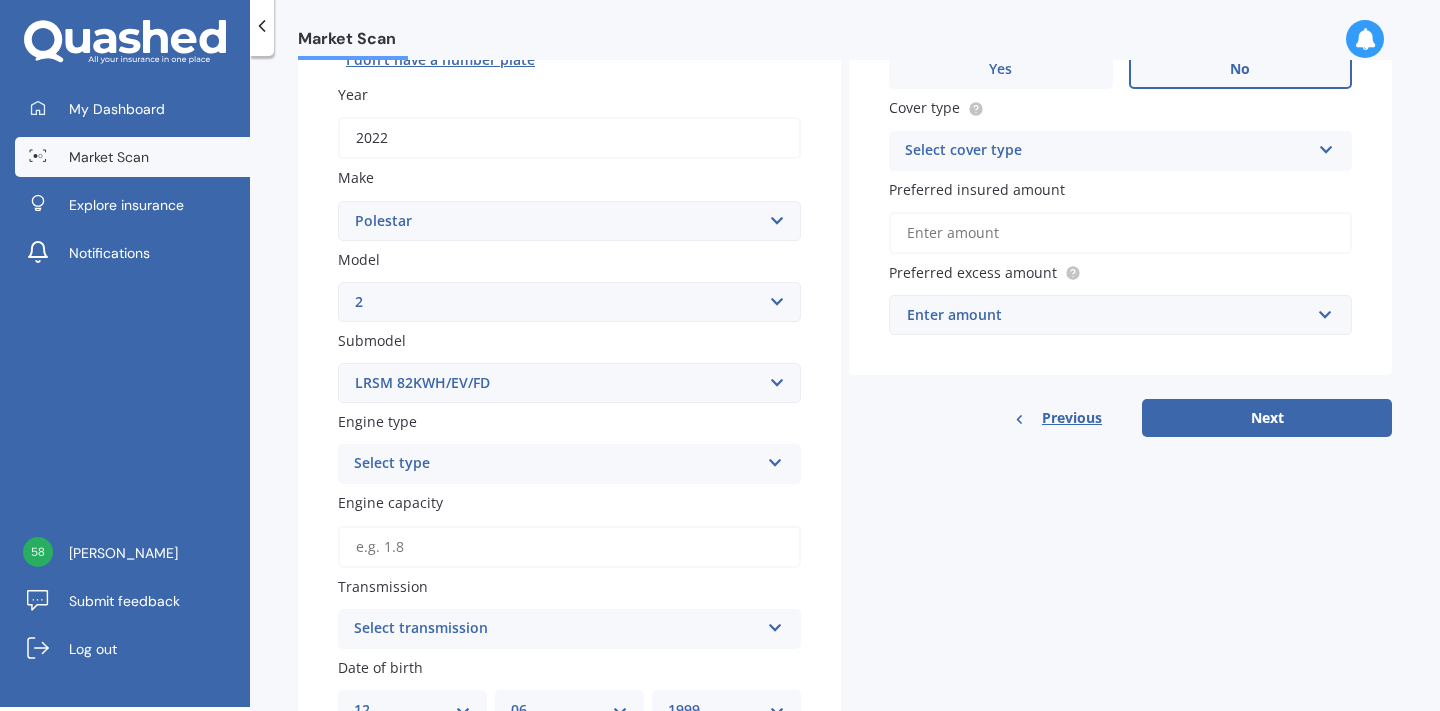click on "Select type" at bounding box center [556, 464] 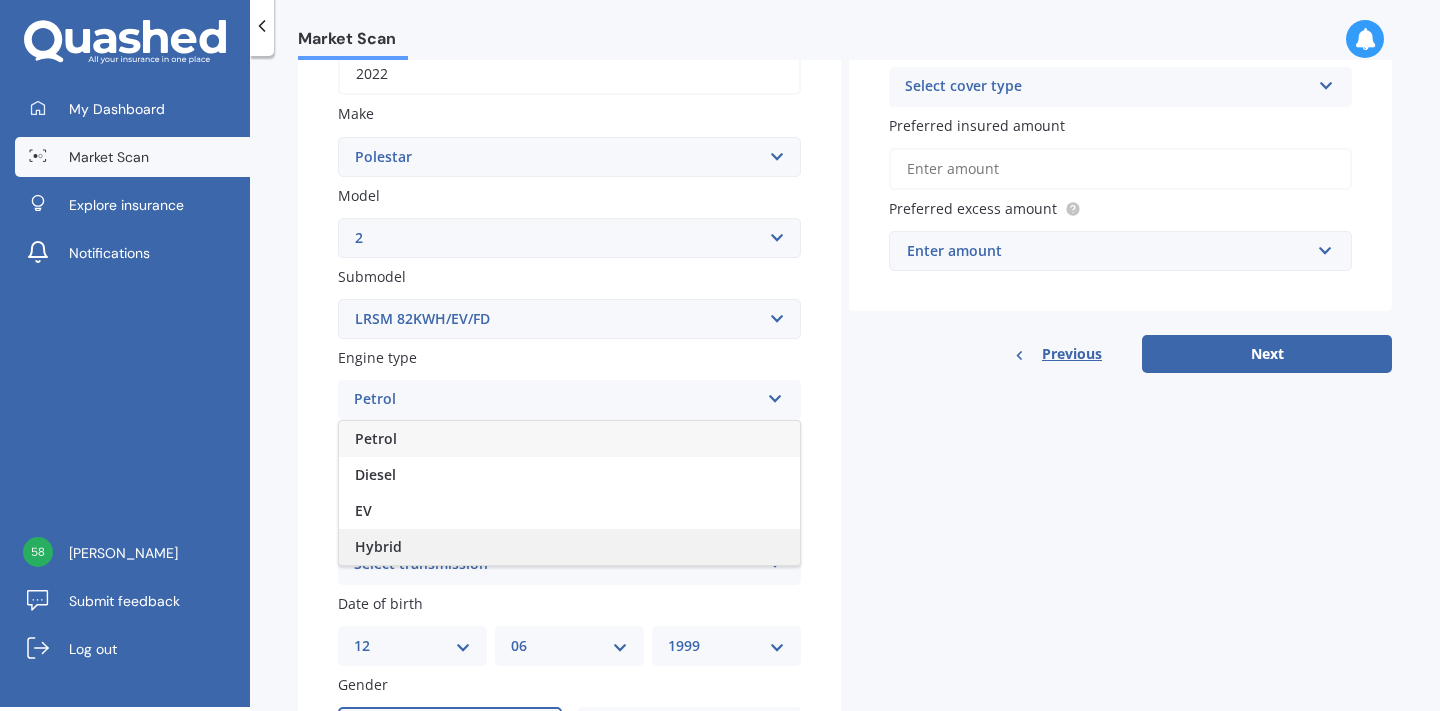 scroll, scrollTop: 354, scrollLeft: 0, axis: vertical 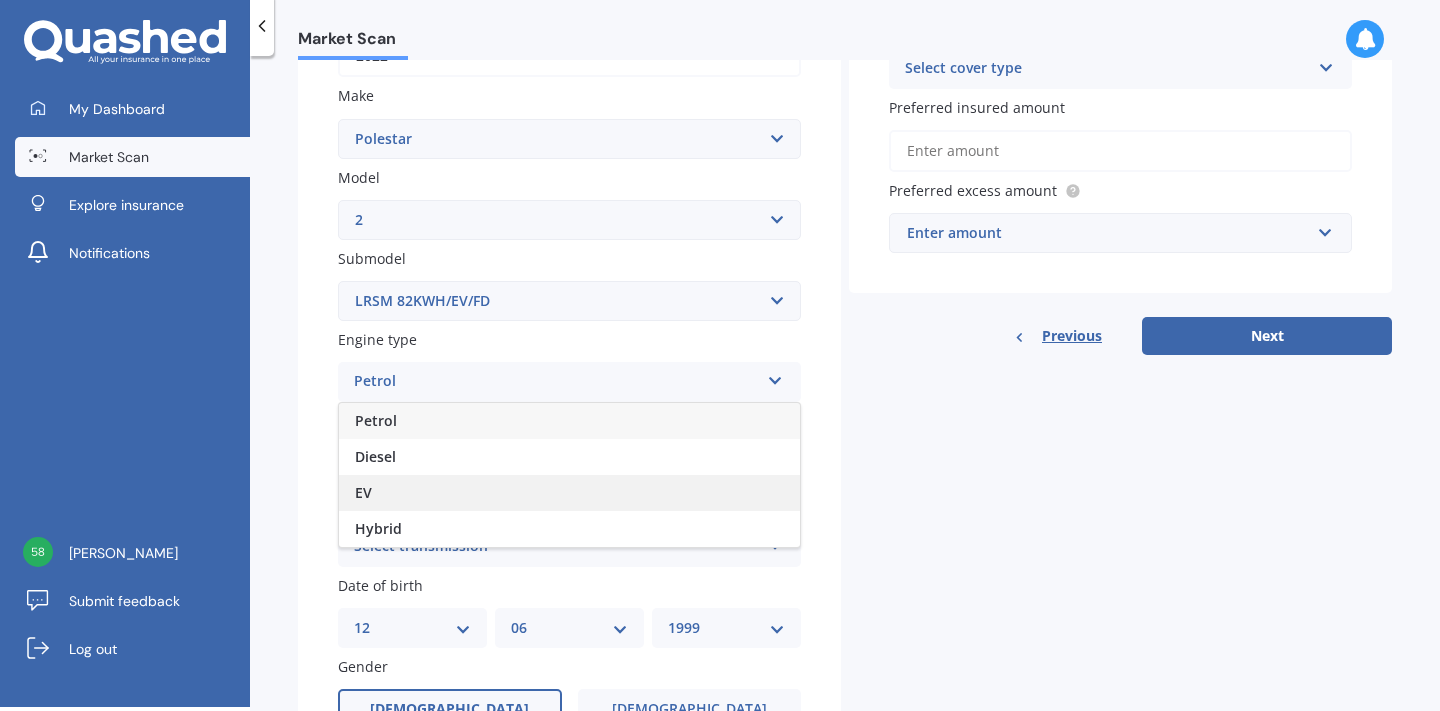 click on "EV" at bounding box center (569, 493) 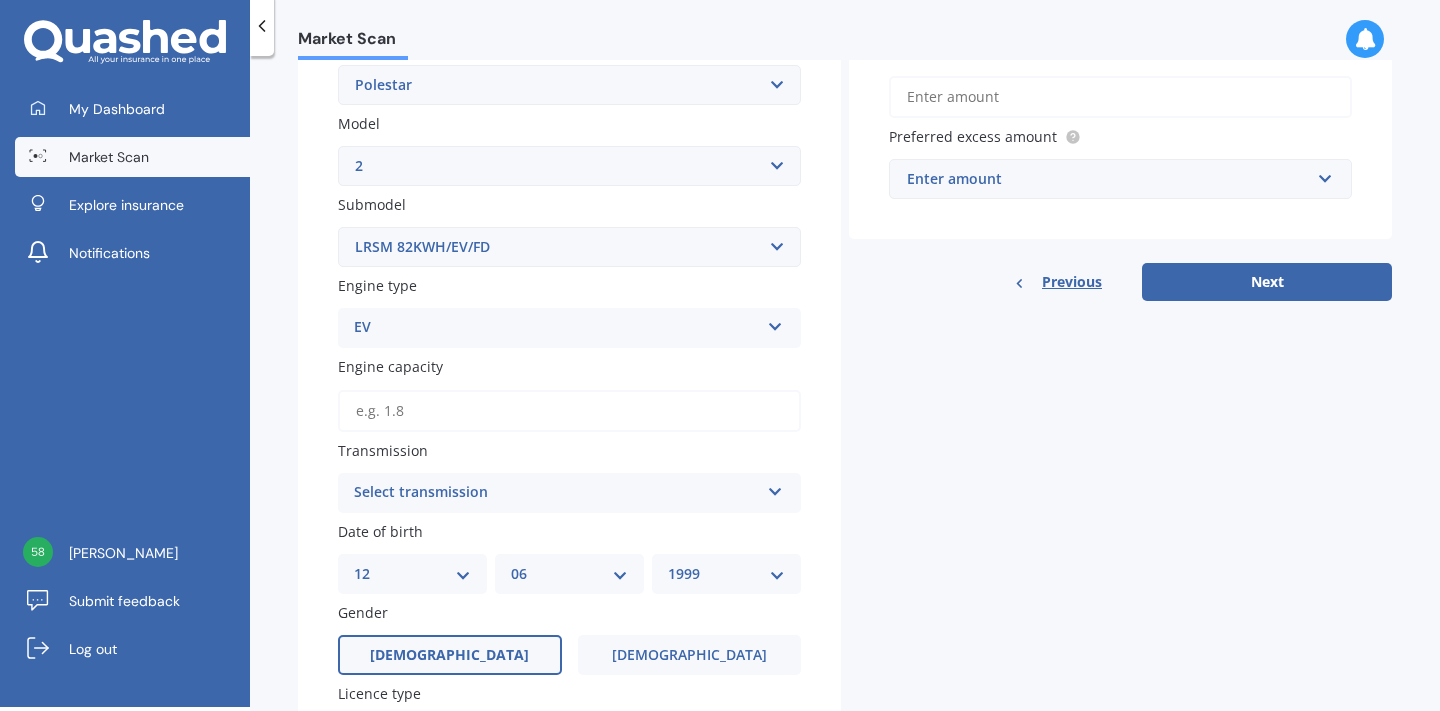 scroll, scrollTop: 438, scrollLeft: 0, axis: vertical 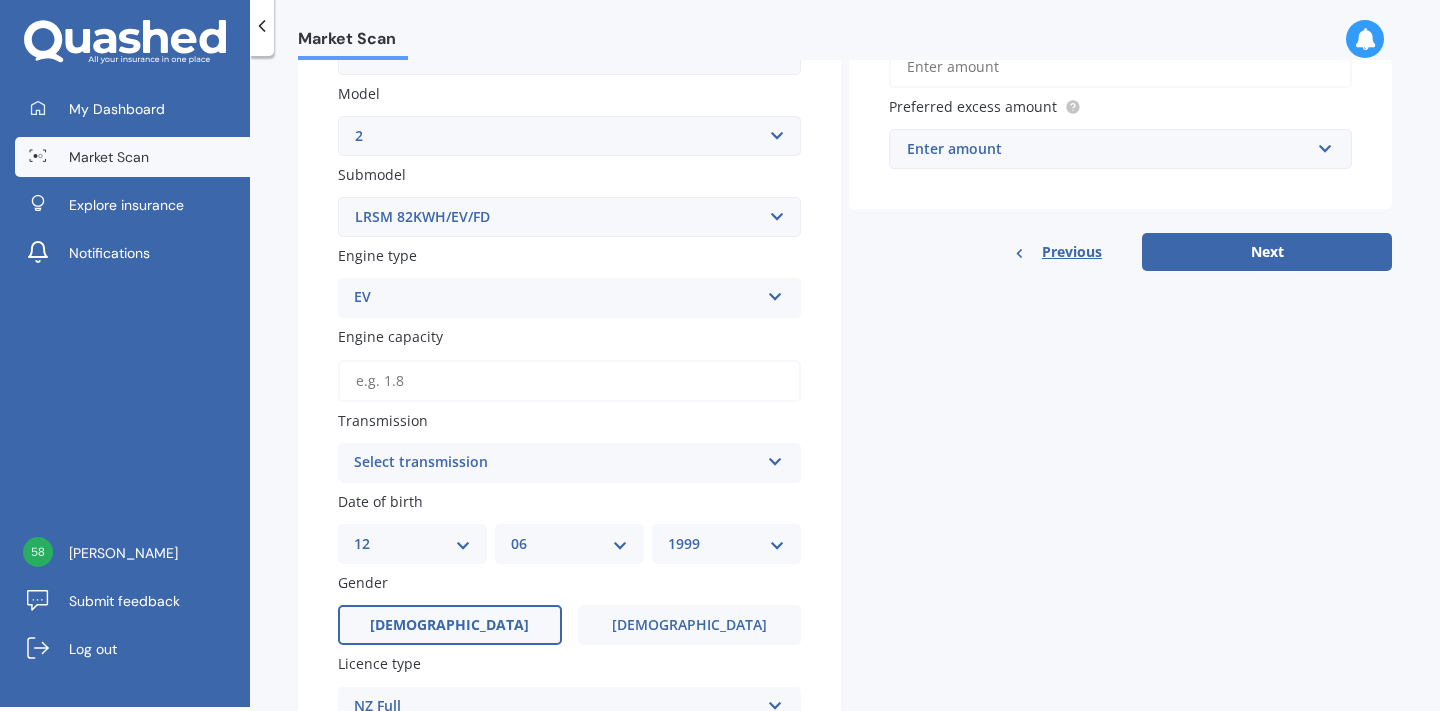 click on "Select transmission" at bounding box center (556, 463) 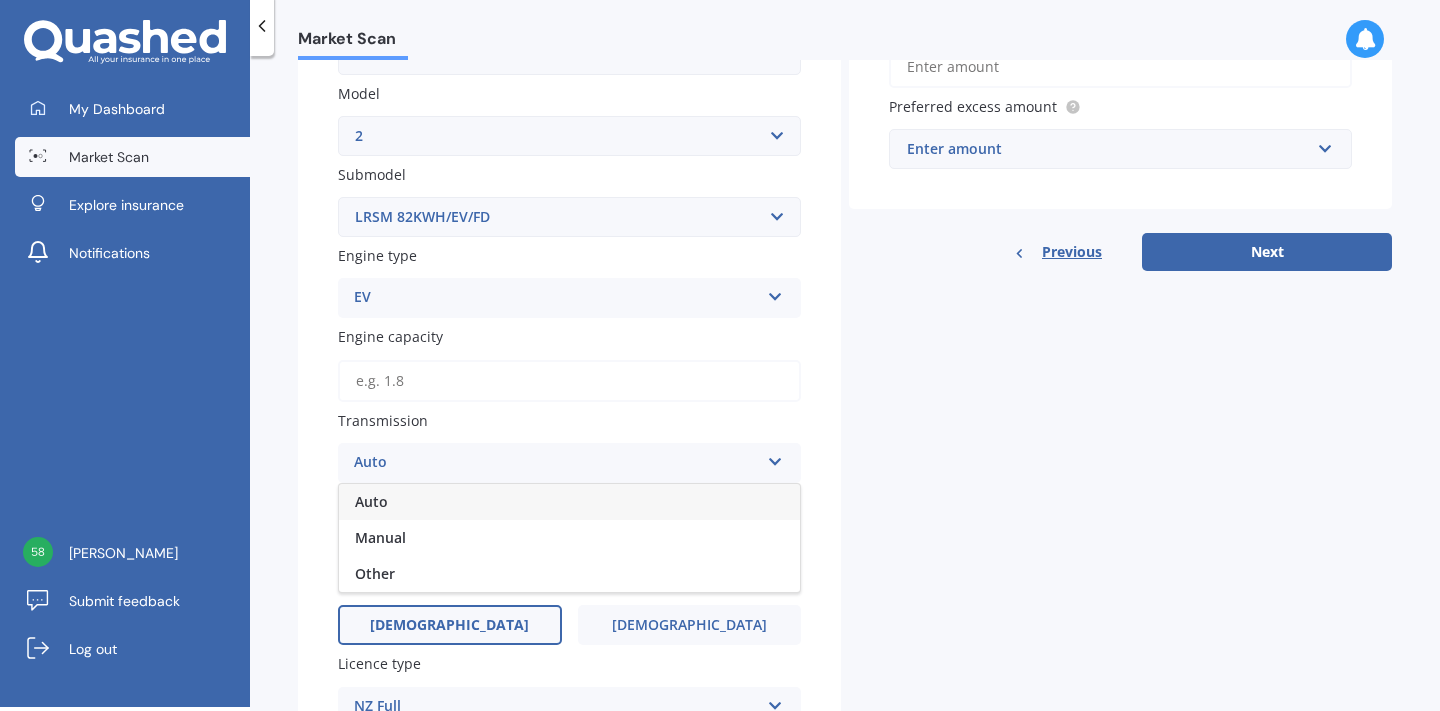 click on "Auto" at bounding box center (569, 502) 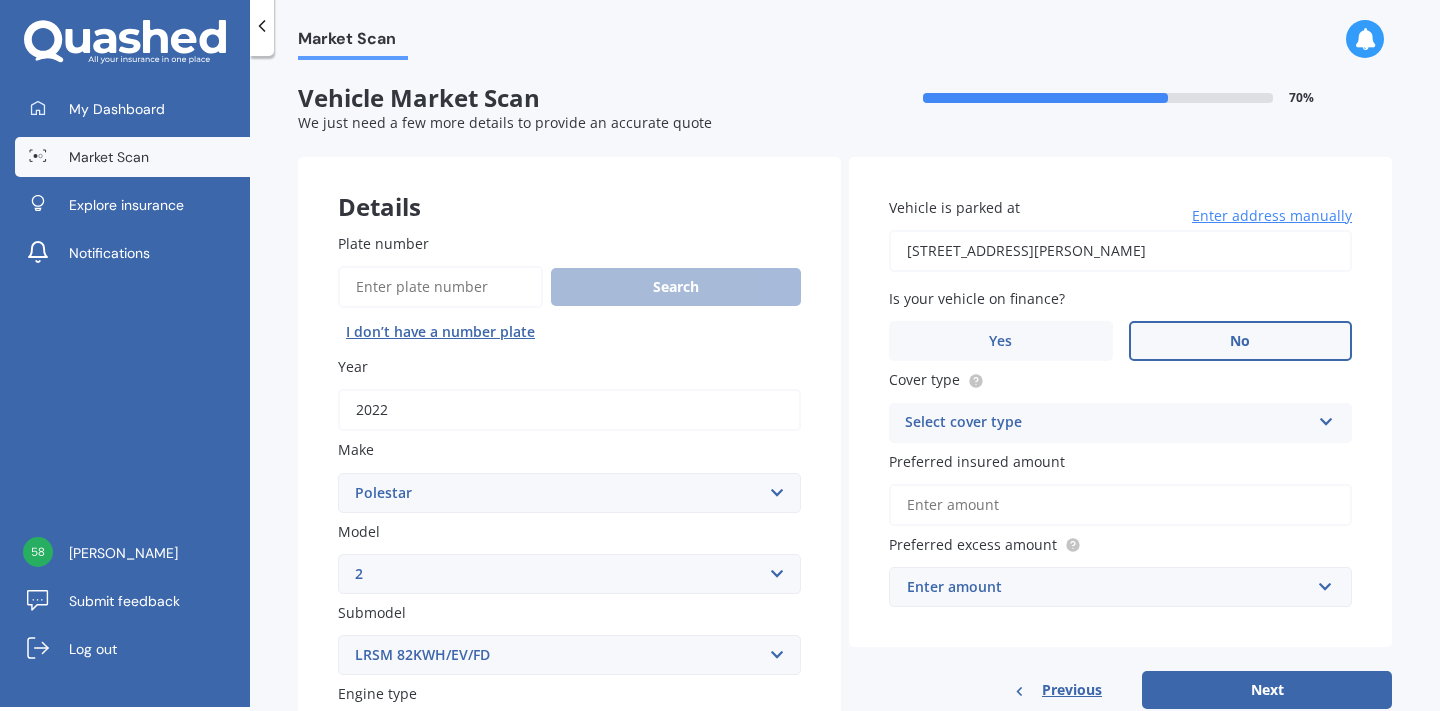 scroll, scrollTop: 0, scrollLeft: 0, axis: both 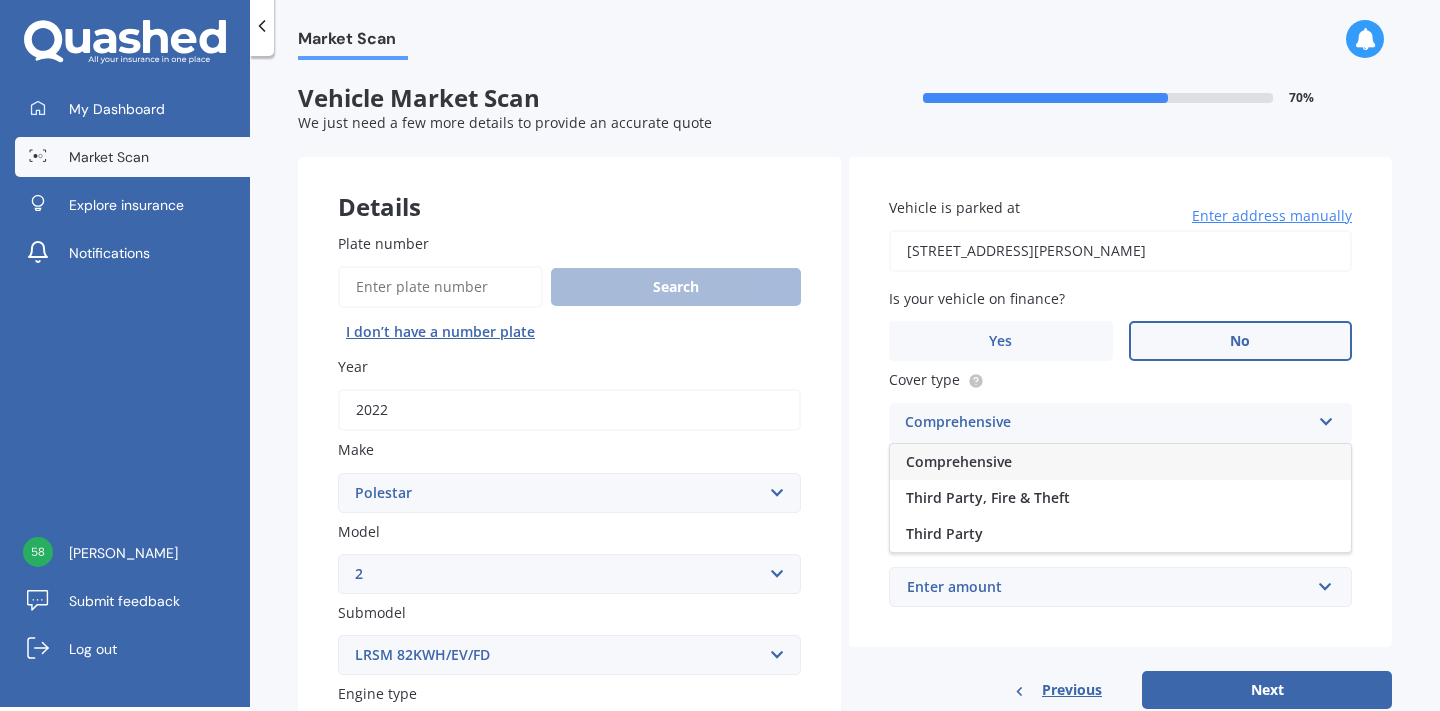 click on "Comprehensive" at bounding box center [959, 461] 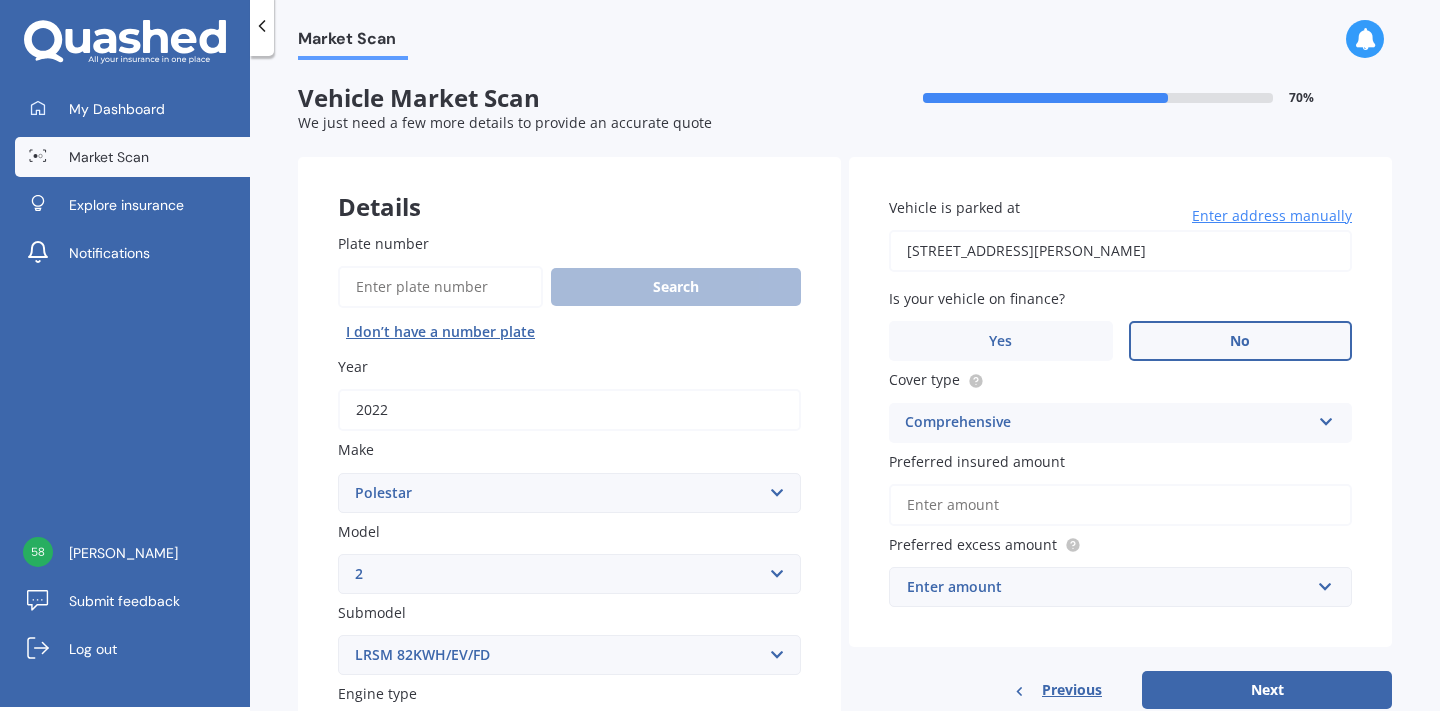 click on "Preferred insured amount" at bounding box center (1120, 505) 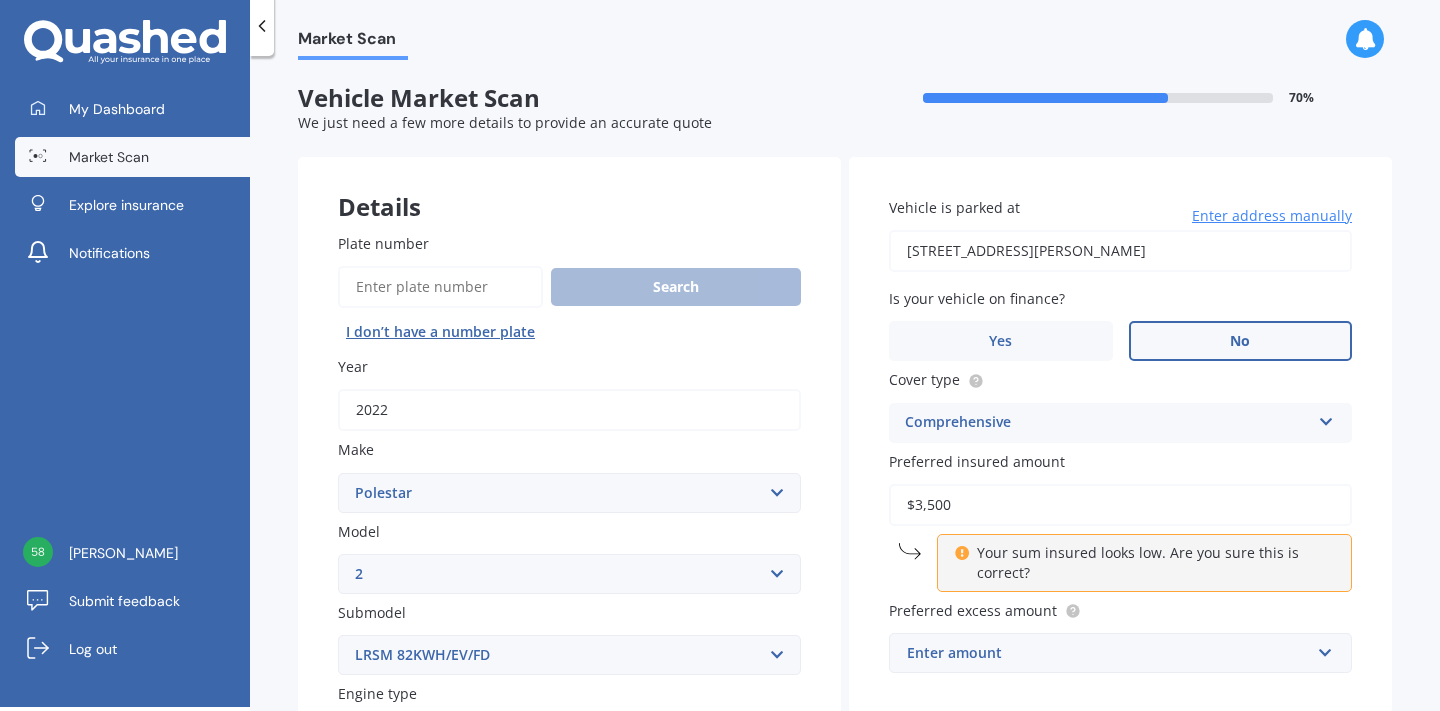 type on "$35,000" 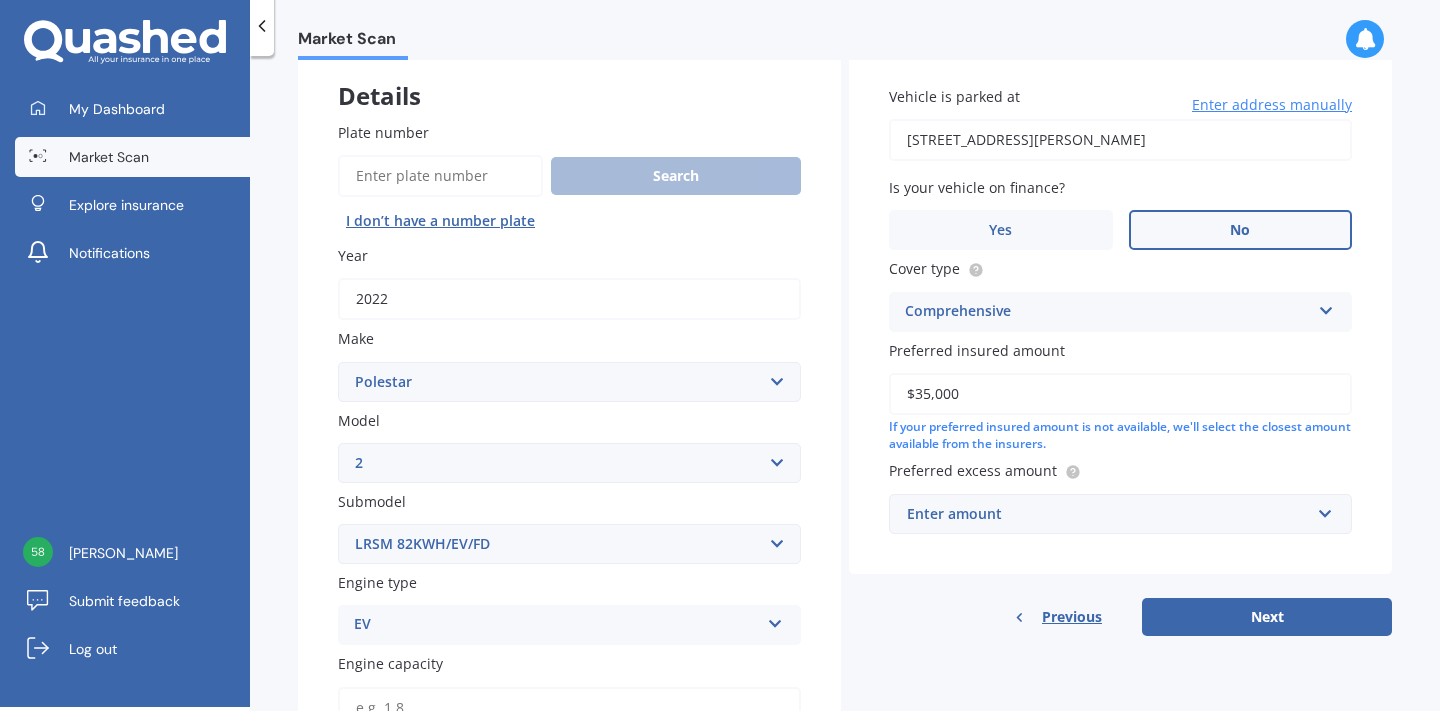 scroll, scrollTop: 118, scrollLeft: 0, axis: vertical 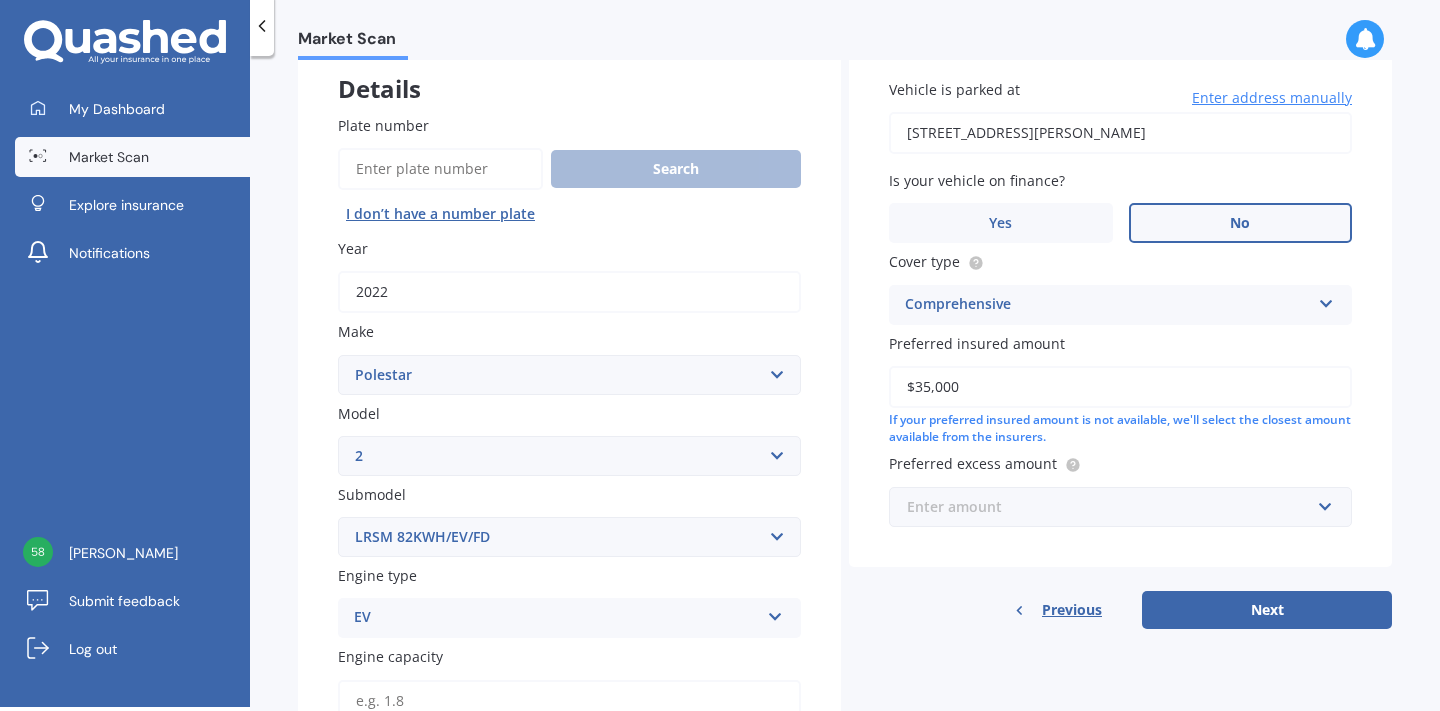 click at bounding box center (1113, 507) 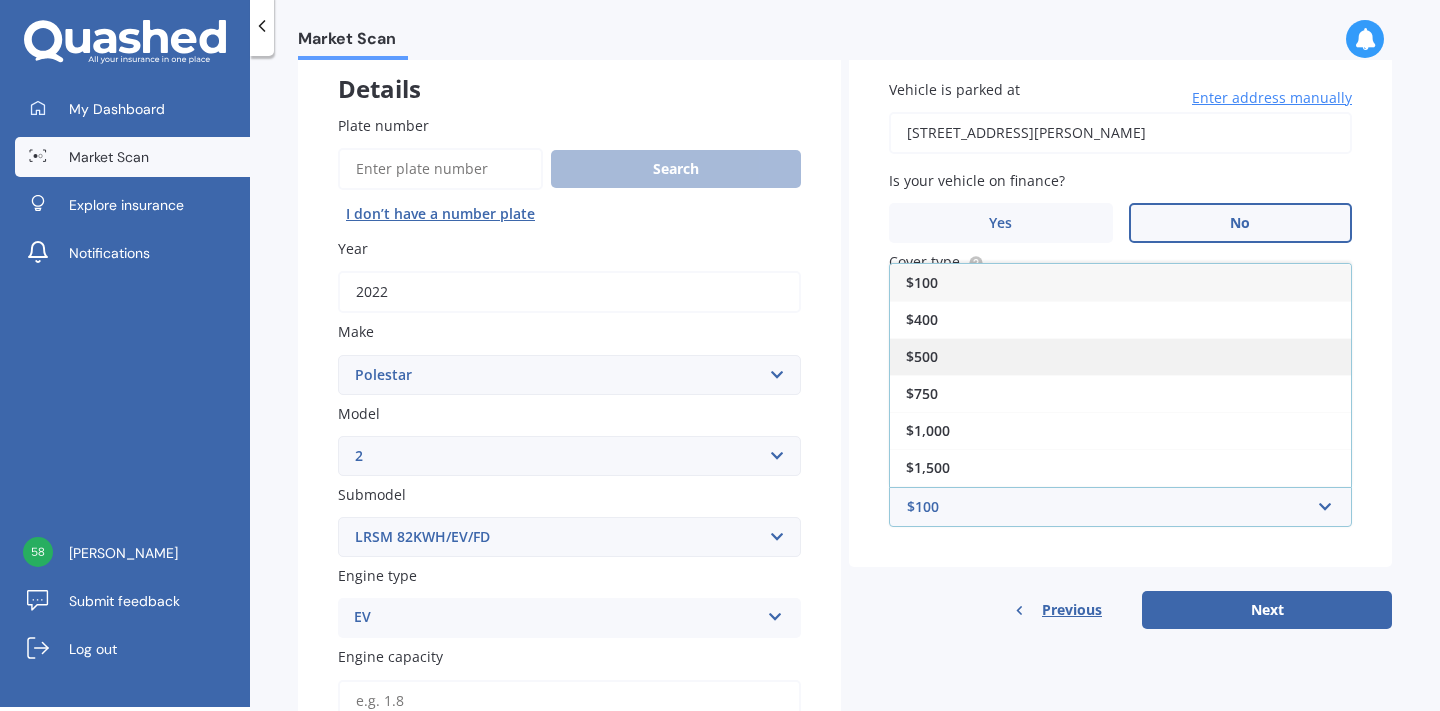 click on "$500" at bounding box center [1120, 356] 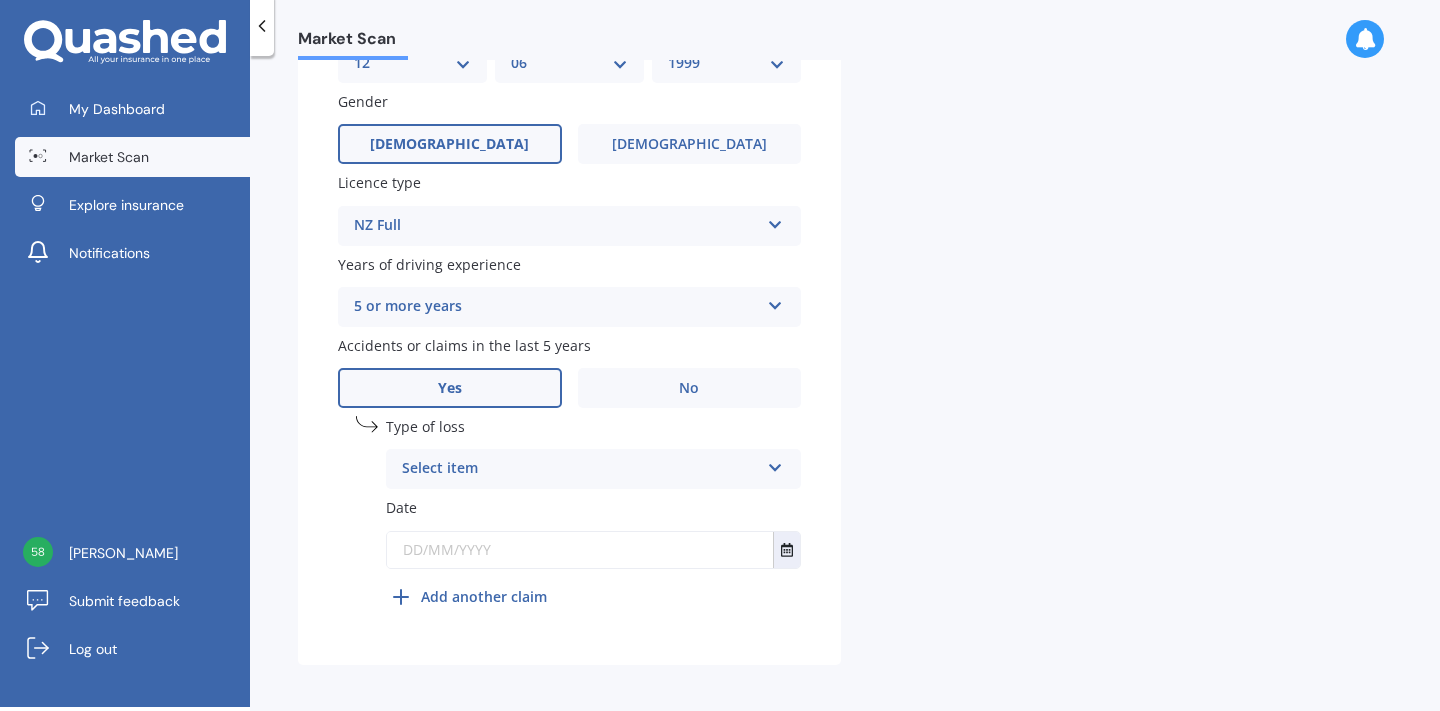 scroll, scrollTop: 918, scrollLeft: 0, axis: vertical 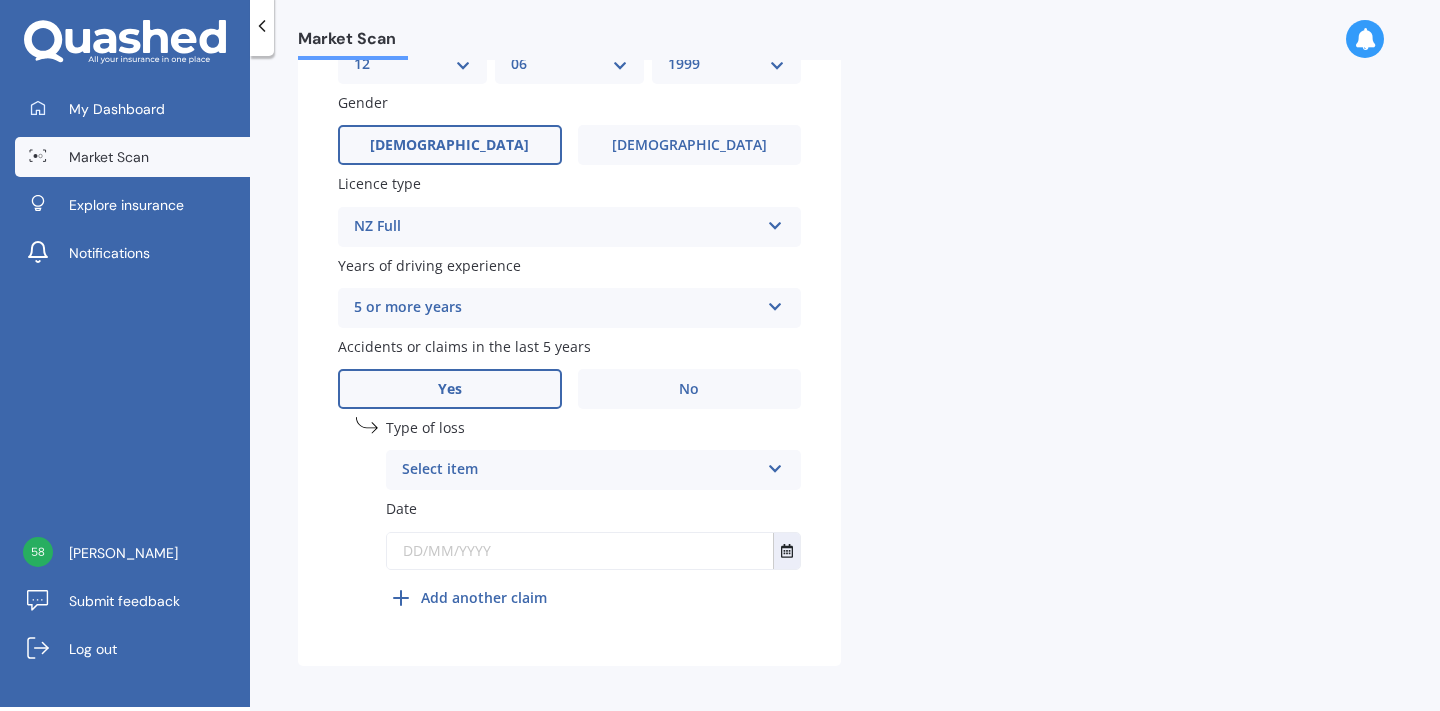 click at bounding box center (775, 465) 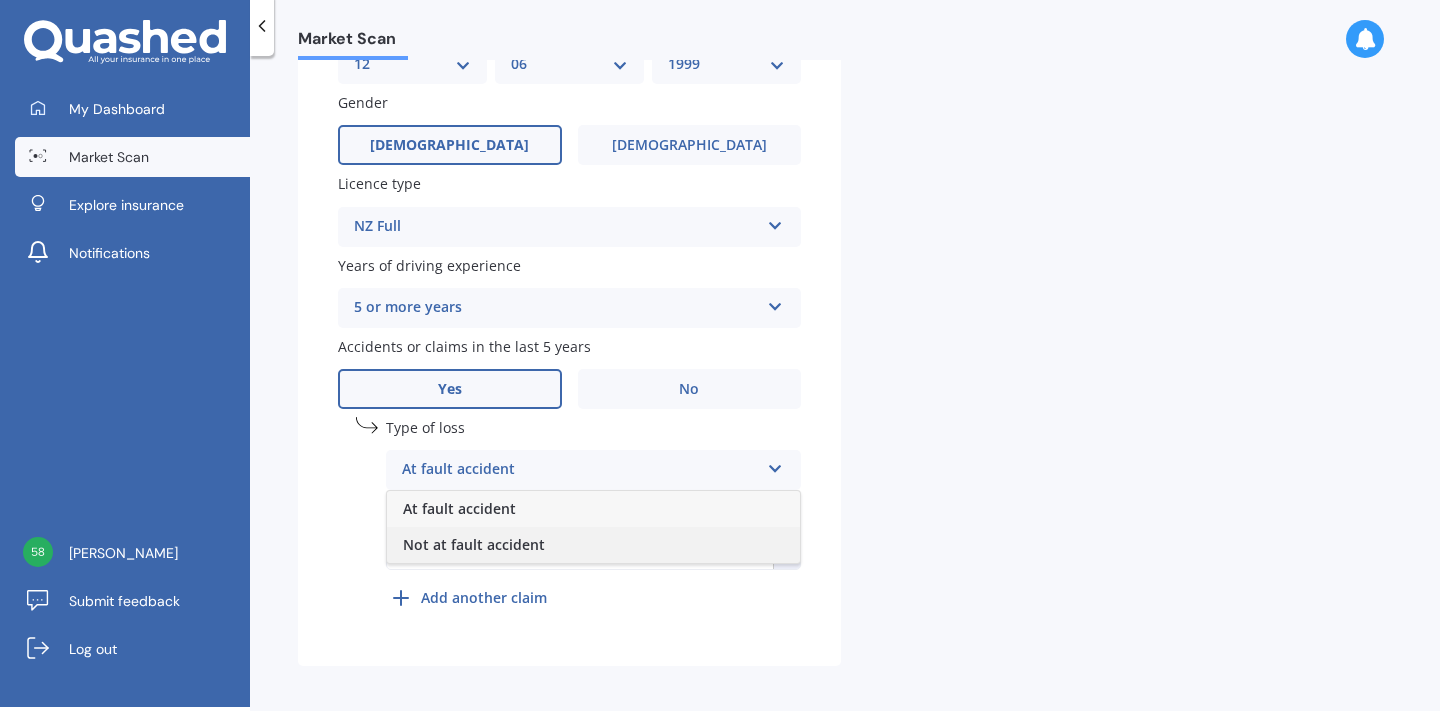 click on "Not at fault accident" at bounding box center [593, 545] 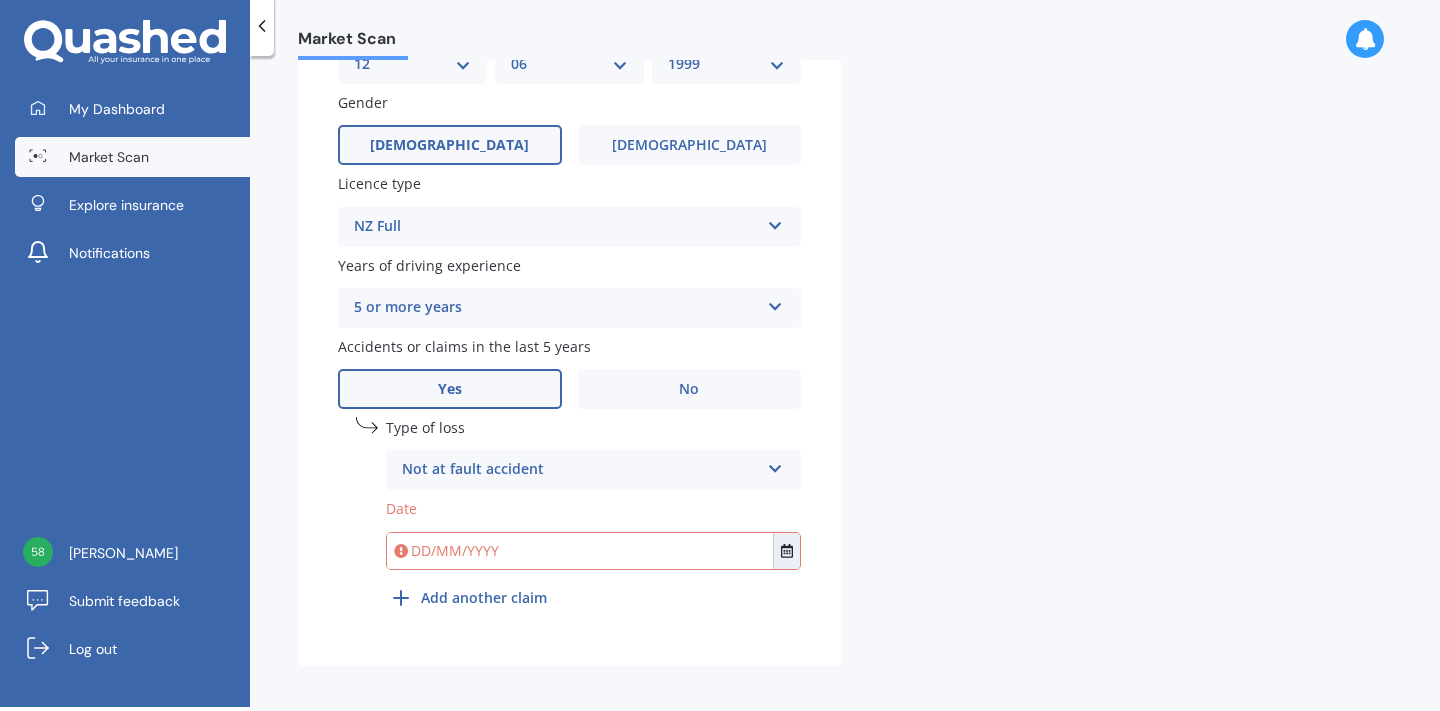 click at bounding box center [580, 551] 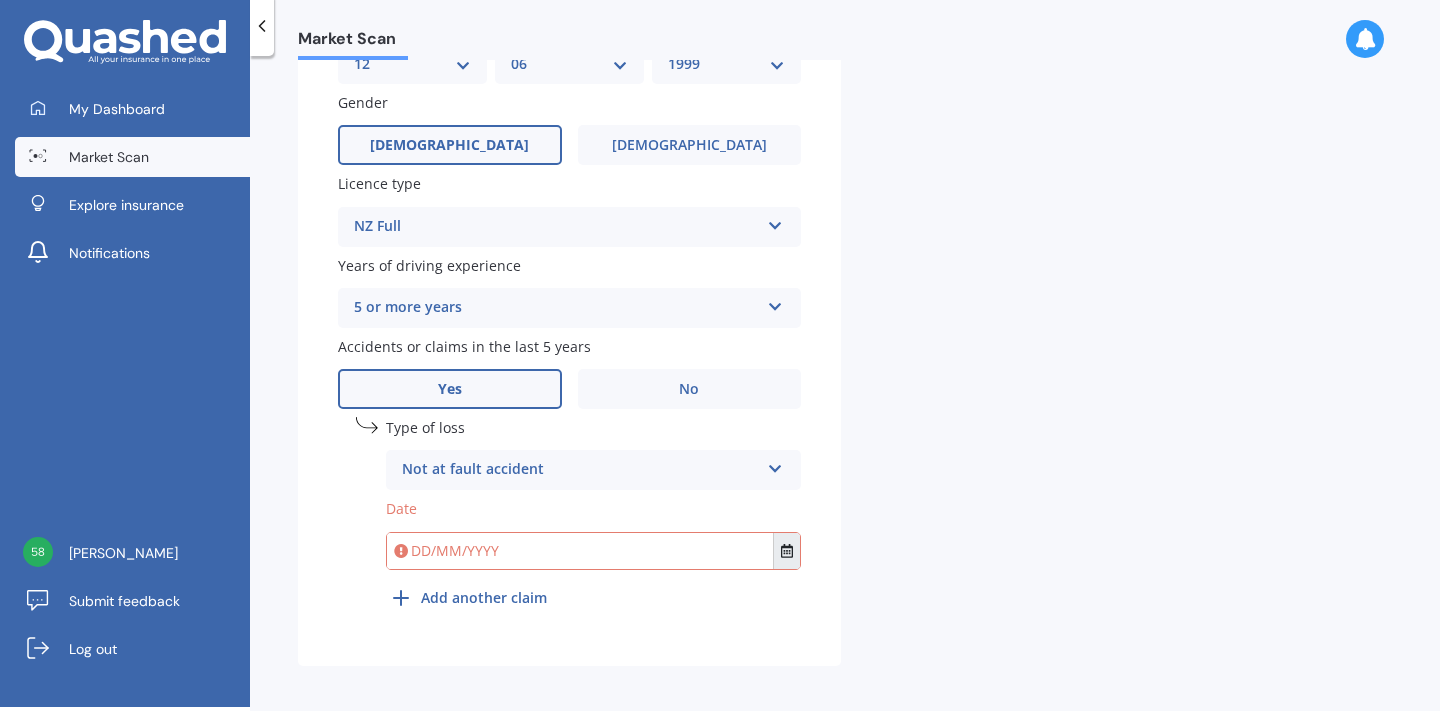 click 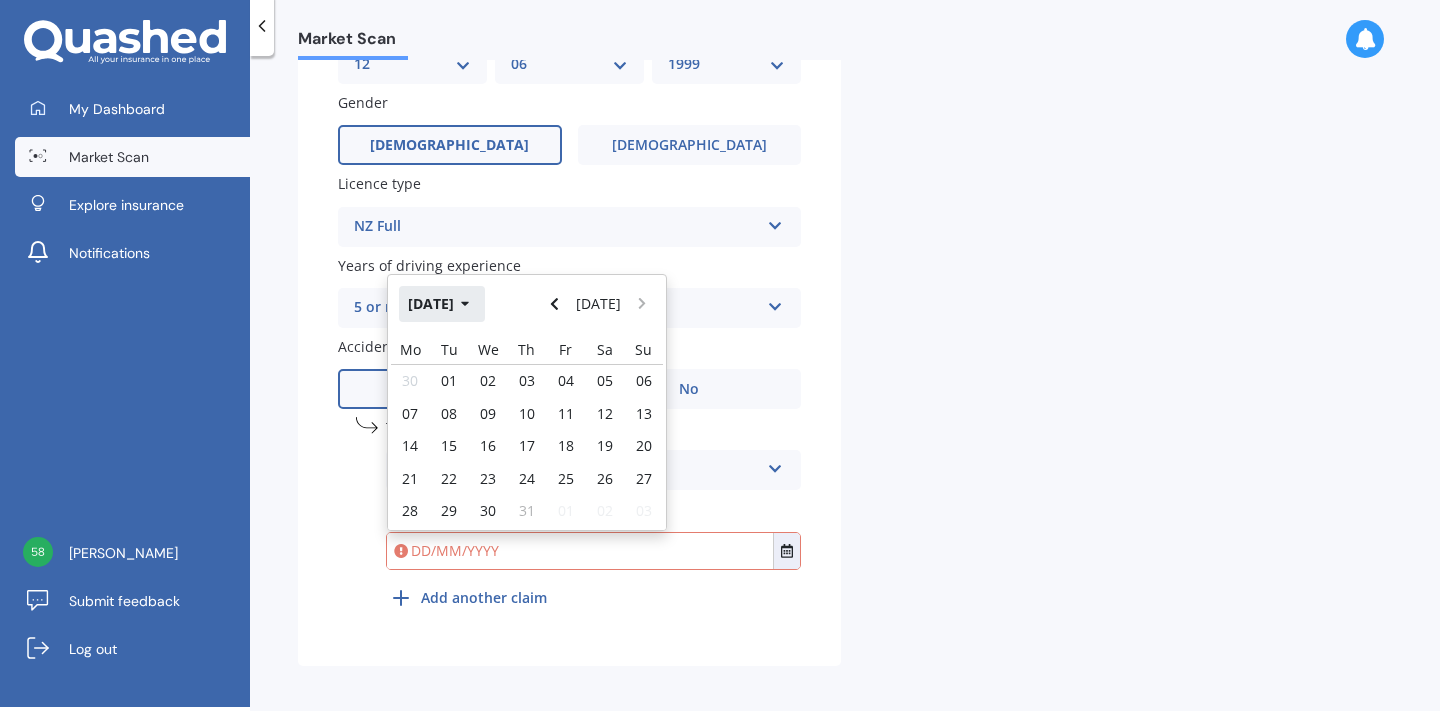click on "[DATE]" at bounding box center (442, 304) 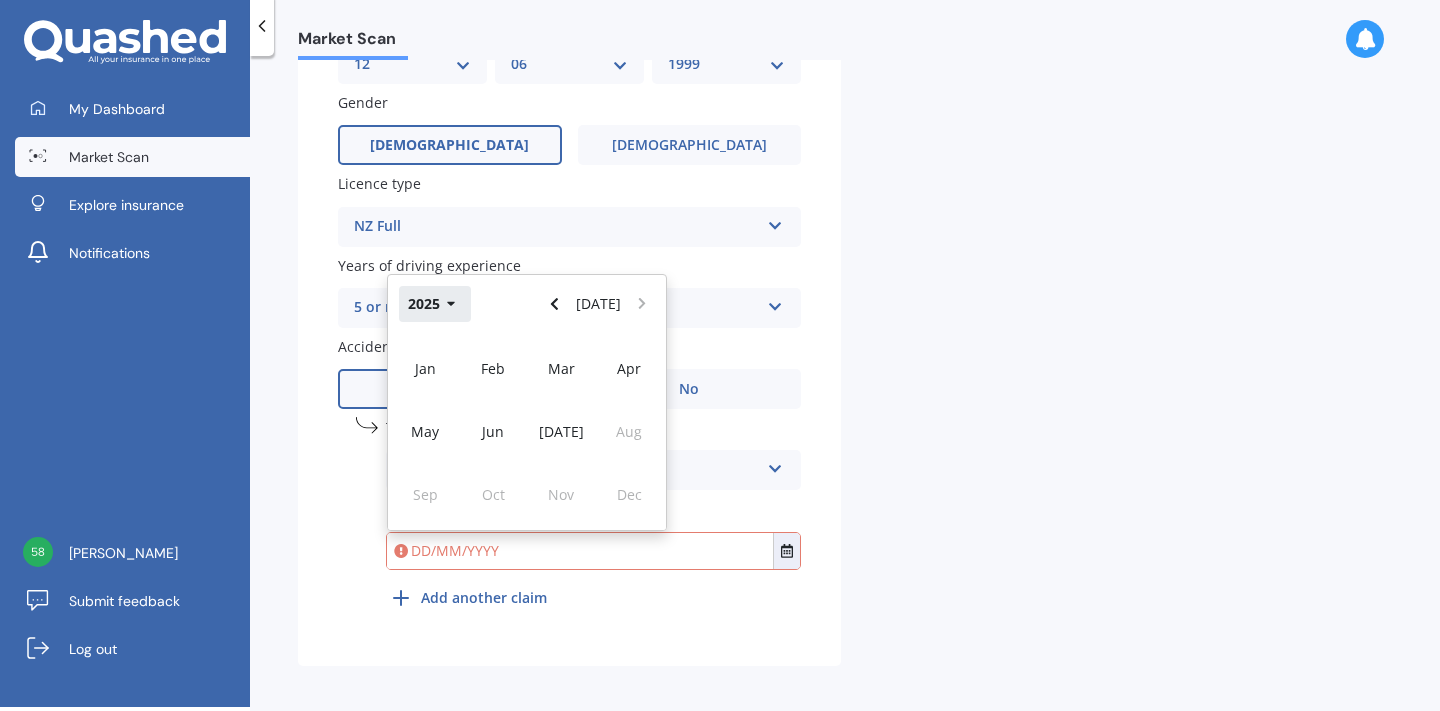 click on "2025" at bounding box center [435, 304] 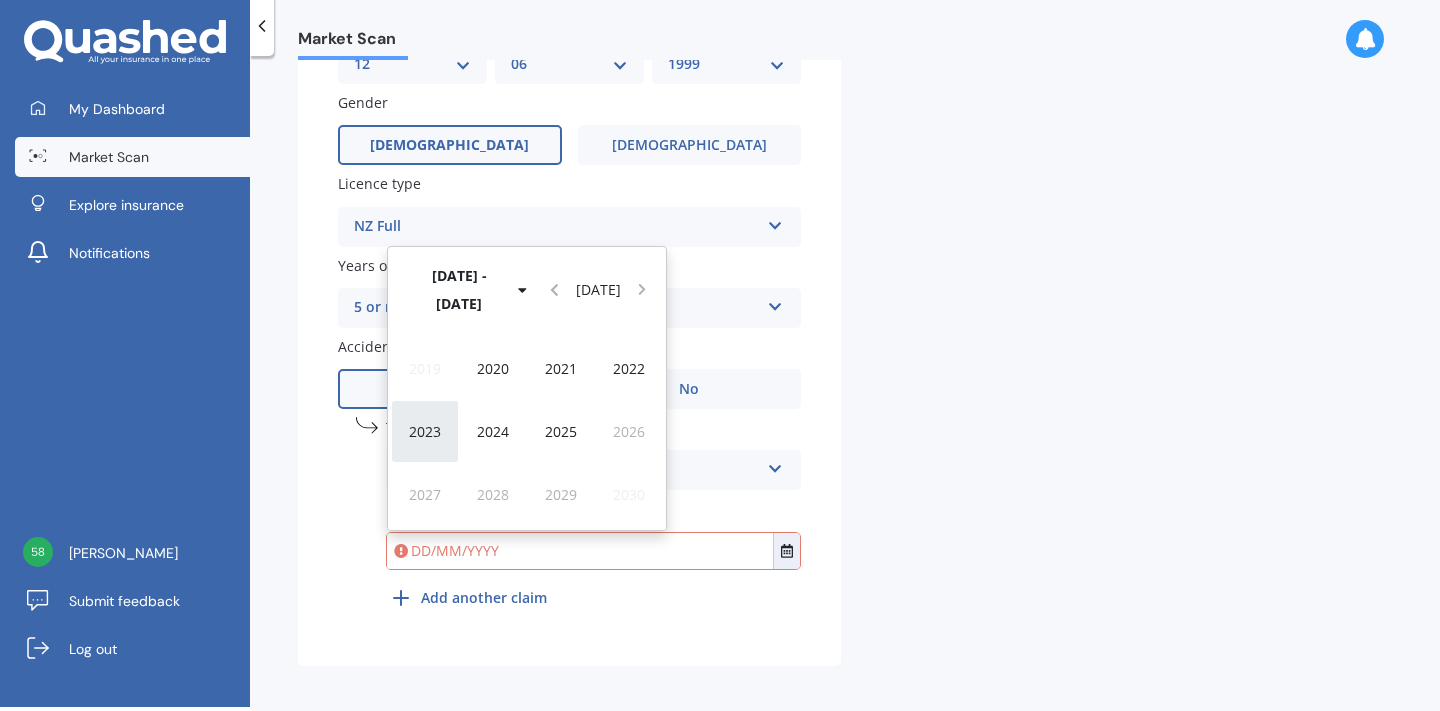 click on "2023" at bounding box center (425, 431) 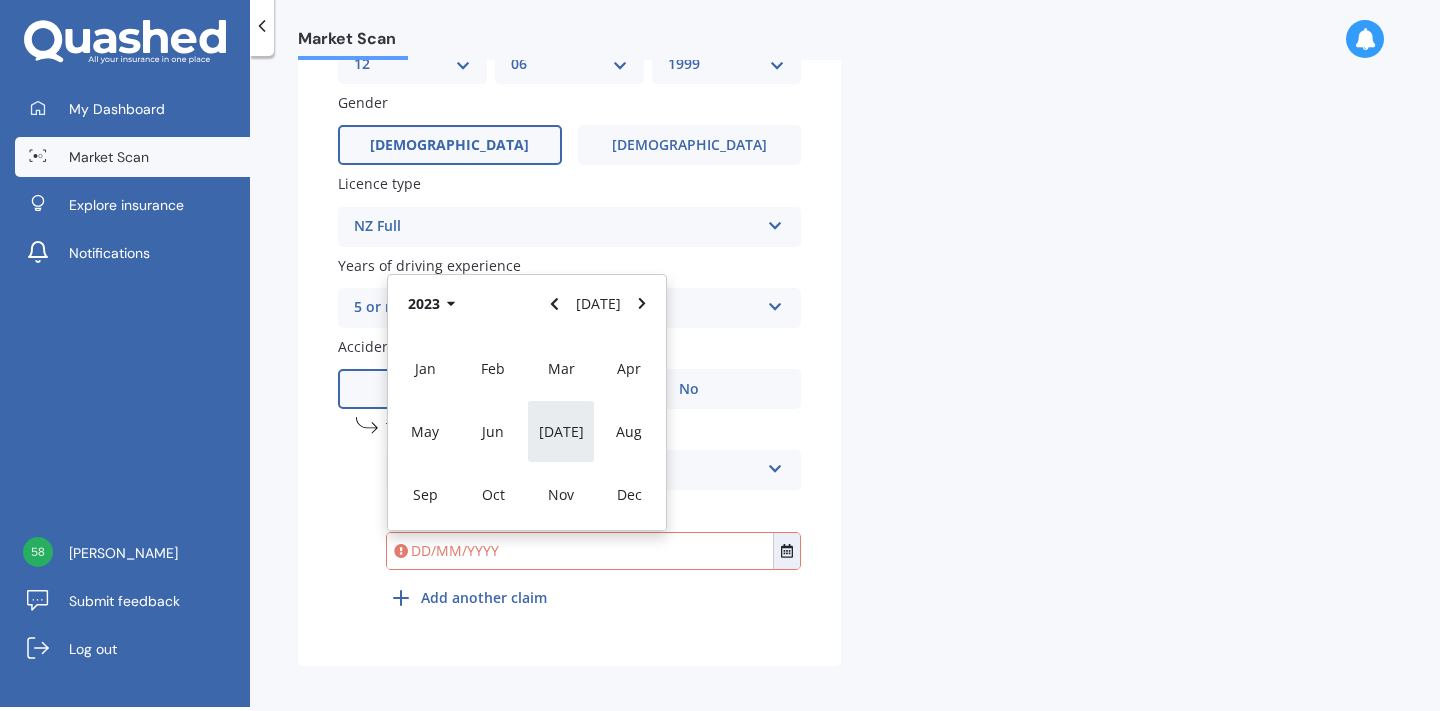click on "[DATE]" at bounding box center [561, 431] 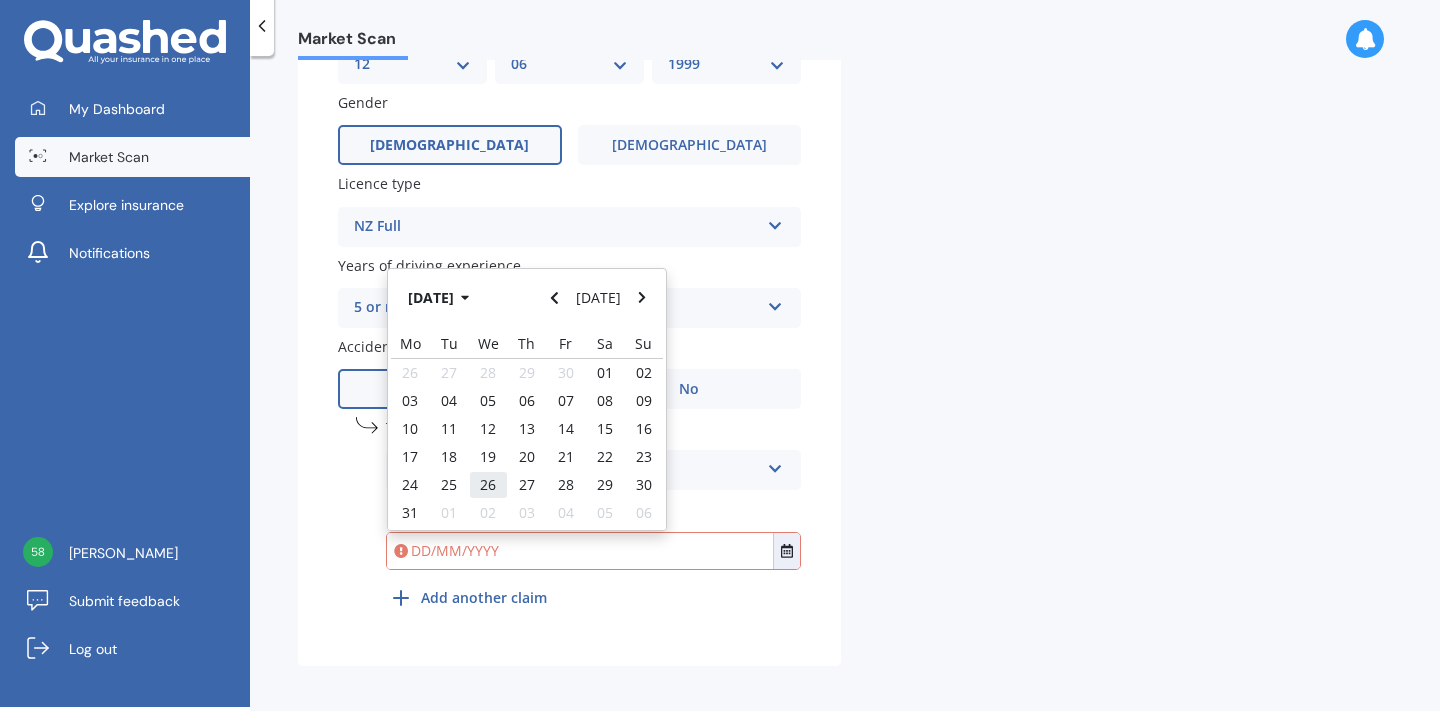 click on "26" at bounding box center [488, 484] 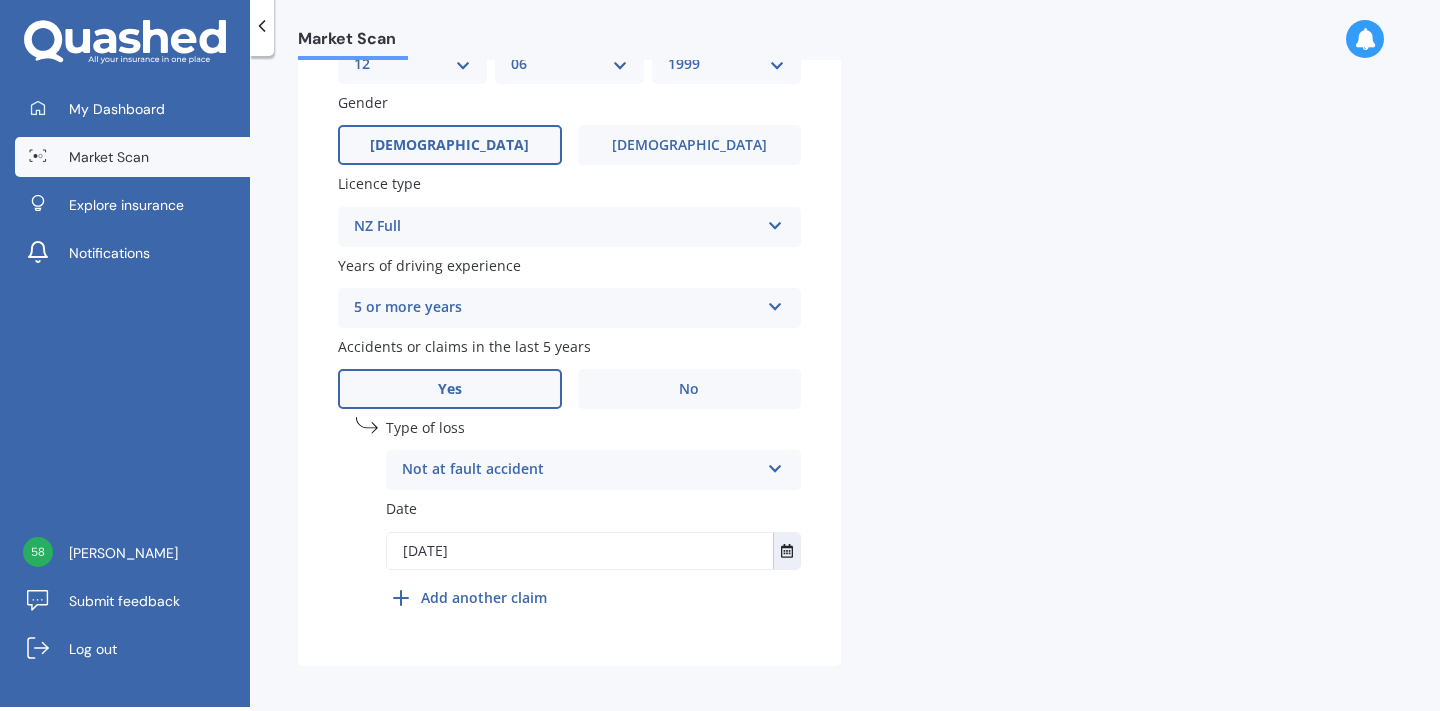 click on "Add another claim" at bounding box center [484, 597] 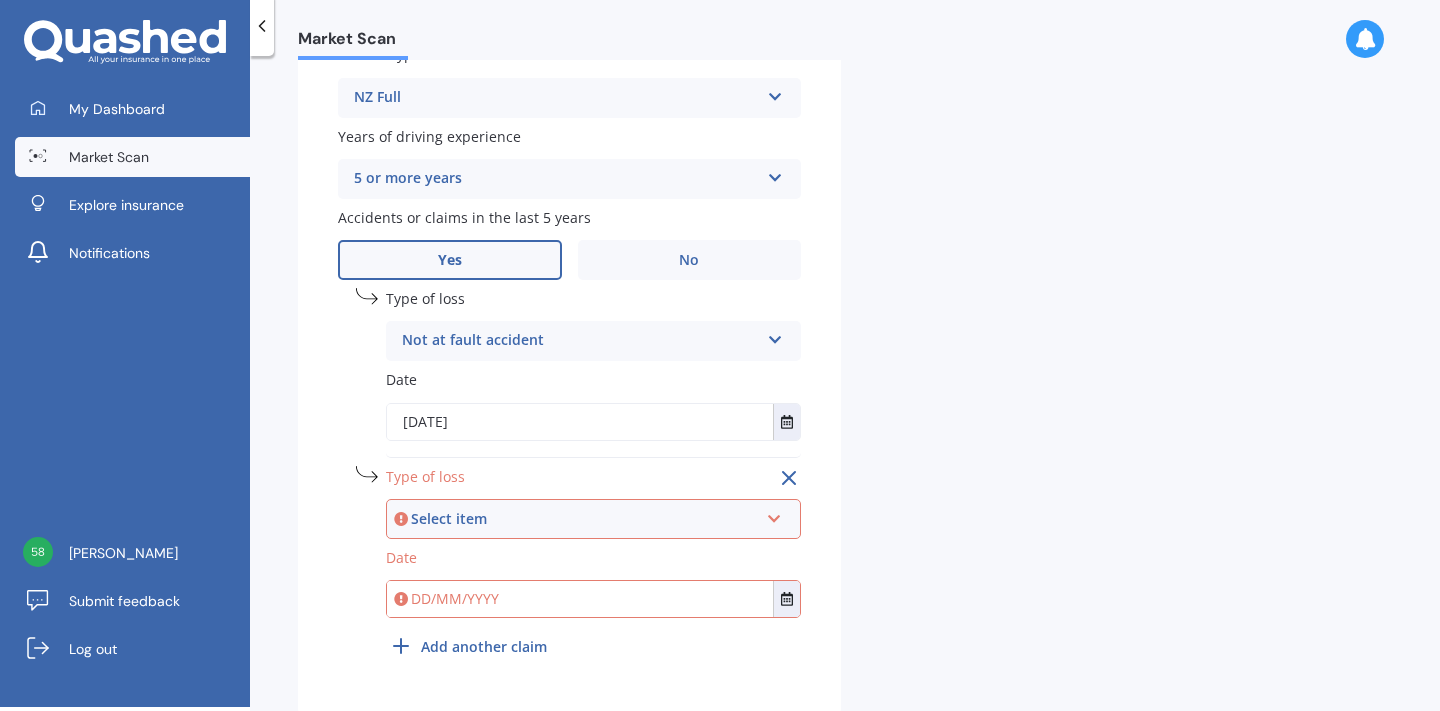 scroll, scrollTop: 1075, scrollLeft: 0, axis: vertical 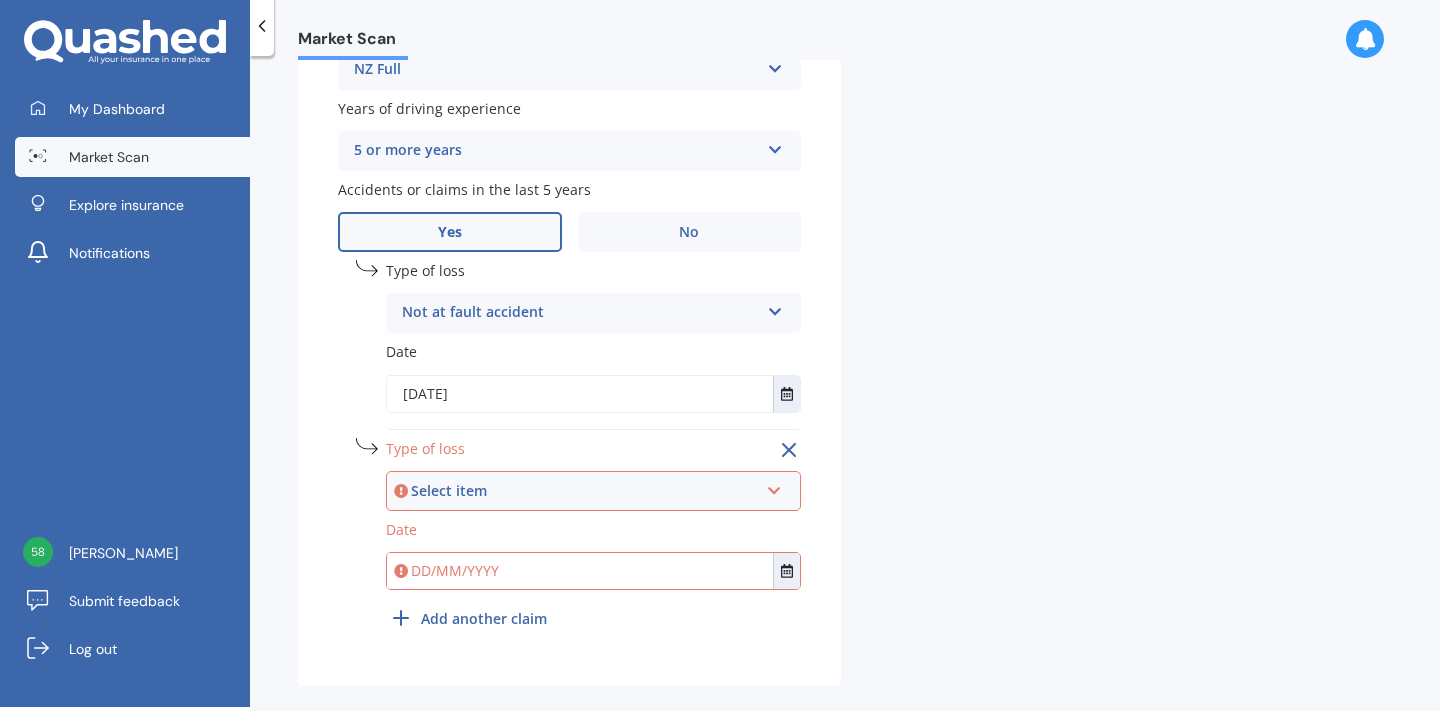 click on "Select item" at bounding box center (584, 491) 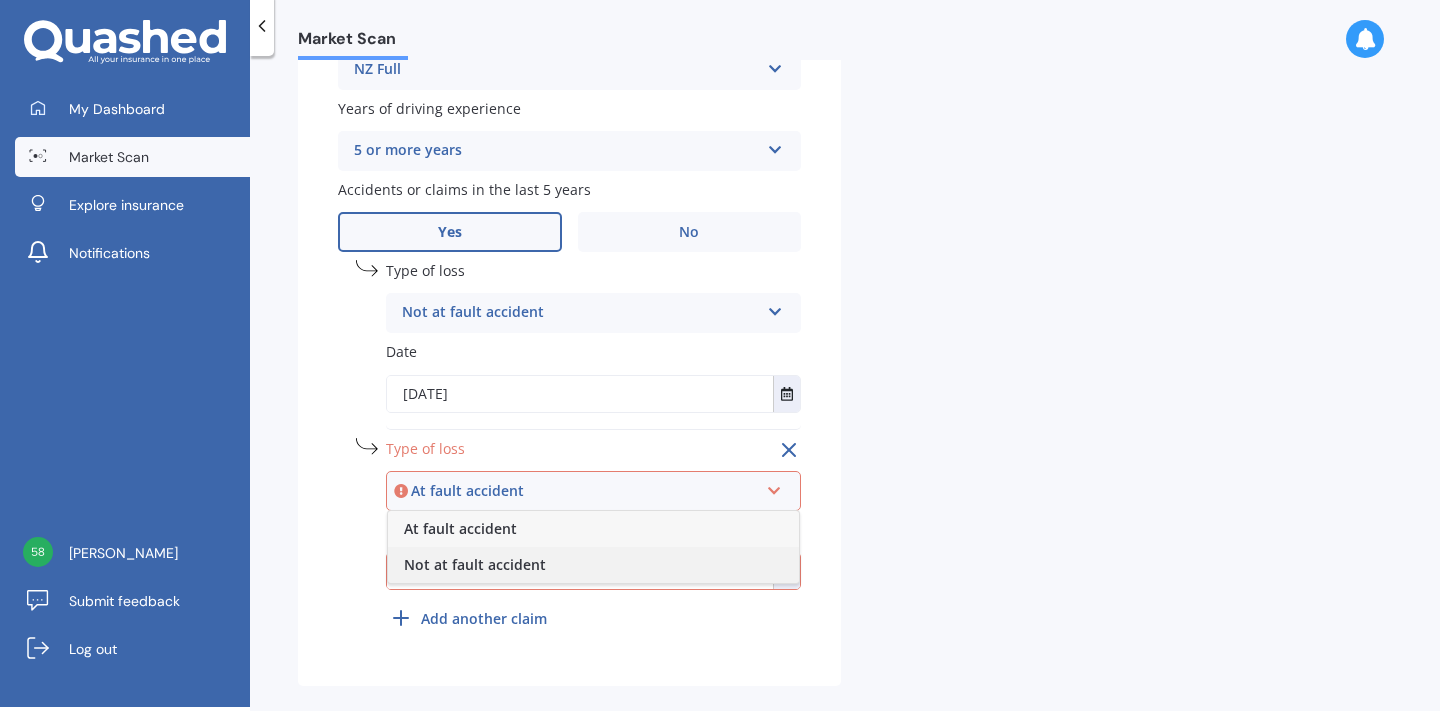 click on "Not at fault accident" at bounding box center (593, 565) 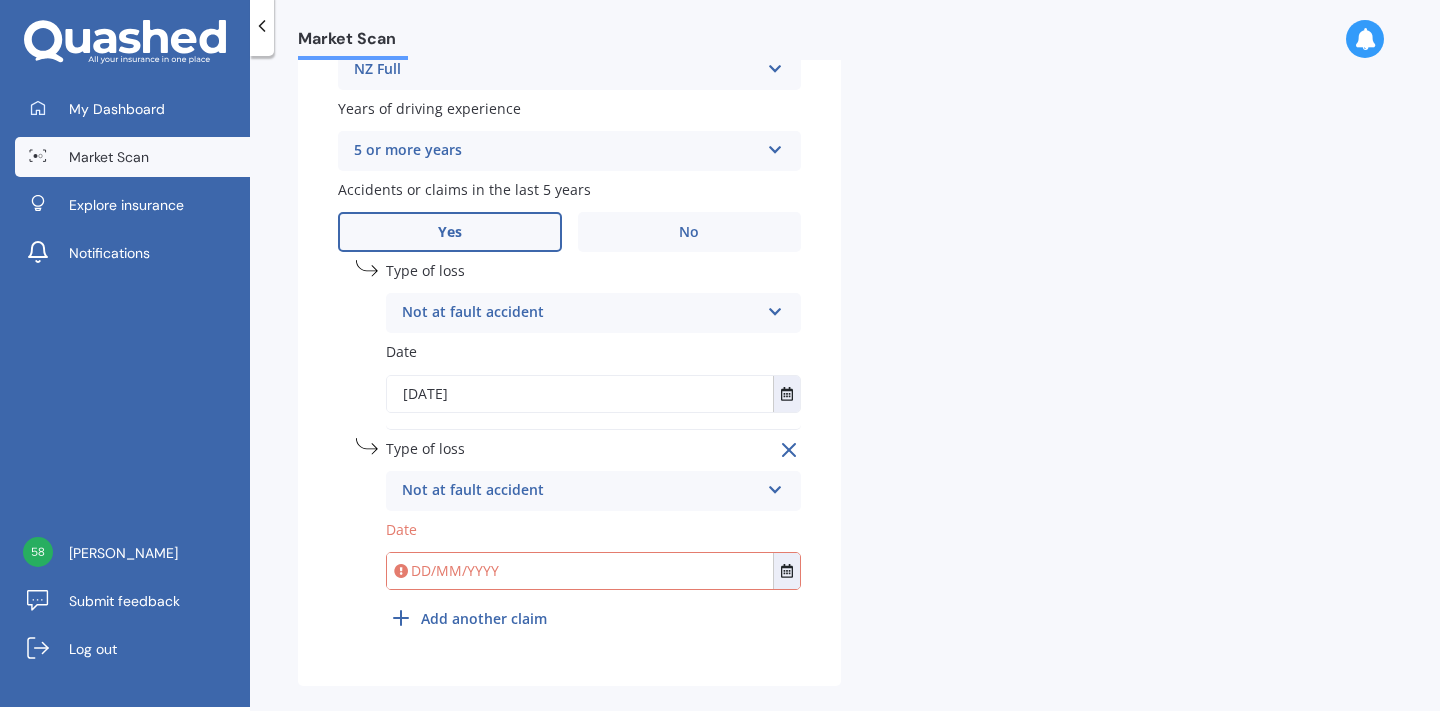 click at bounding box center (580, 571) 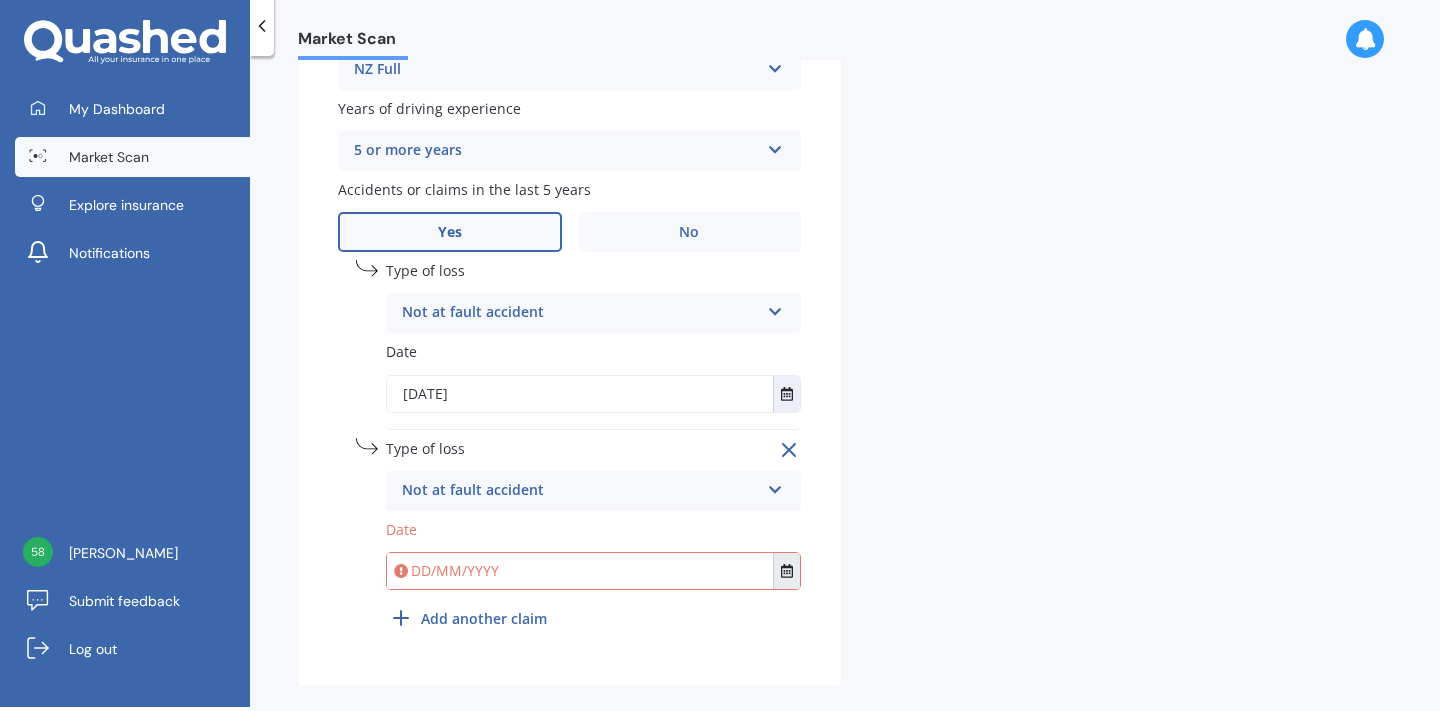 click 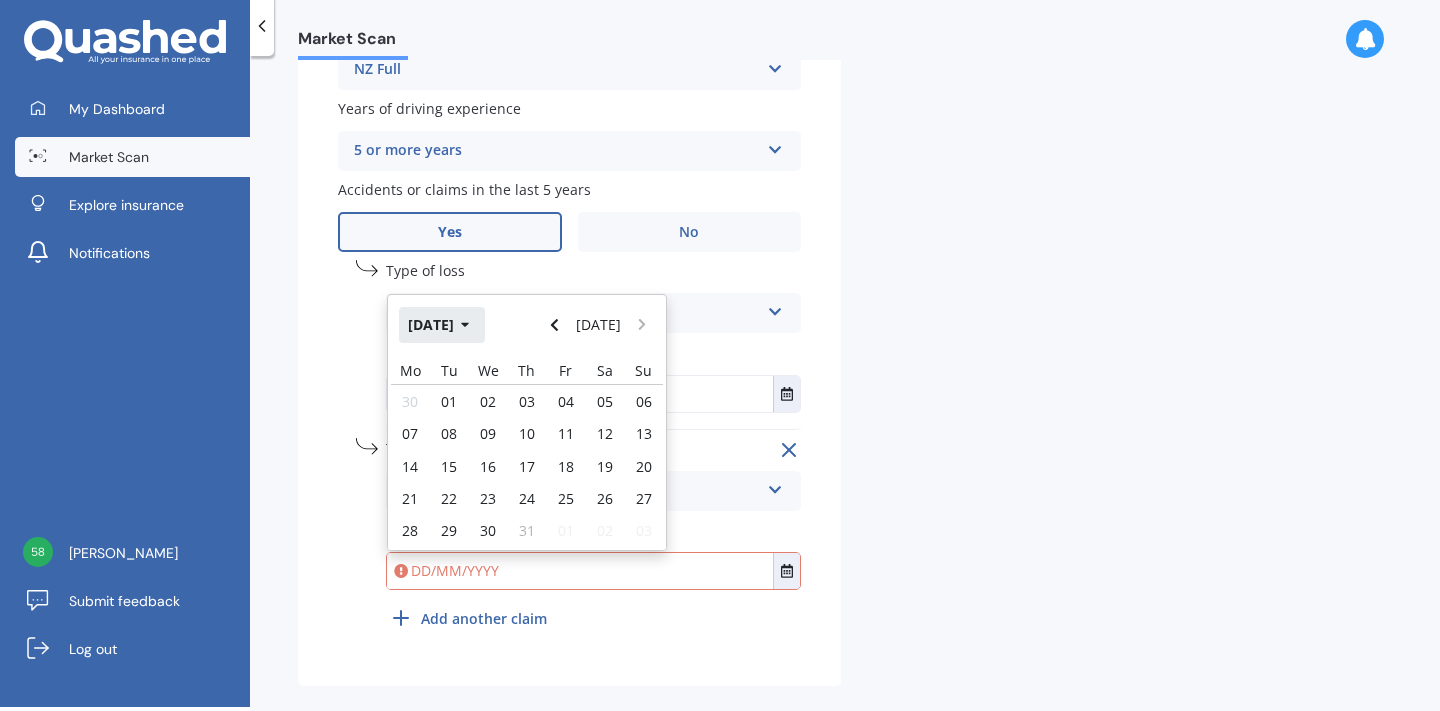 click on "[DATE]" at bounding box center (442, 325) 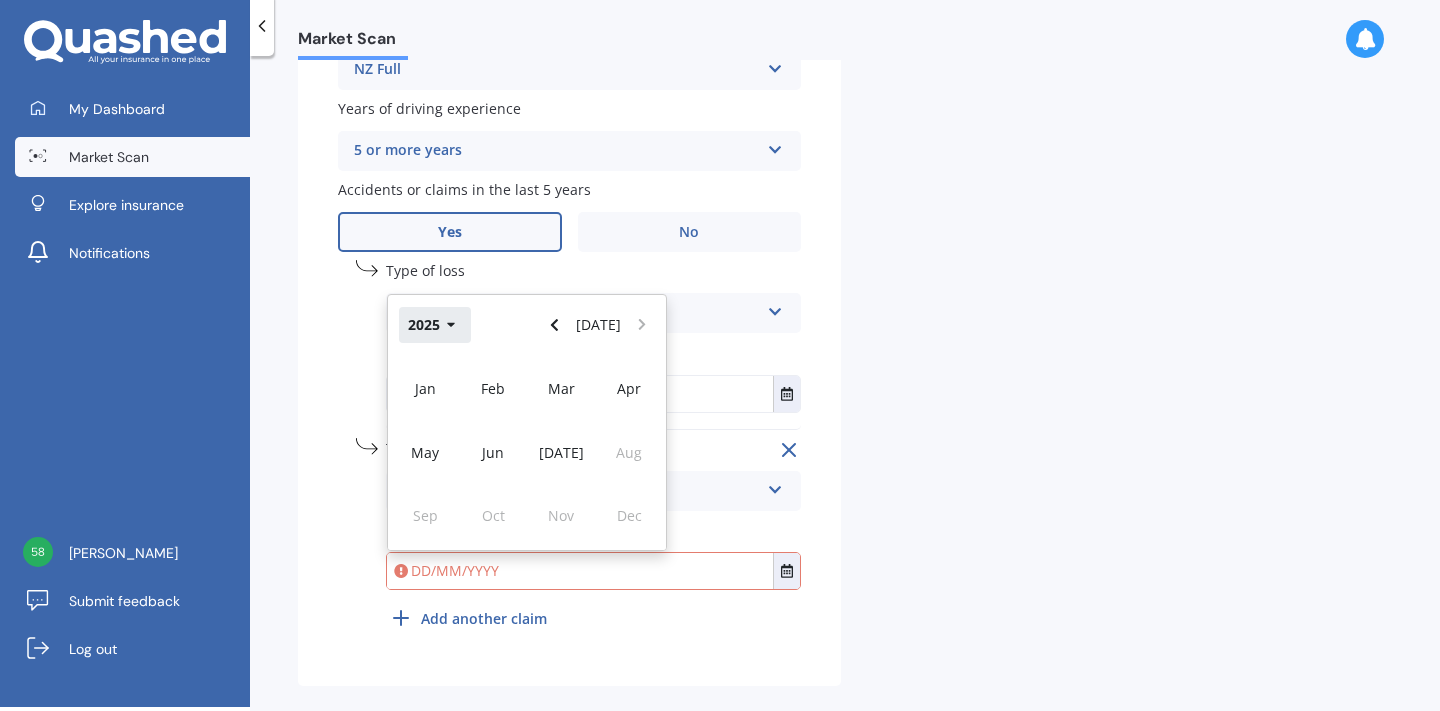 click on "2025" at bounding box center [435, 325] 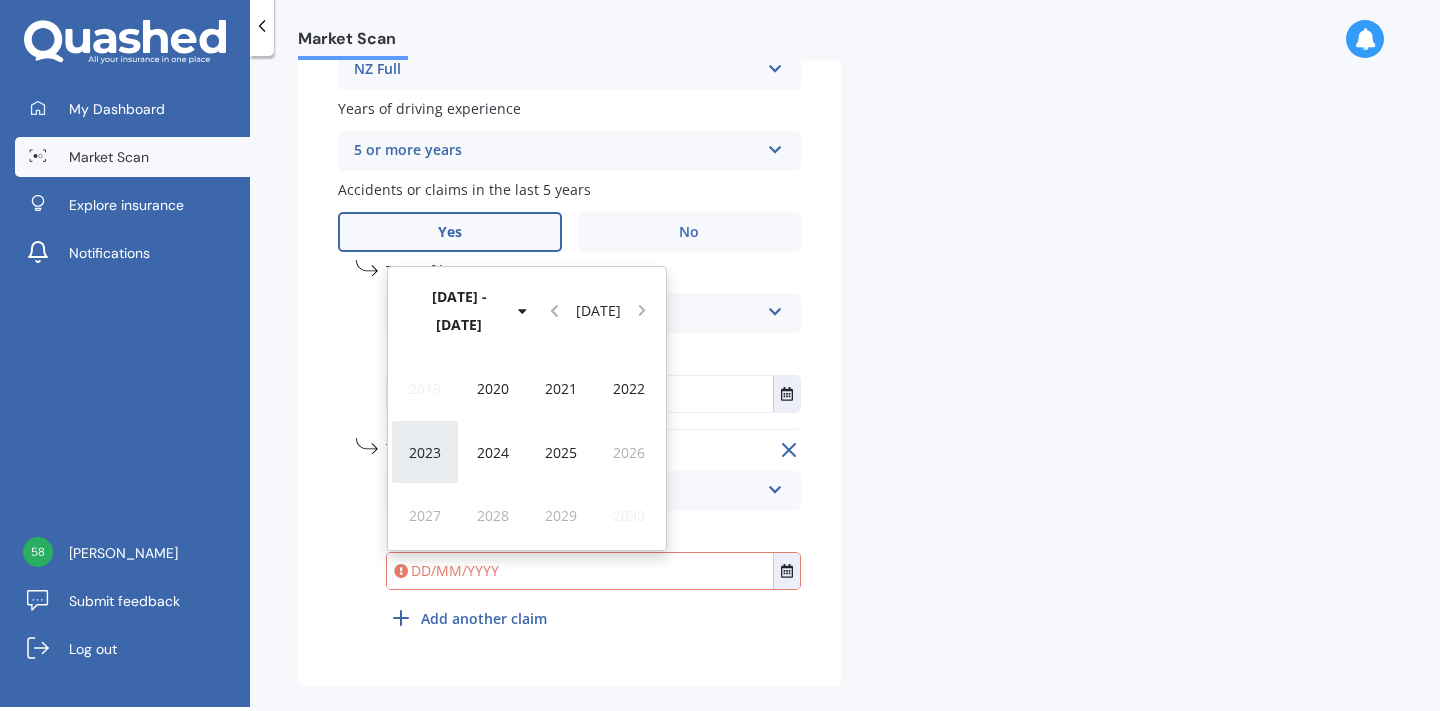 click on "2023" at bounding box center (425, 452) 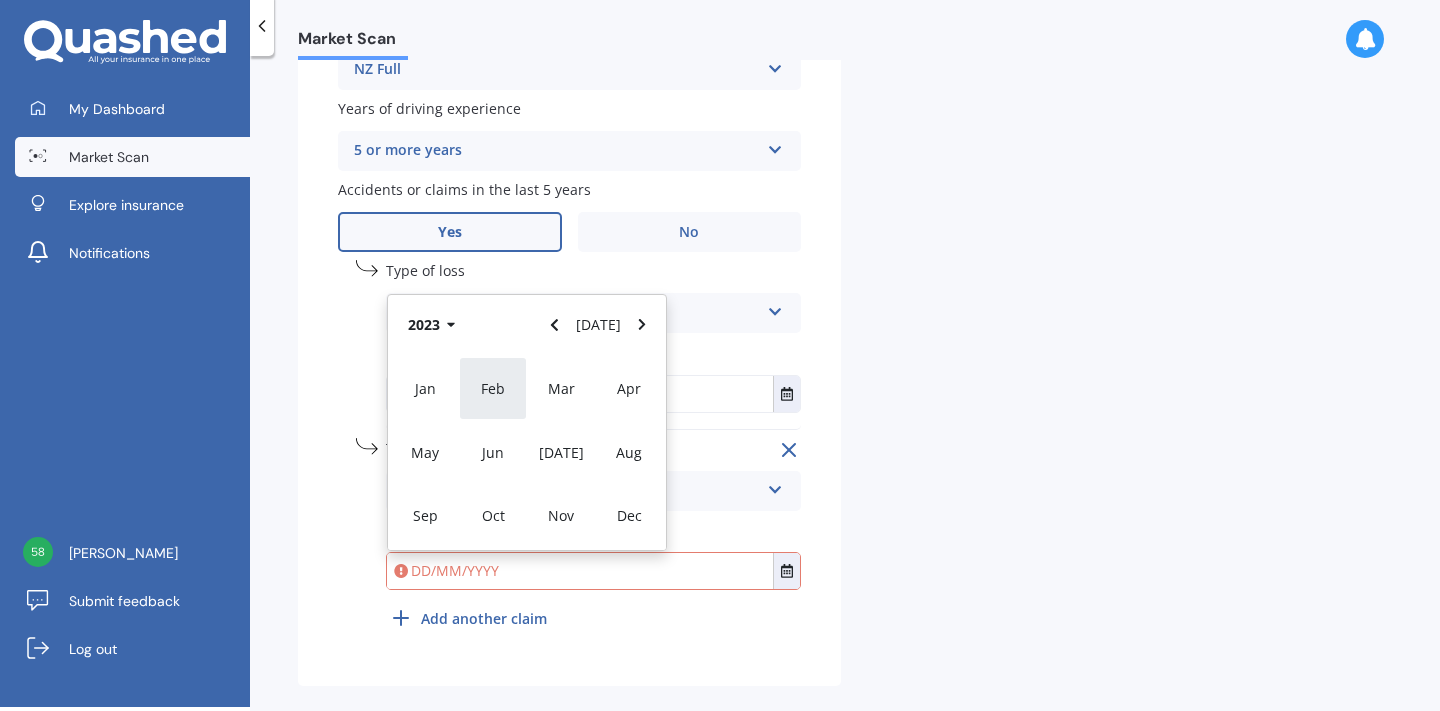 click on "Feb" at bounding box center (493, 388) 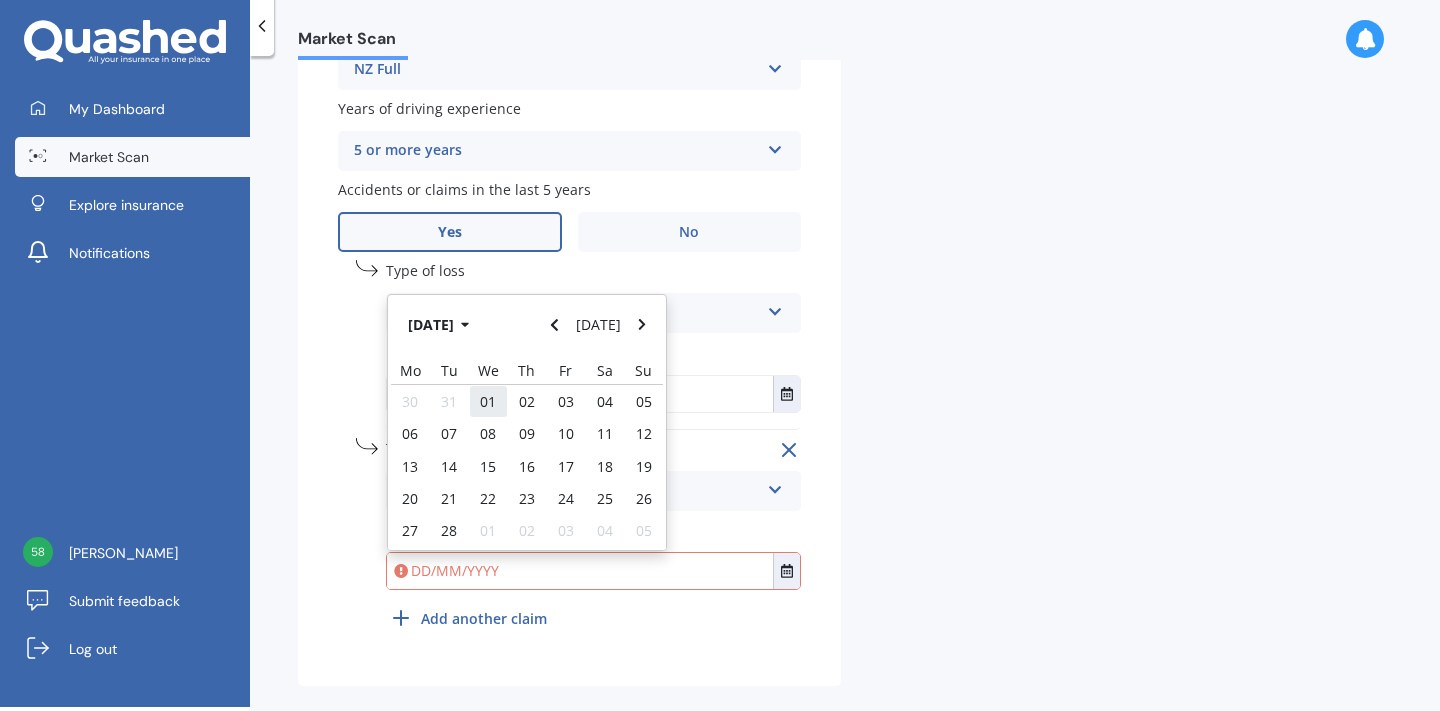 click on "01" at bounding box center (488, 401) 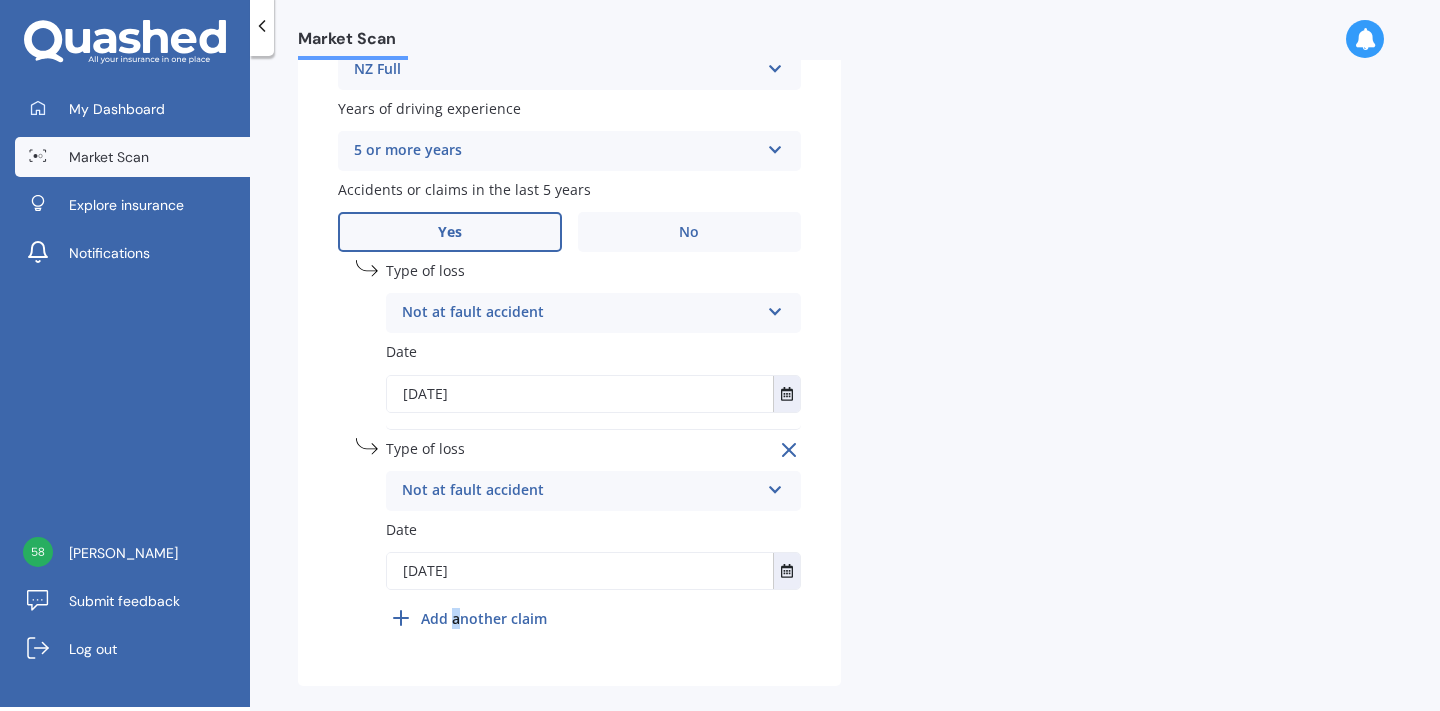 click on "Add another claim" at bounding box center (484, 618) 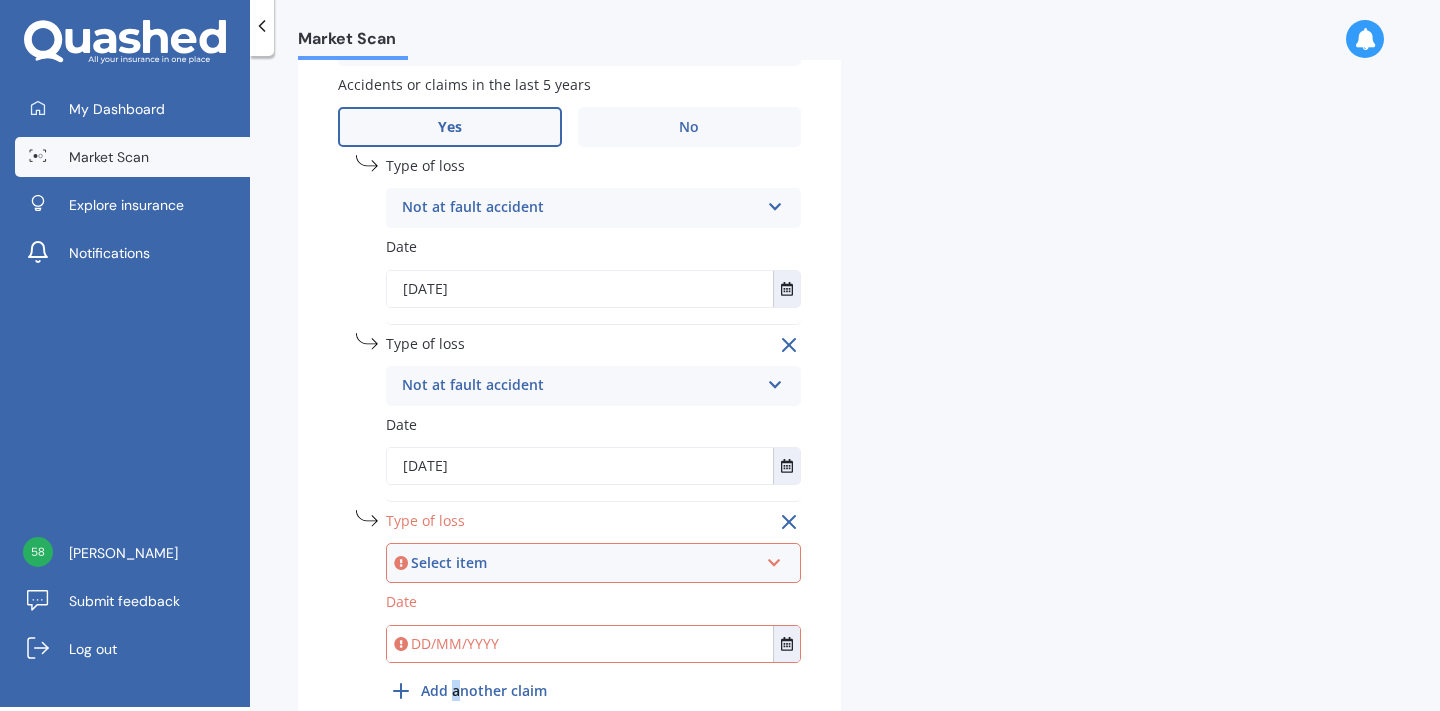 scroll, scrollTop: 1181, scrollLeft: 0, axis: vertical 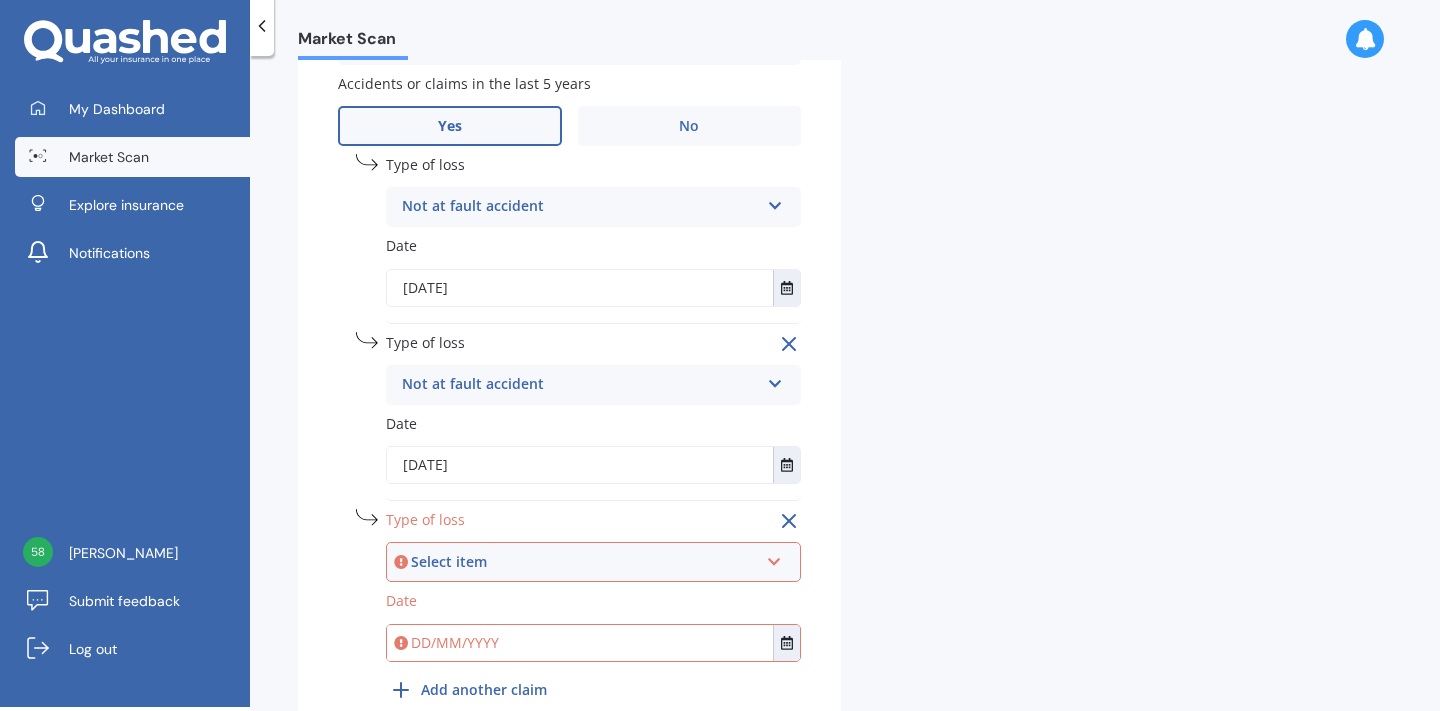 click on "Select item At fault accident Not at fault accident" at bounding box center [593, 562] 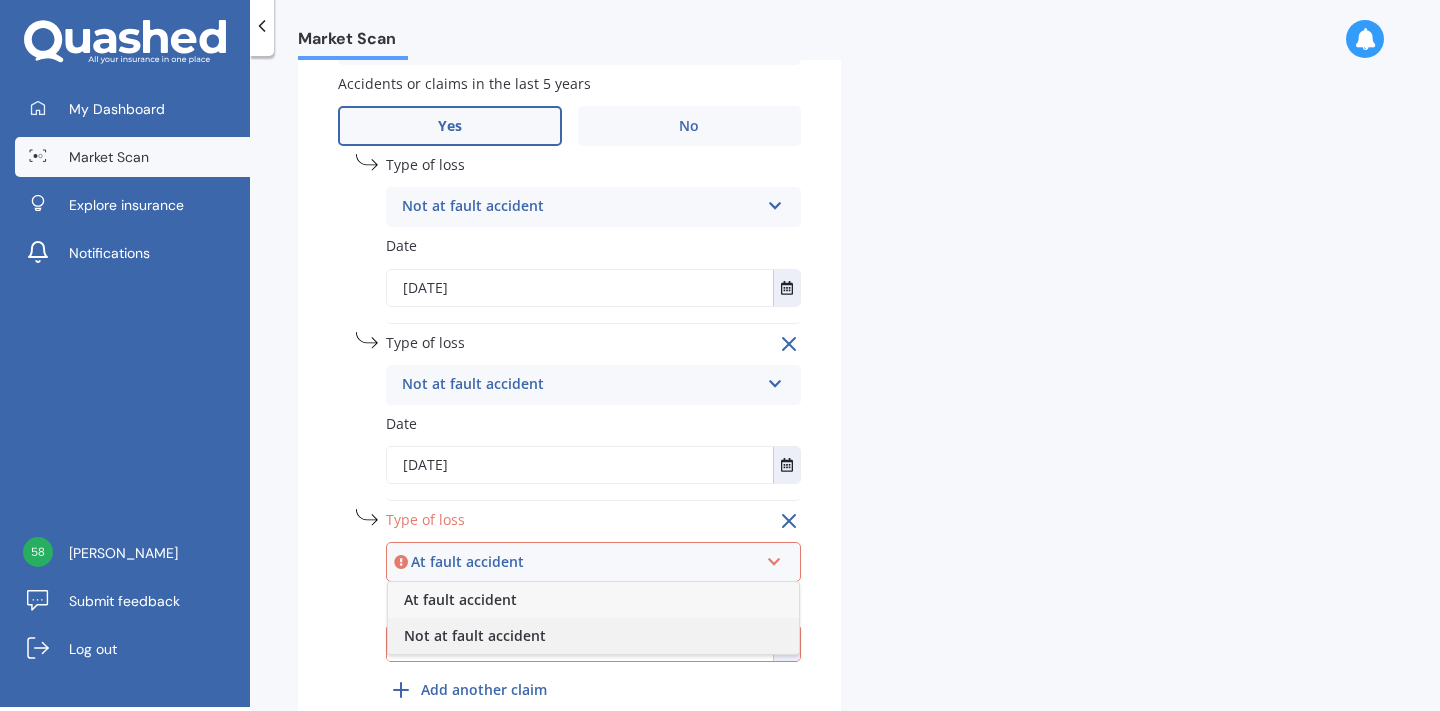 click on "Not at fault accident" at bounding box center [475, 635] 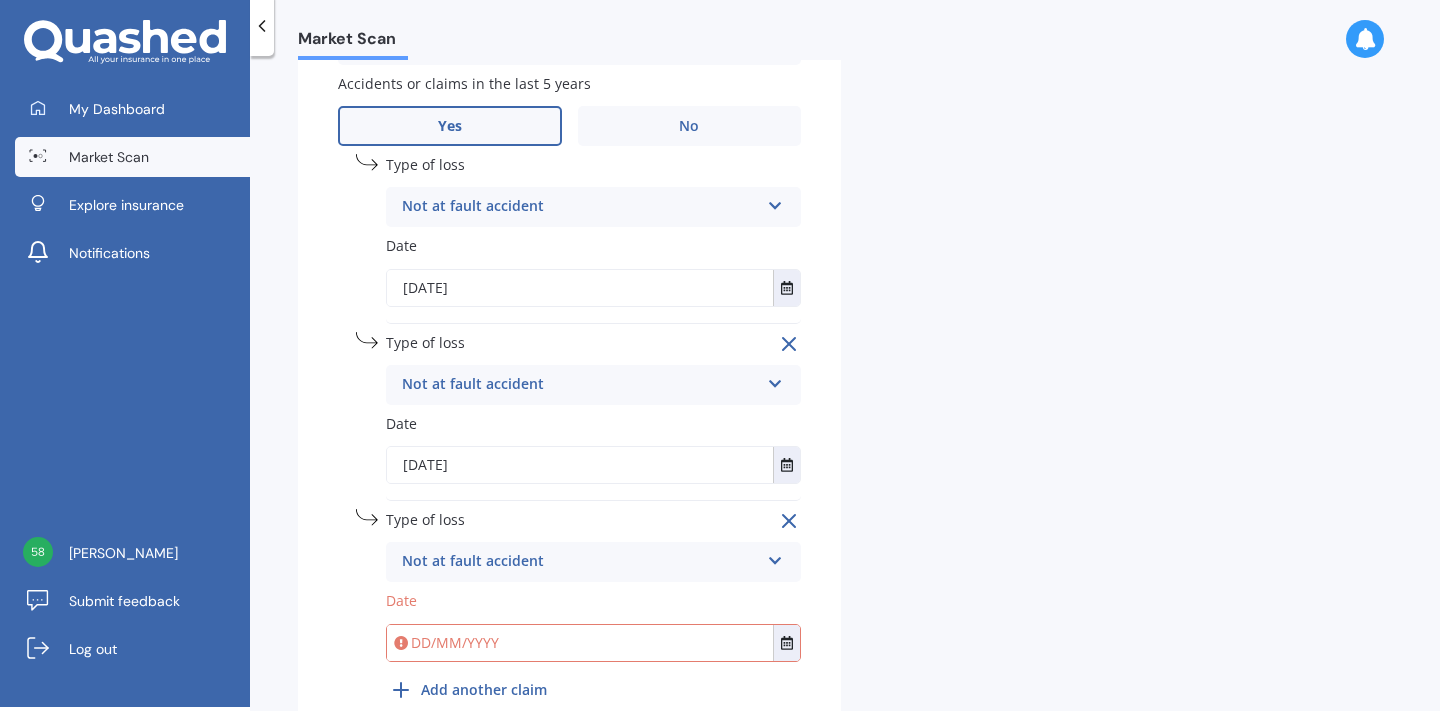 scroll, scrollTop: 1244, scrollLeft: 0, axis: vertical 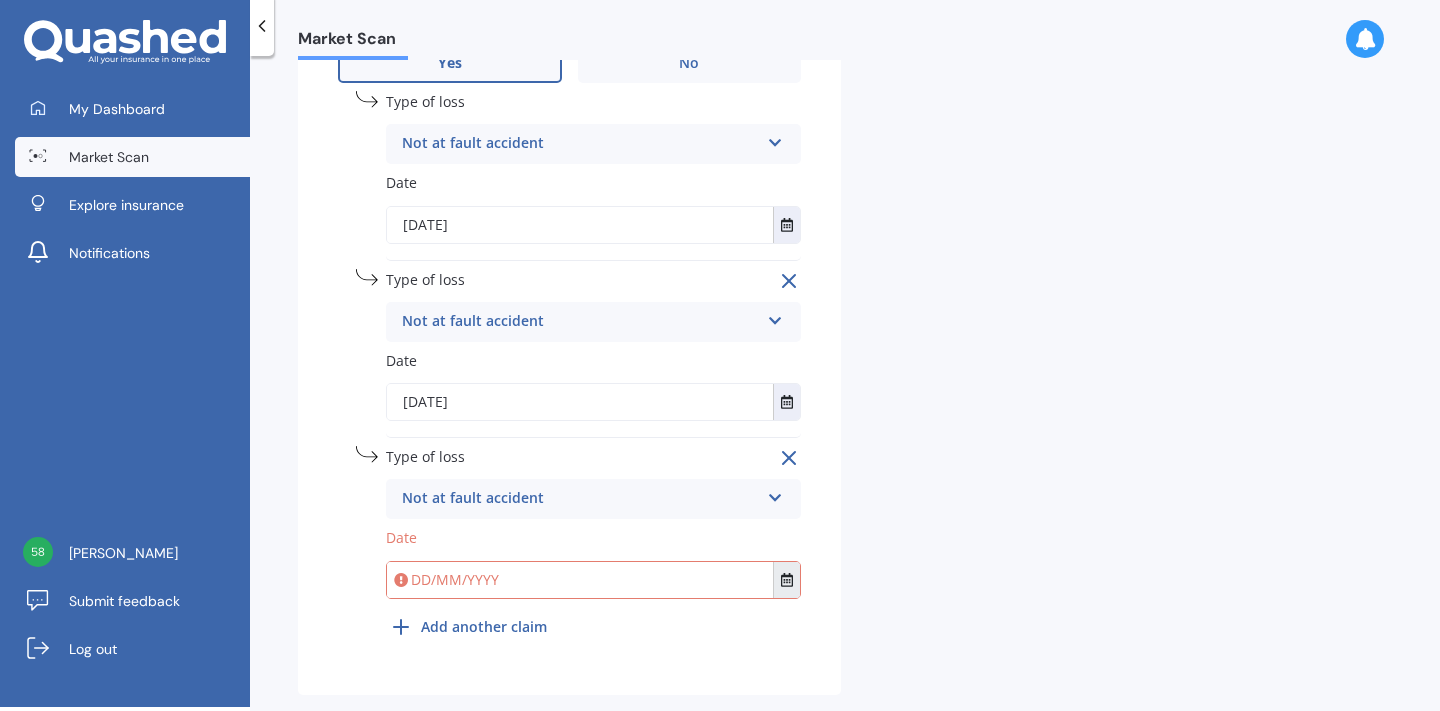 click 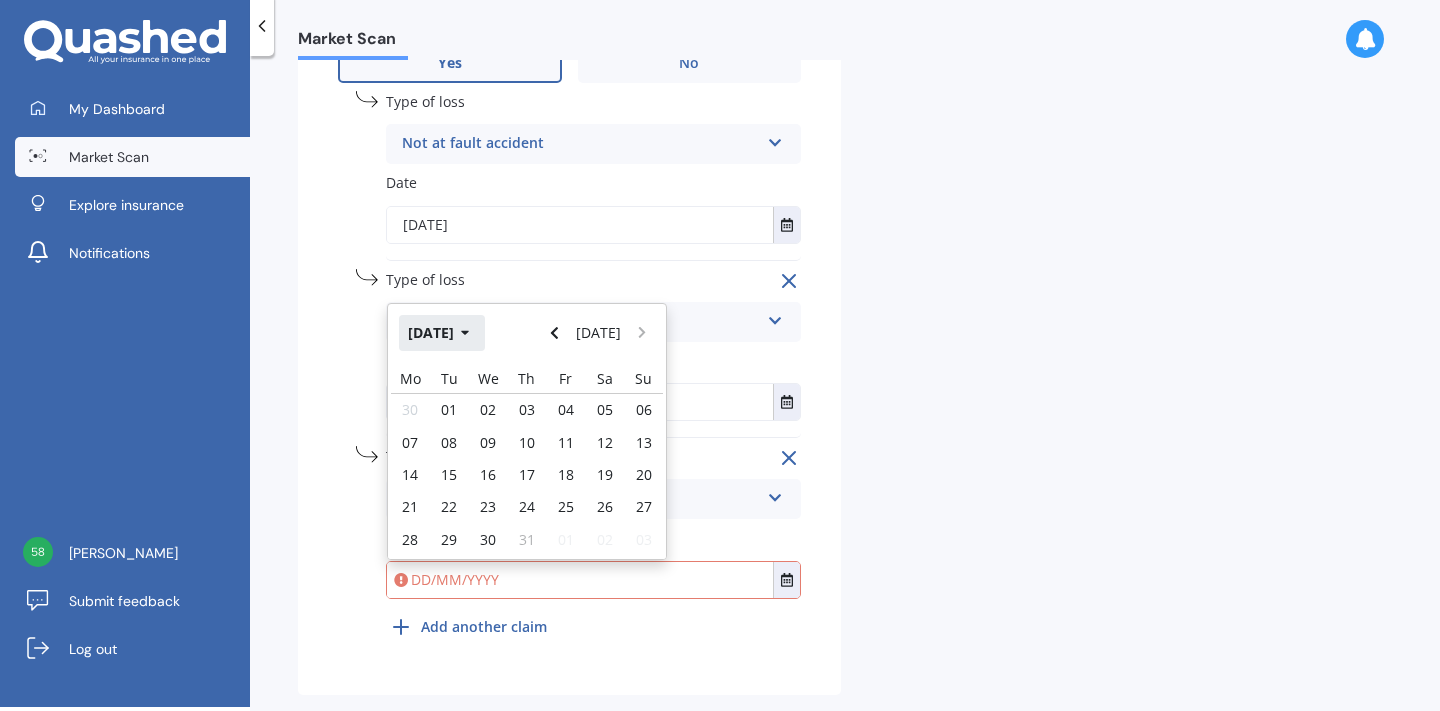 click on "[DATE]" at bounding box center (442, 333) 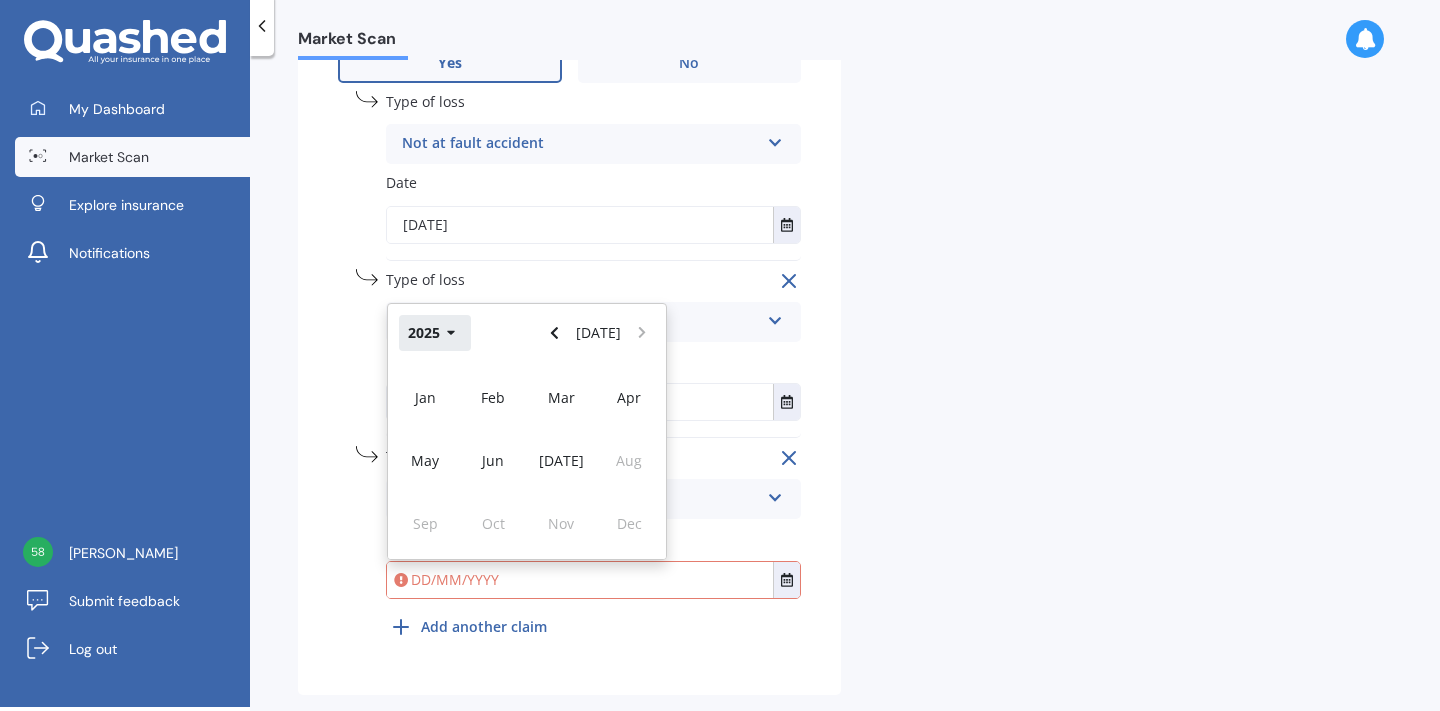 click on "2025" at bounding box center (435, 333) 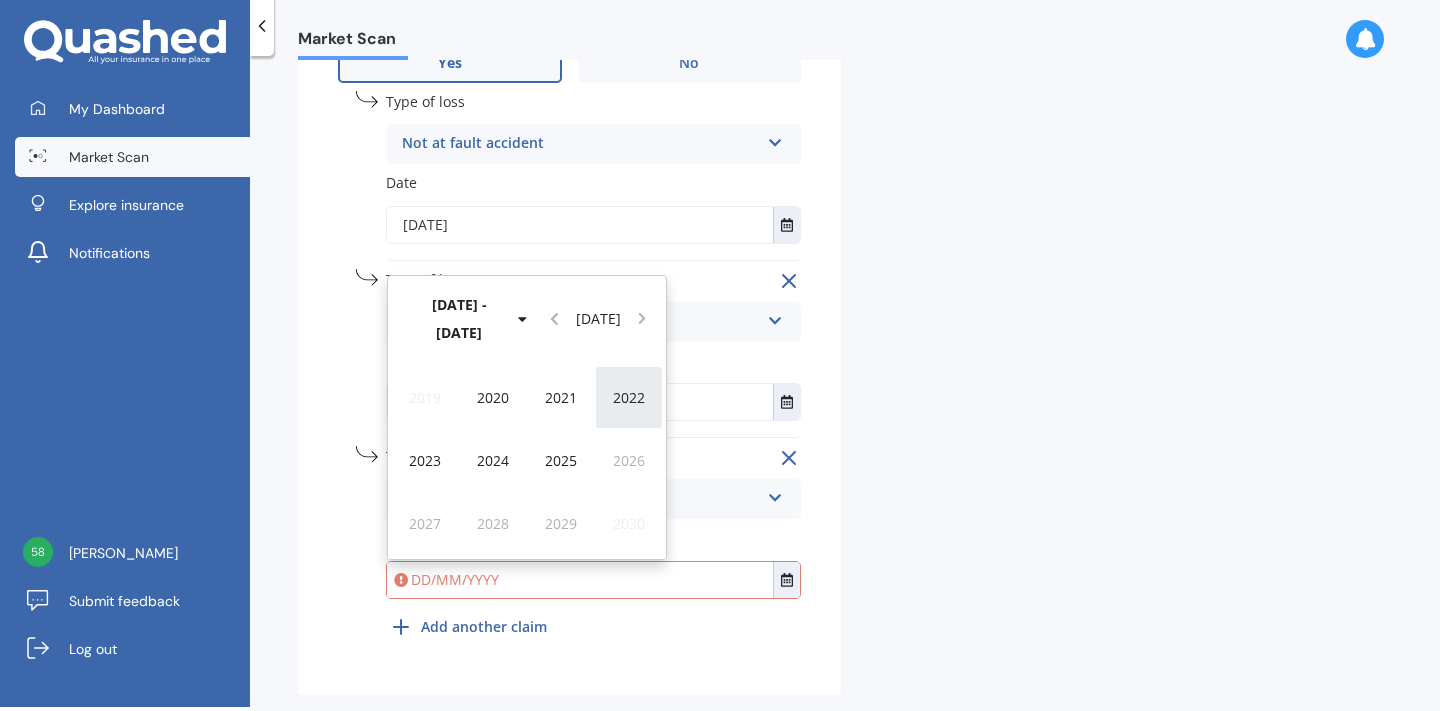 click on "2022" at bounding box center (629, 397) 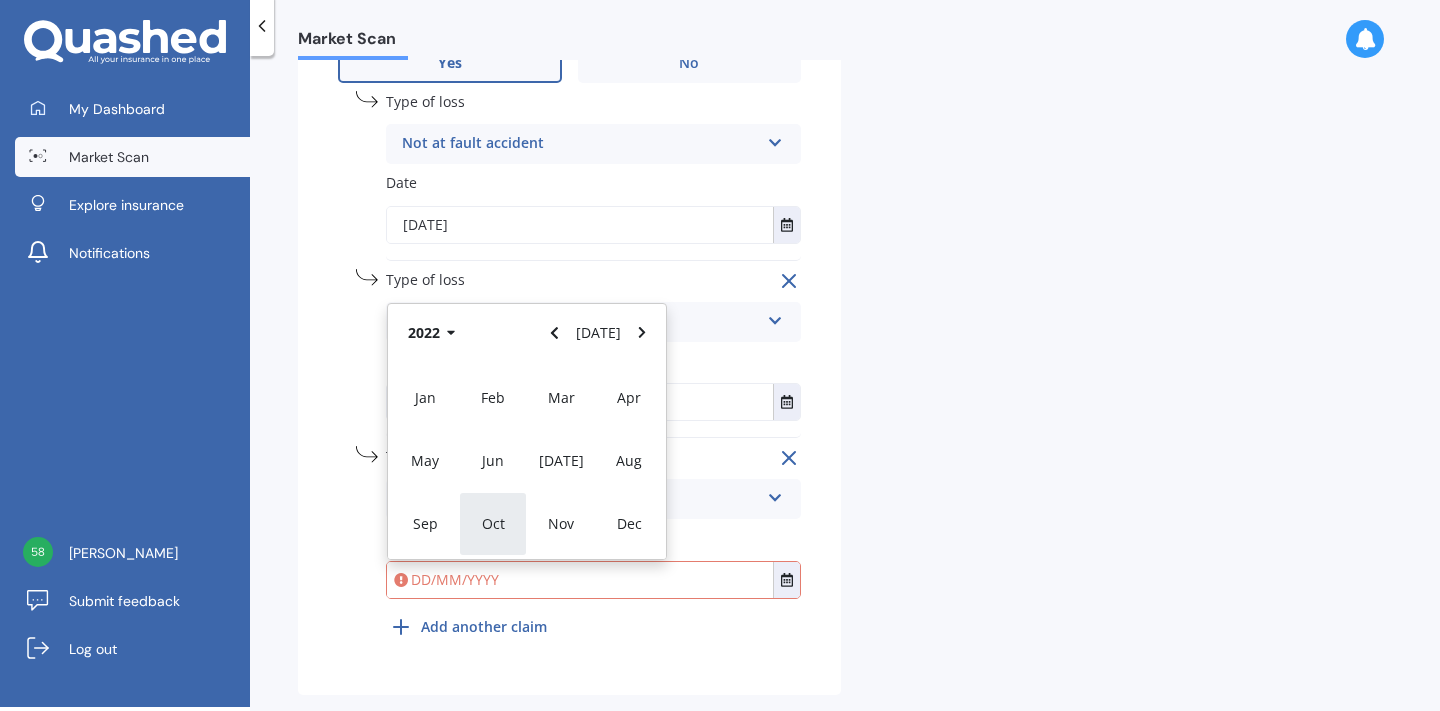 click on "Oct" at bounding box center [493, 523] 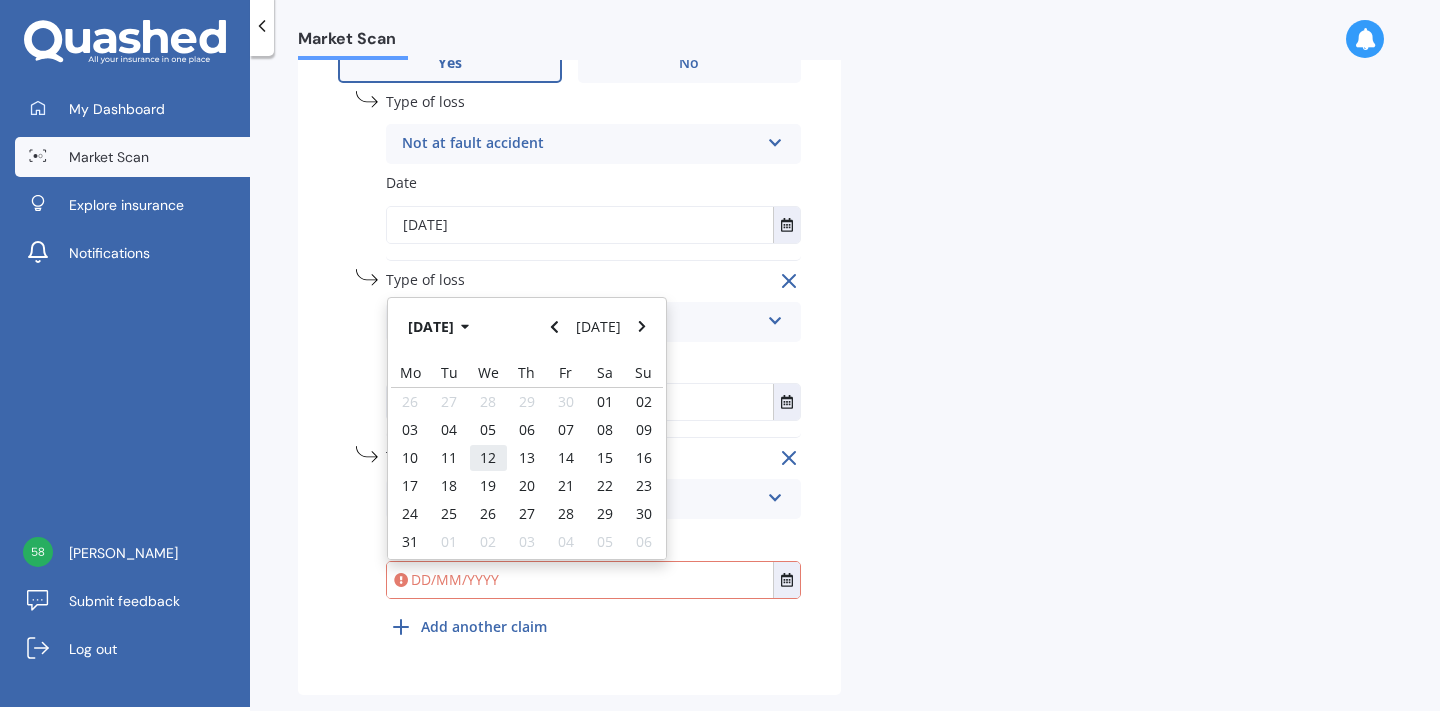 click on "12" at bounding box center (488, 458) 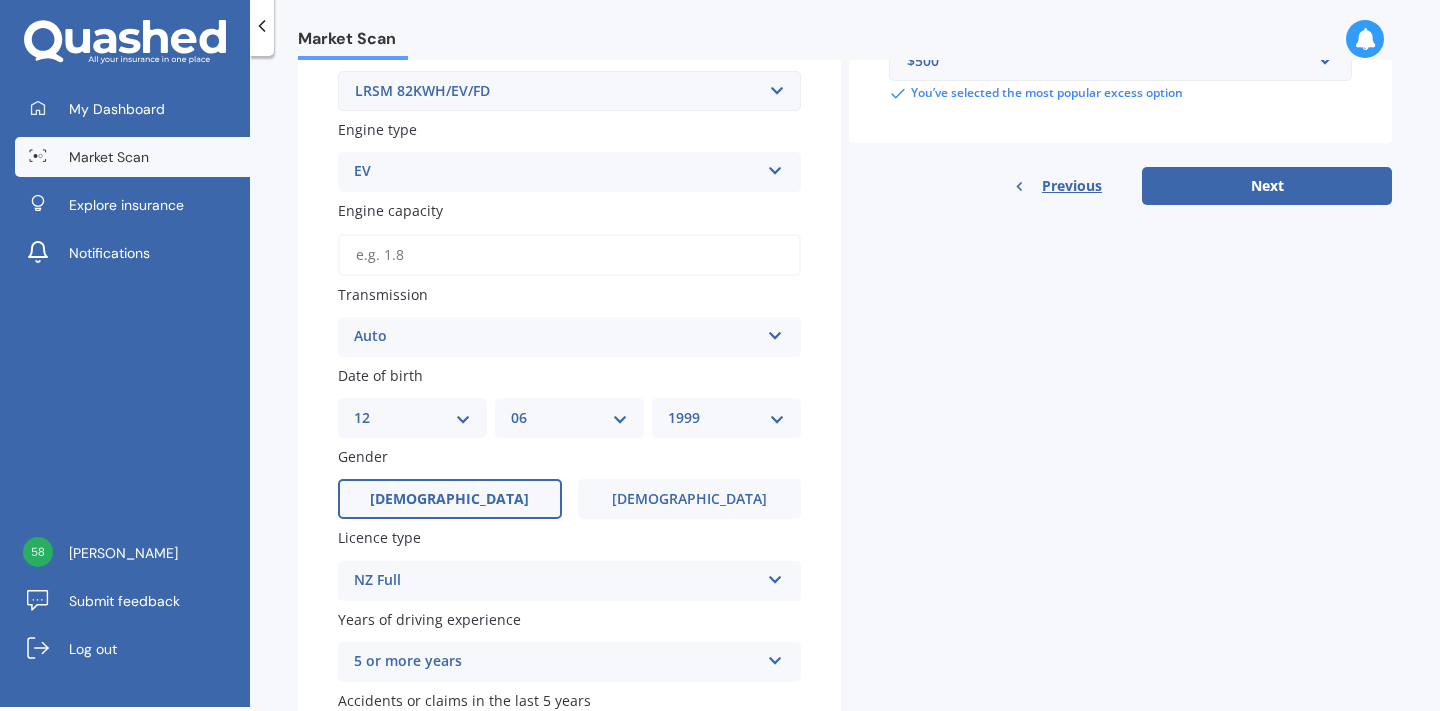 scroll, scrollTop: 555, scrollLeft: 0, axis: vertical 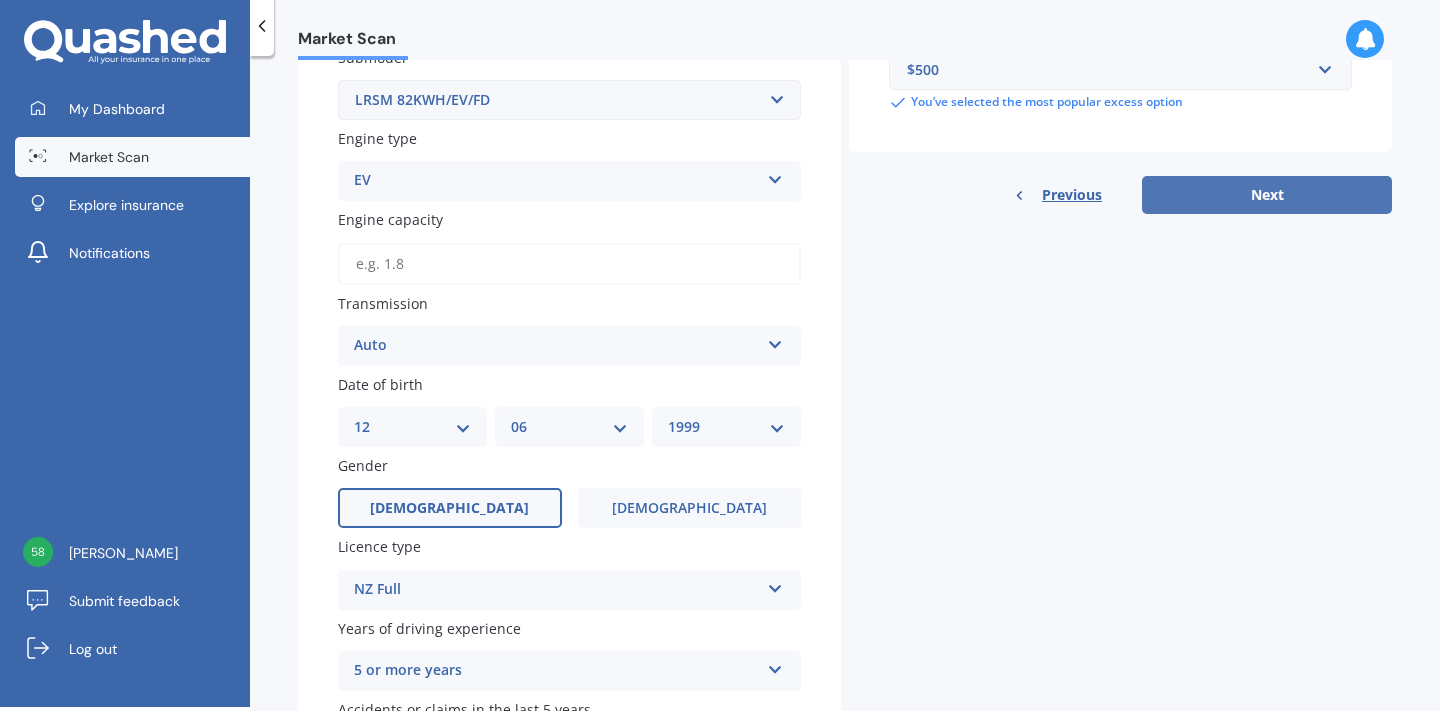 click on "Next" at bounding box center [1267, 195] 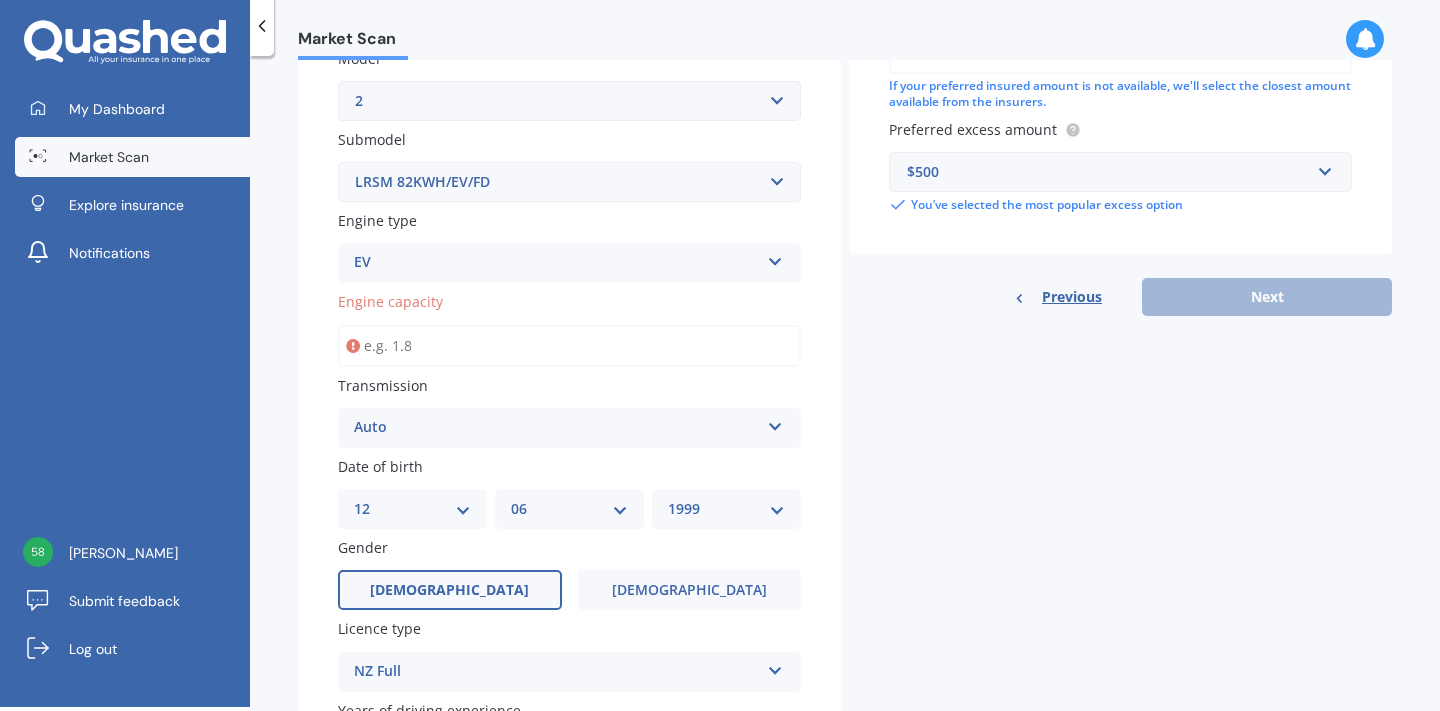scroll, scrollTop: 468, scrollLeft: 0, axis: vertical 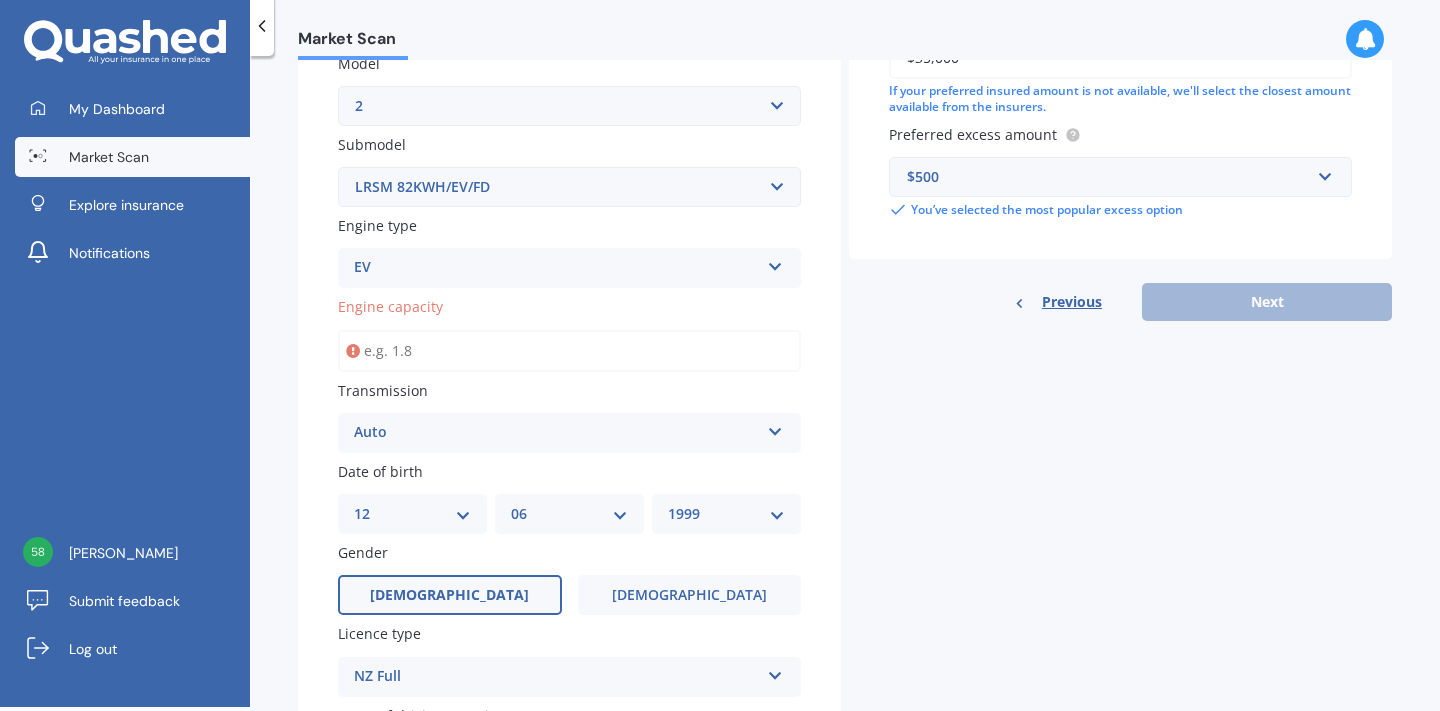 type on "1.0" 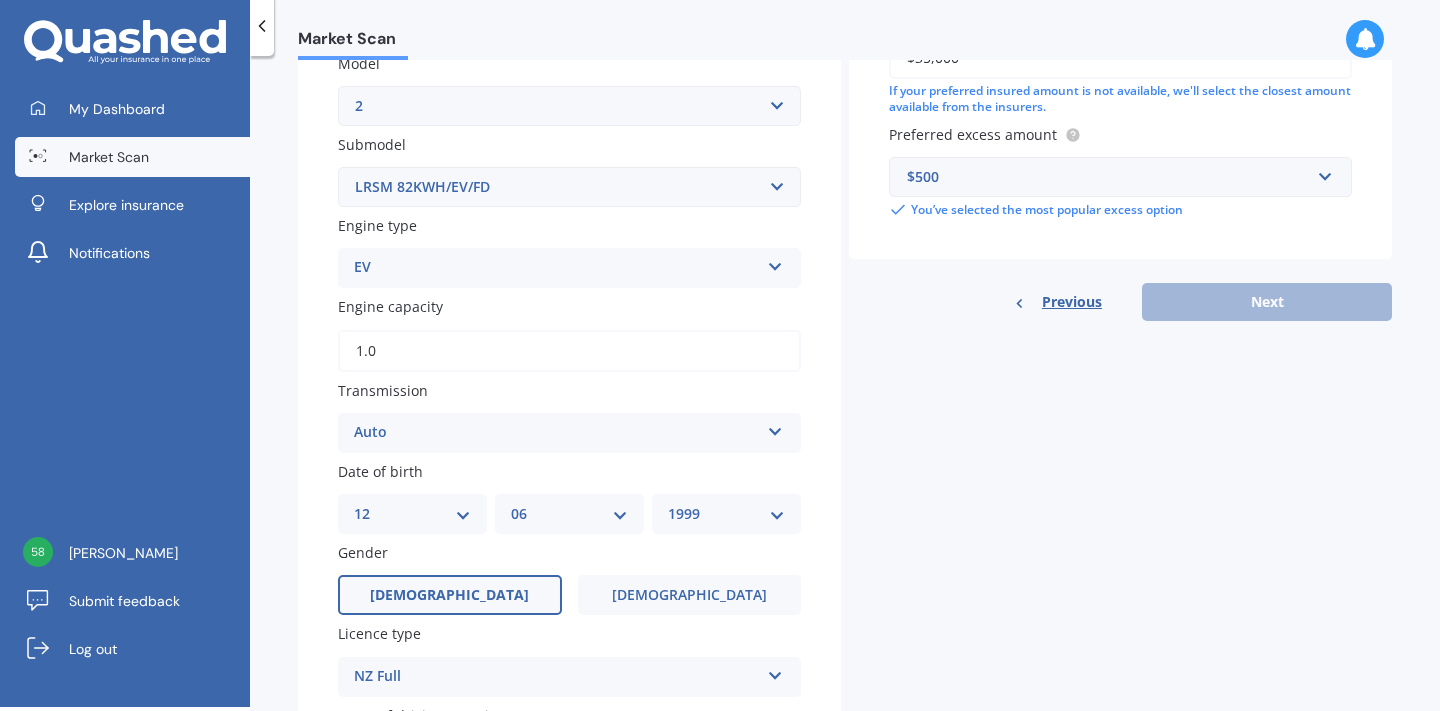 scroll, scrollTop: 0, scrollLeft: 0, axis: both 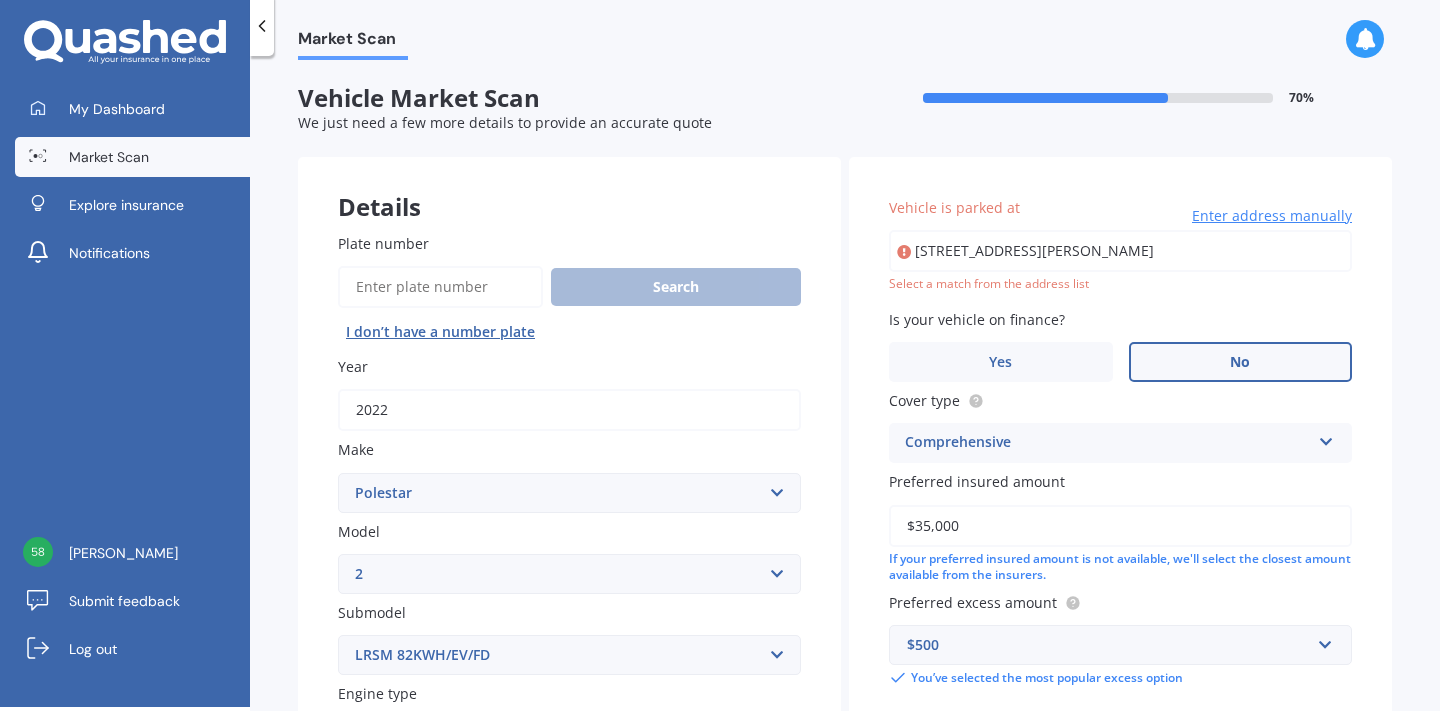 type on "[STREET_ADDRESS][PERSON_NAME]" 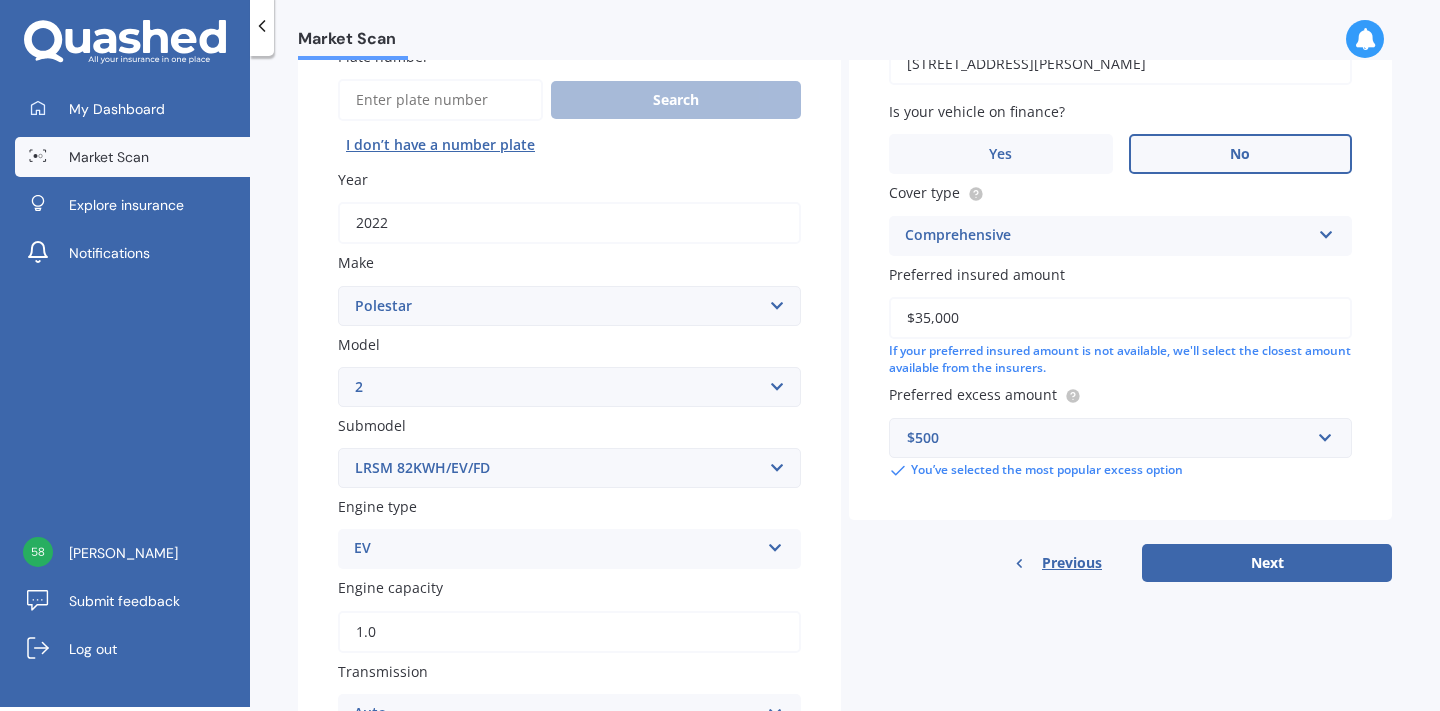 scroll, scrollTop: 195, scrollLeft: 0, axis: vertical 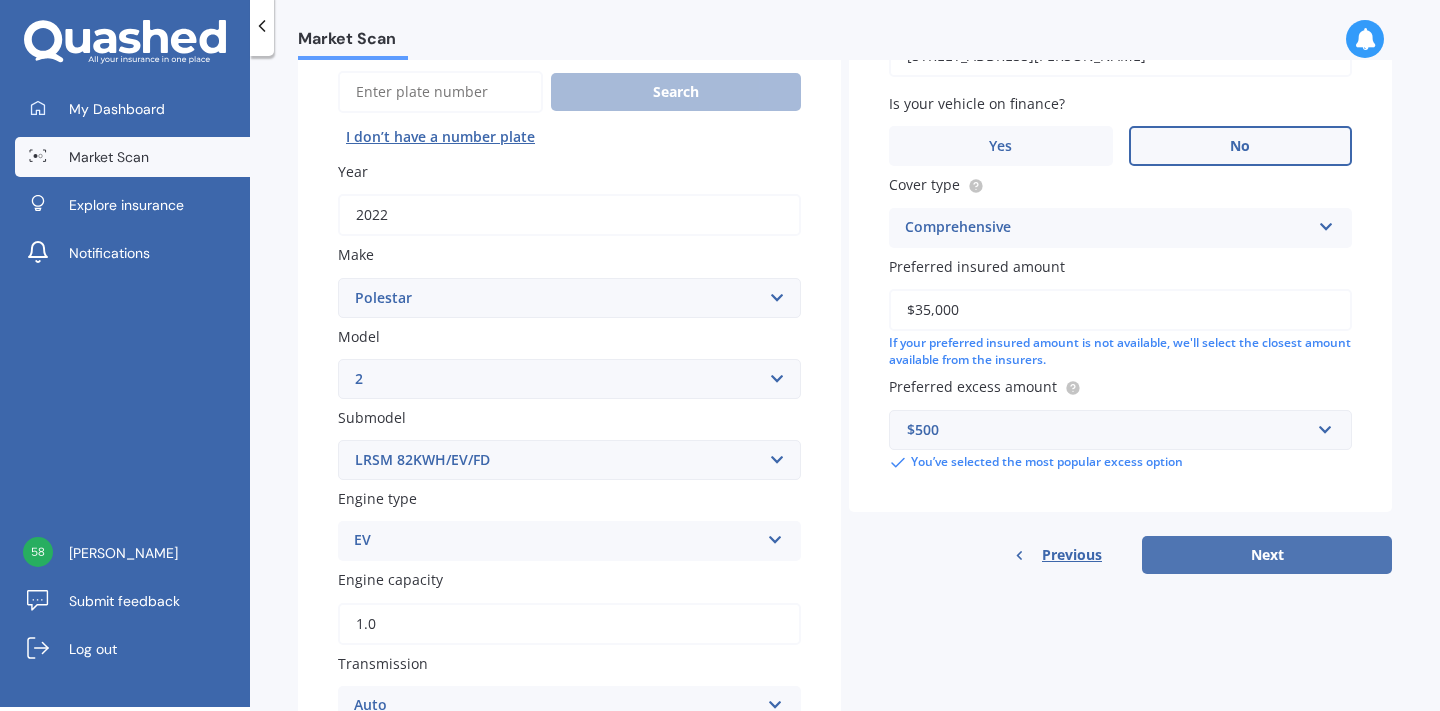 click on "Next" at bounding box center (1267, 555) 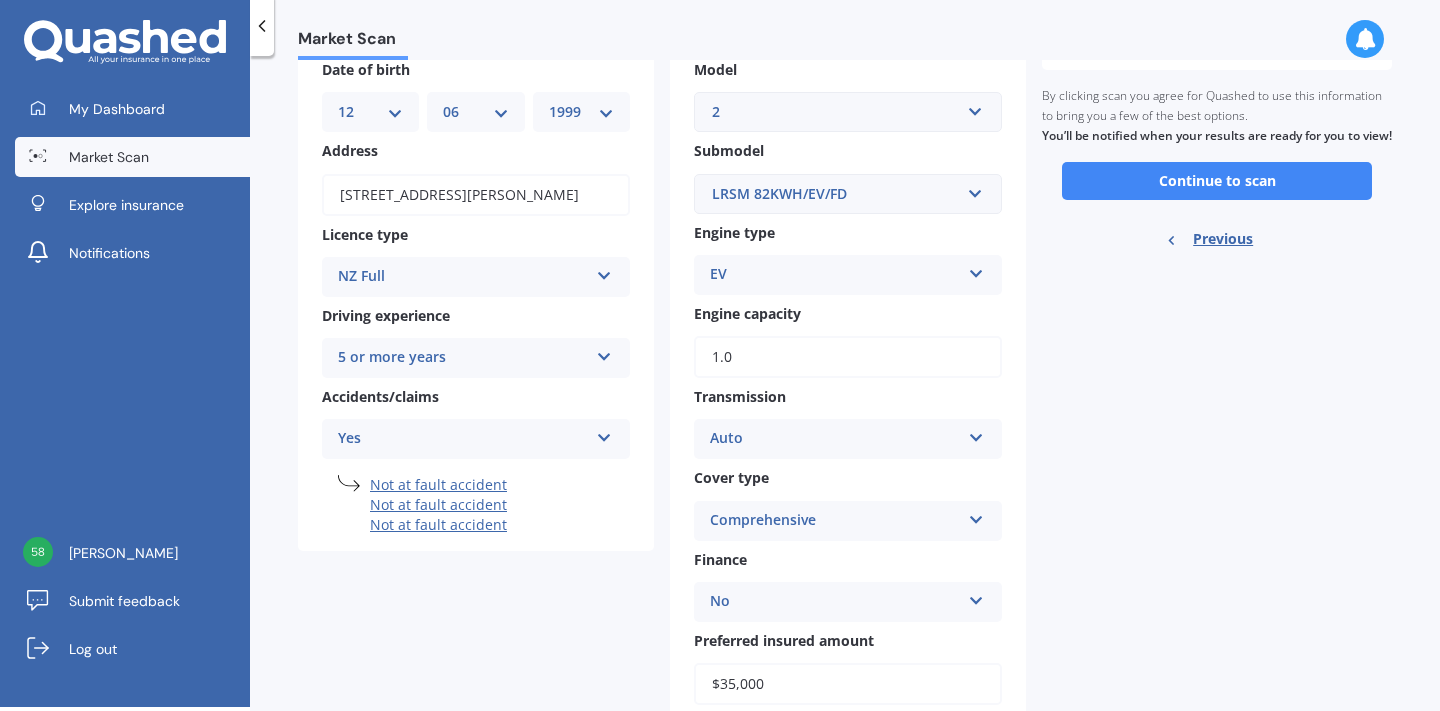 scroll, scrollTop: 0, scrollLeft: 0, axis: both 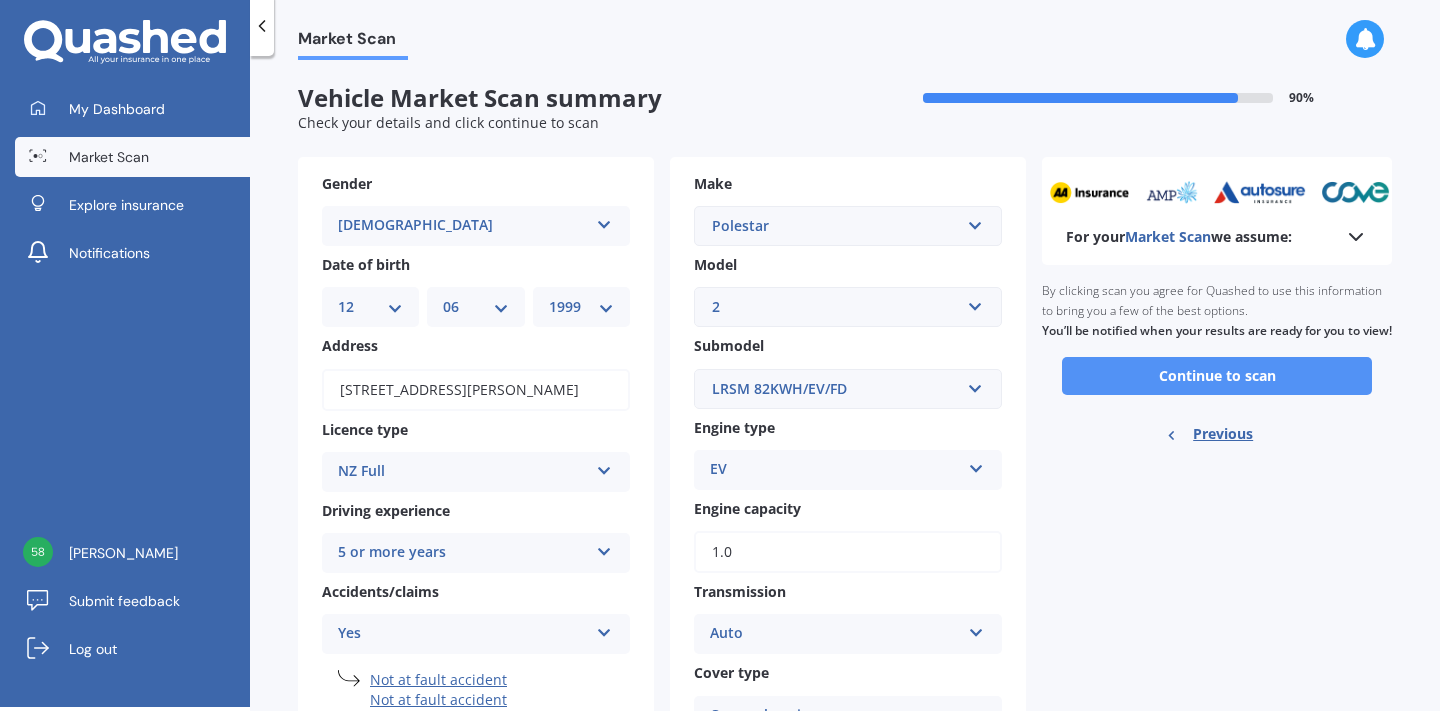 click on "Continue to scan" at bounding box center [1217, 376] 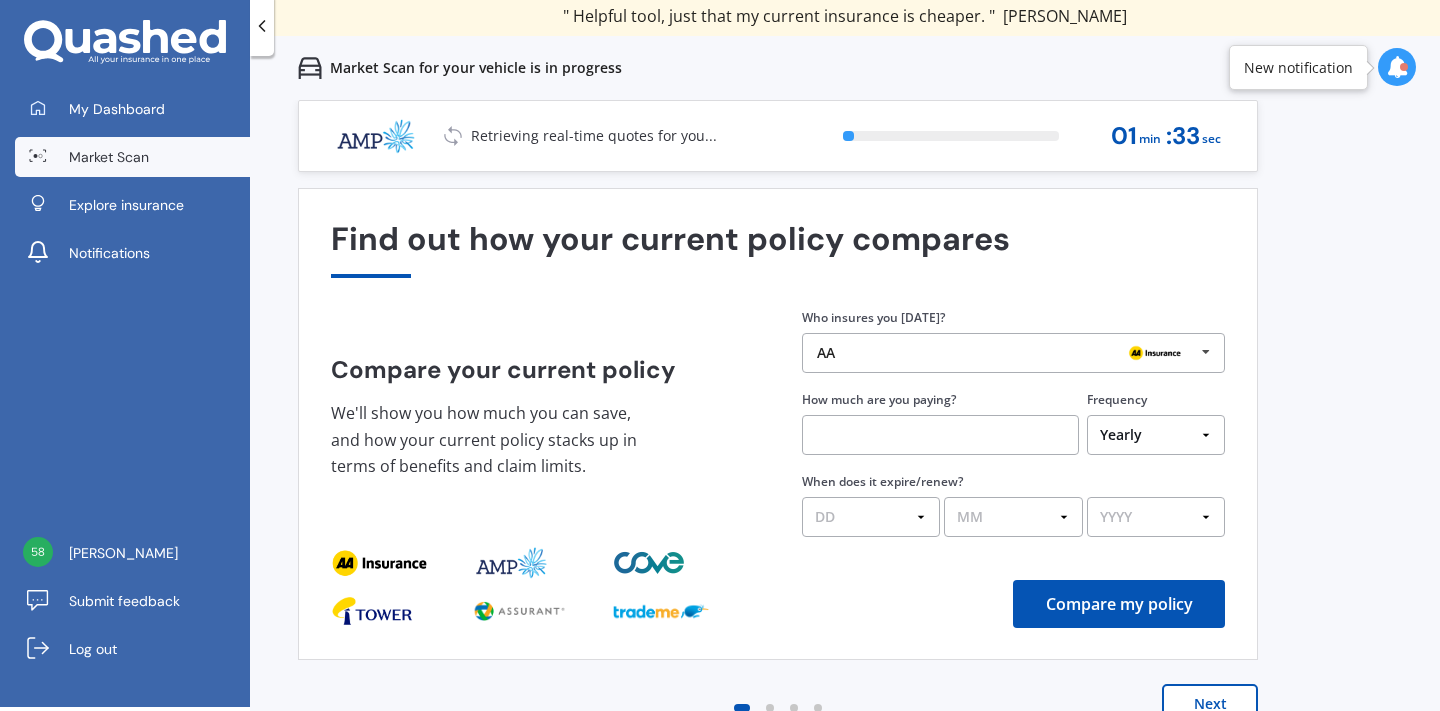 scroll, scrollTop: 0, scrollLeft: 0, axis: both 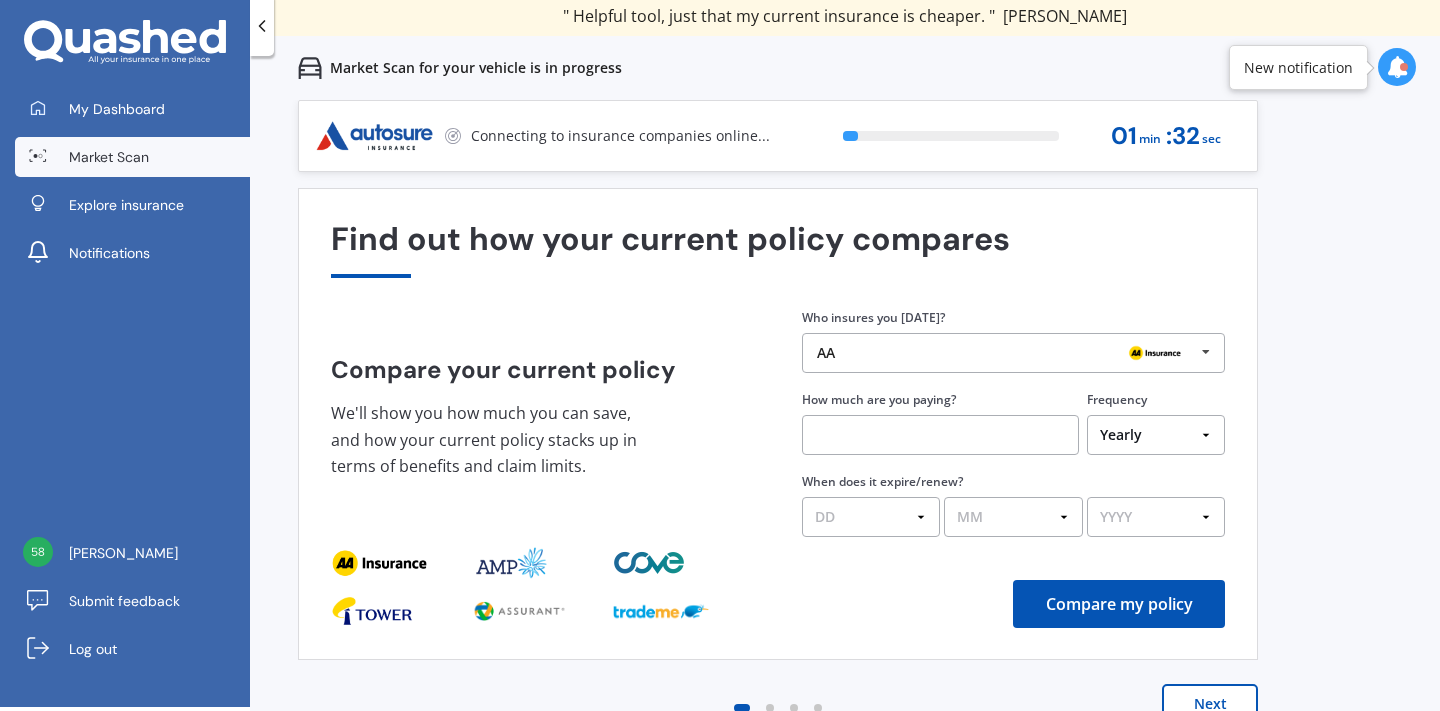 click on "Next" at bounding box center [1210, 704] 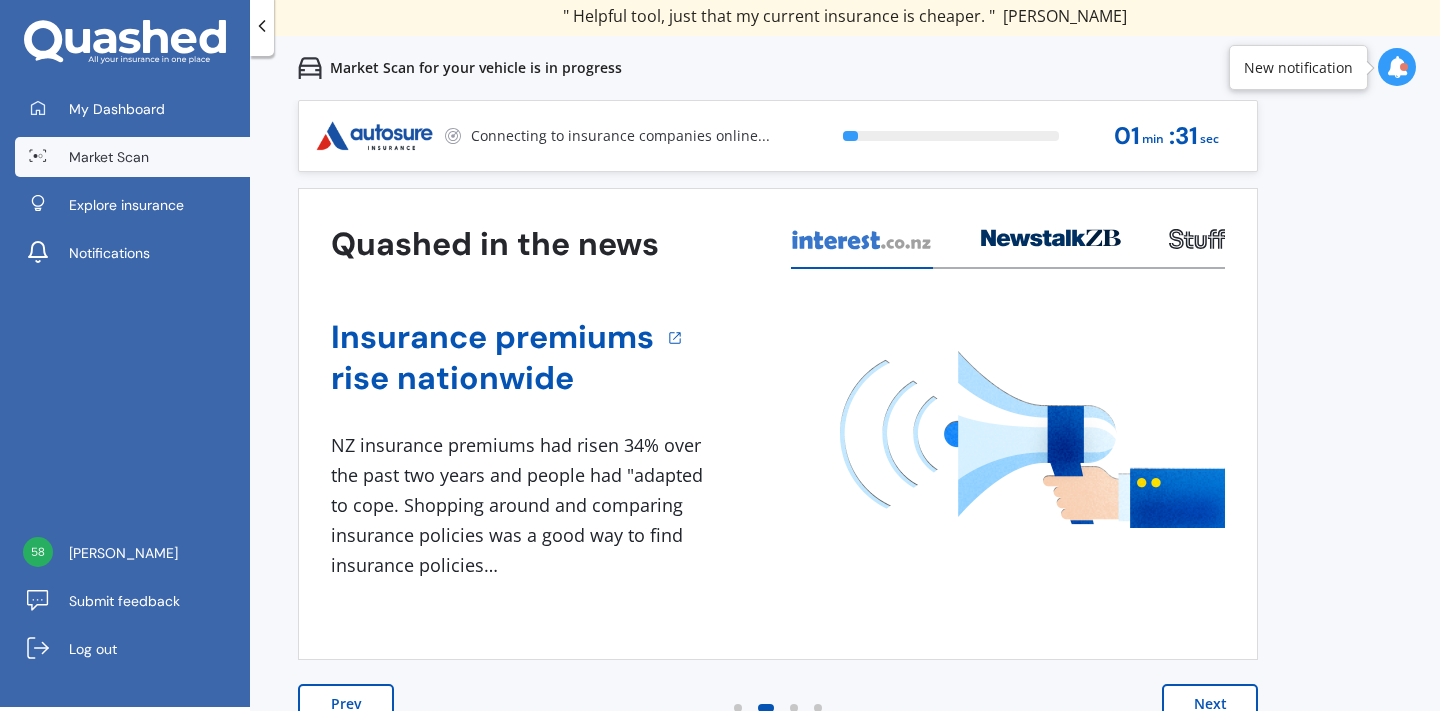 click on "Next" at bounding box center [1210, 704] 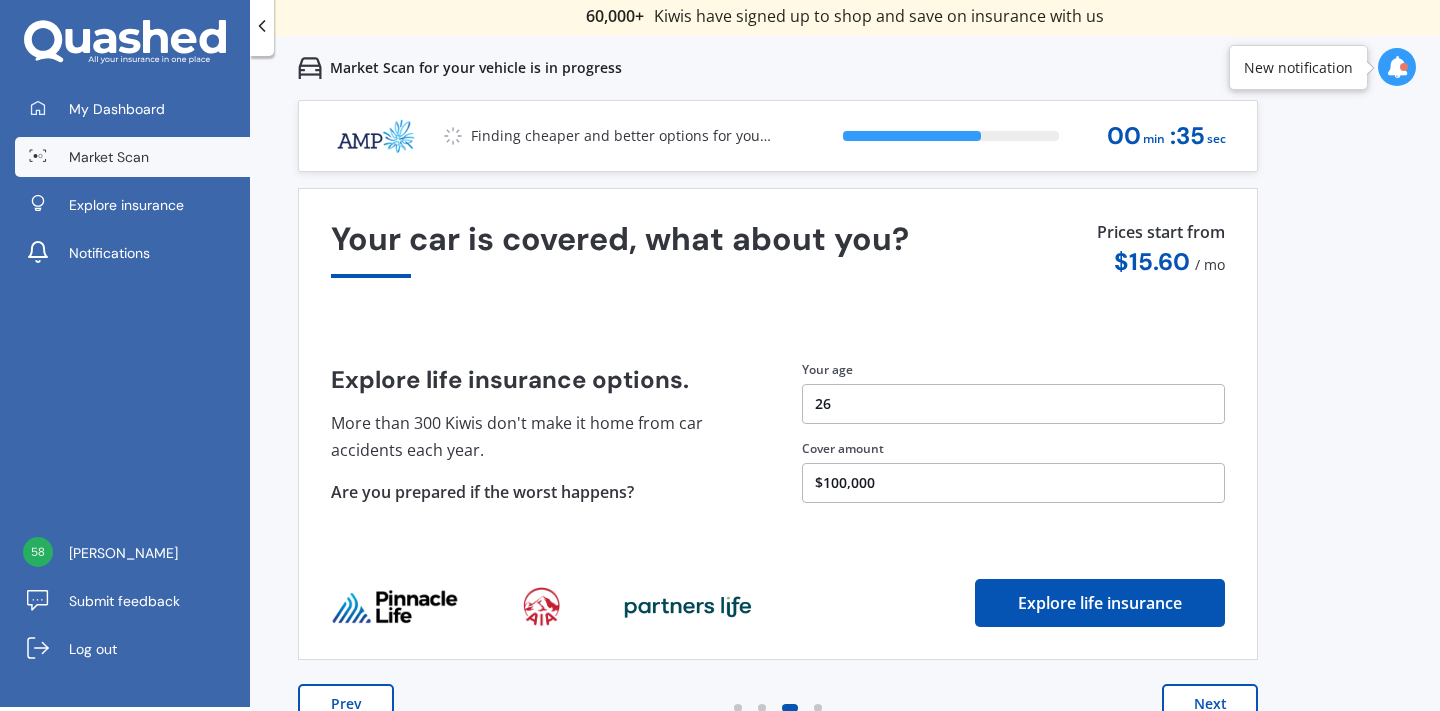 click at bounding box center [1397, 67] 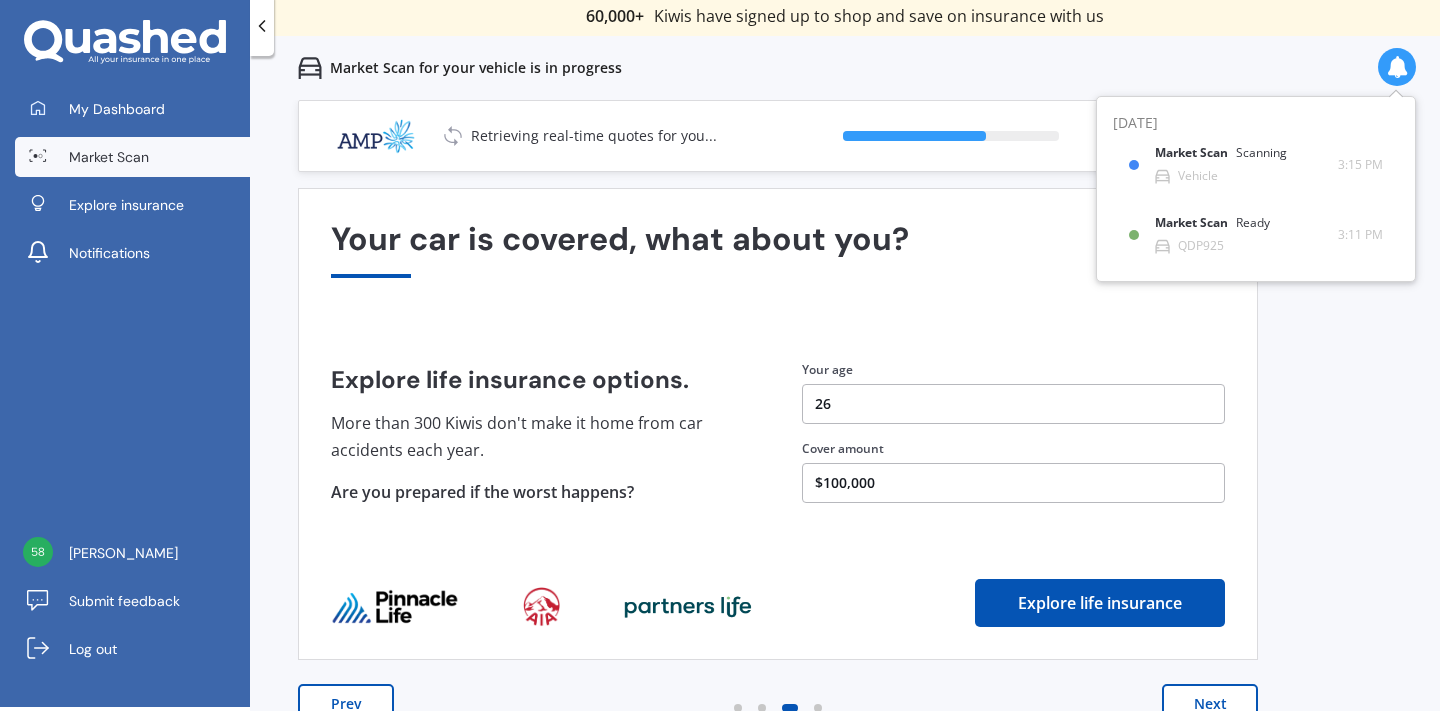 click at bounding box center (1397, 67) 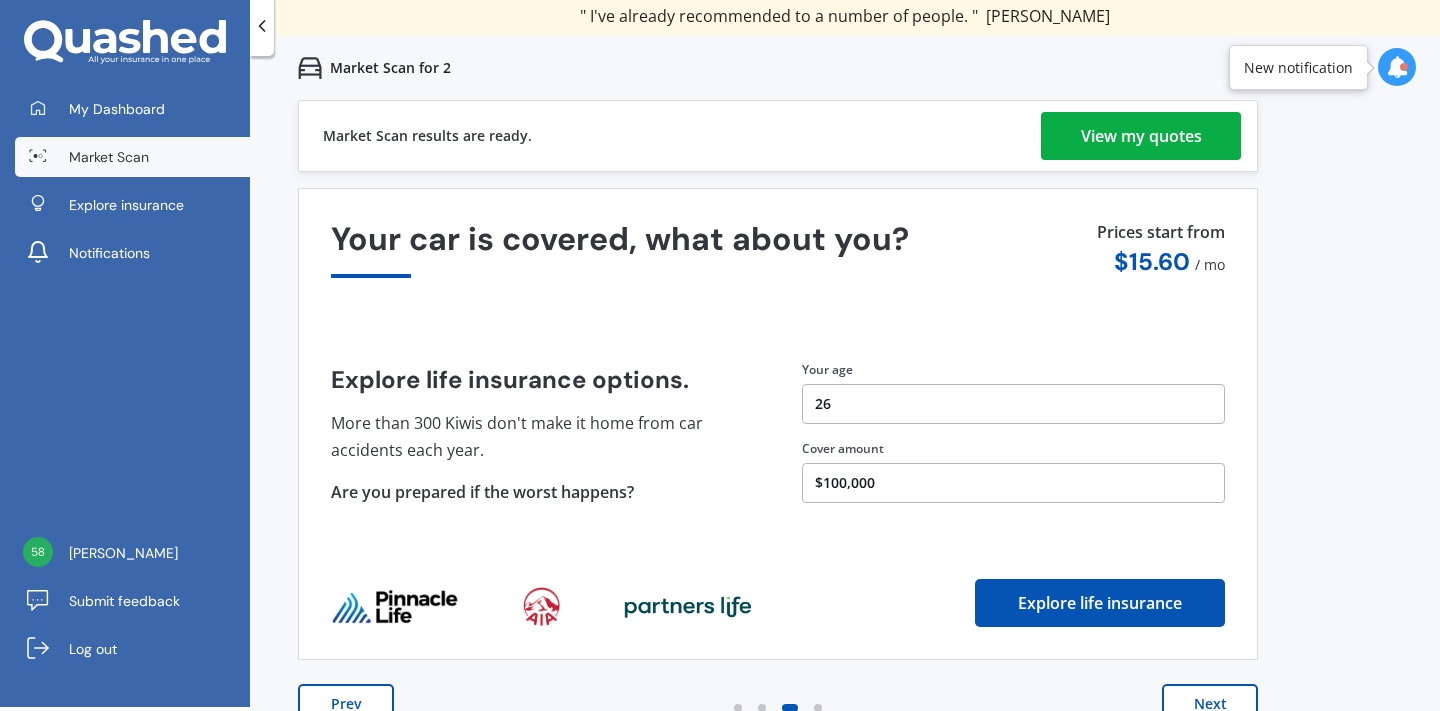 click on "View my quotes" at bounding box center [1141, 136] 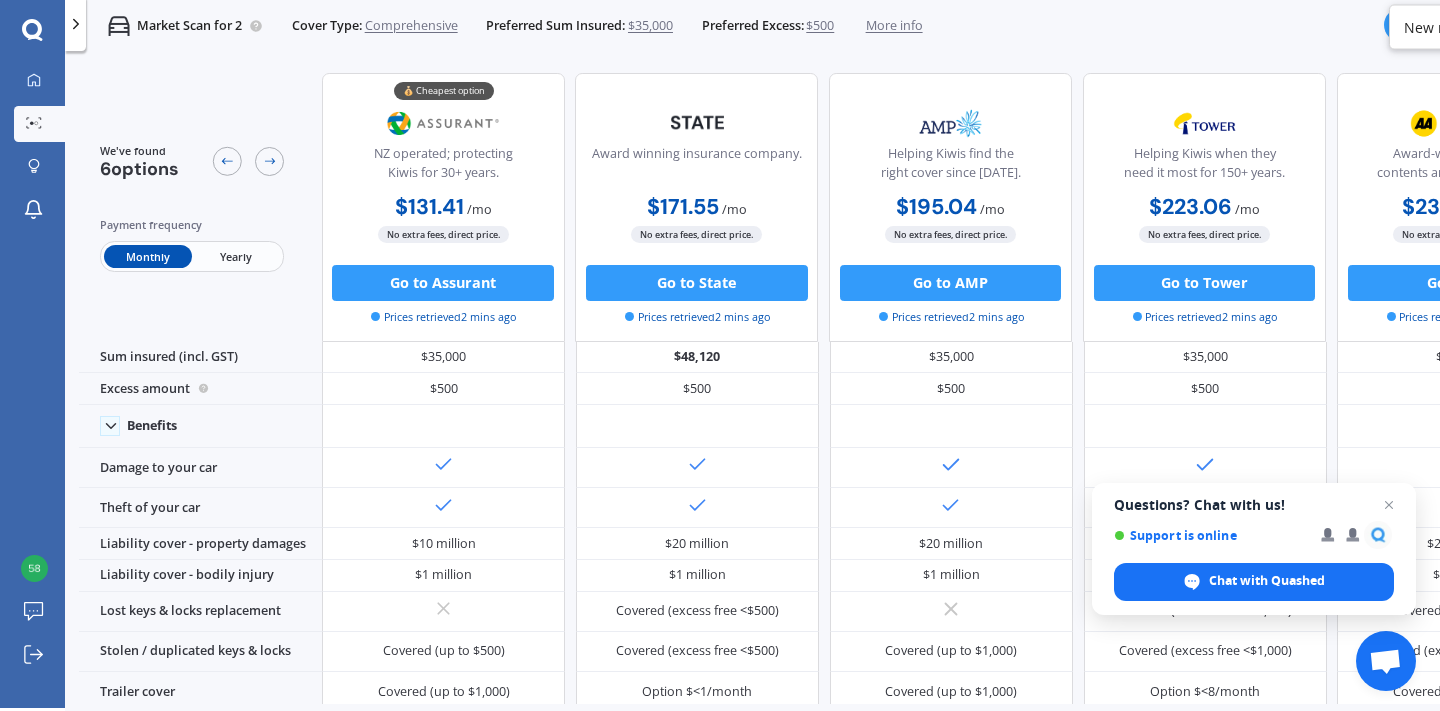 click on "Yearly" at bounding box center [237, 256] 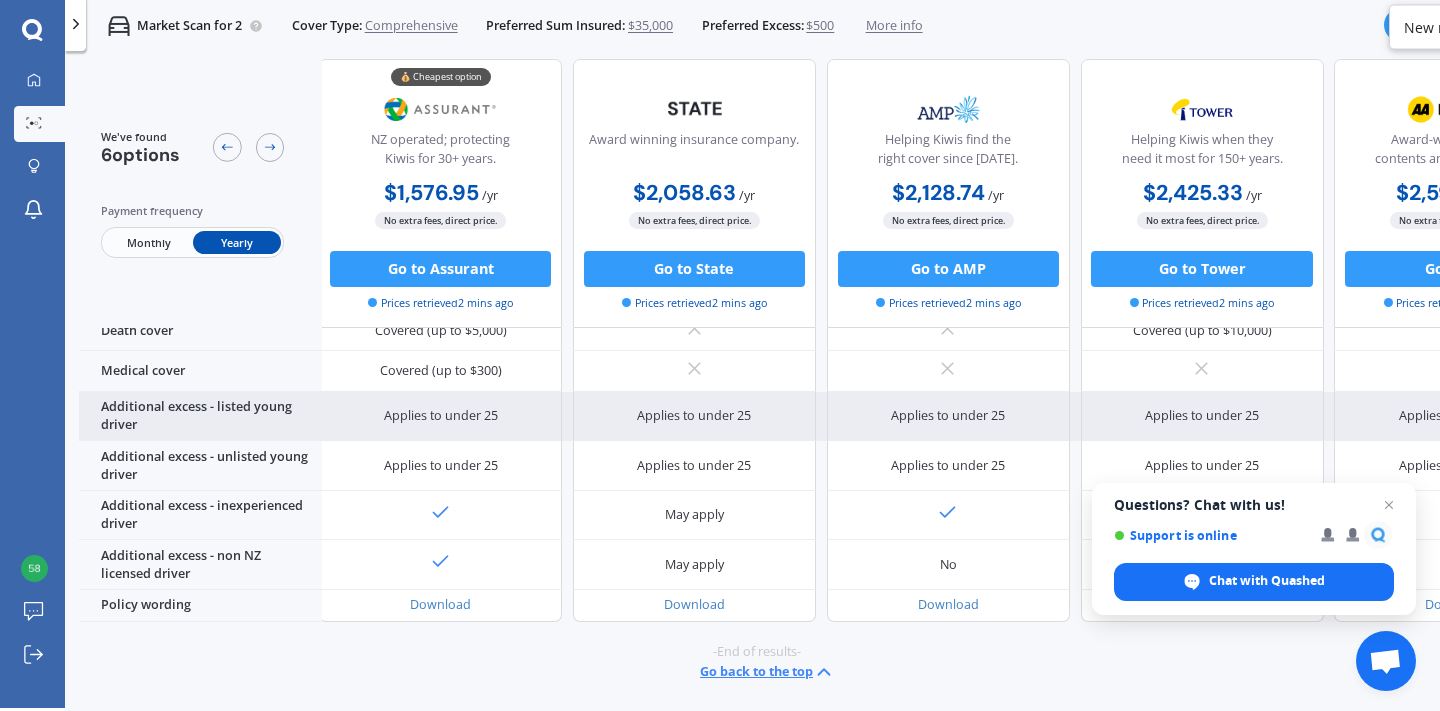 scroll, scrollTop: 1024, scrollLeft: 4, axis: both 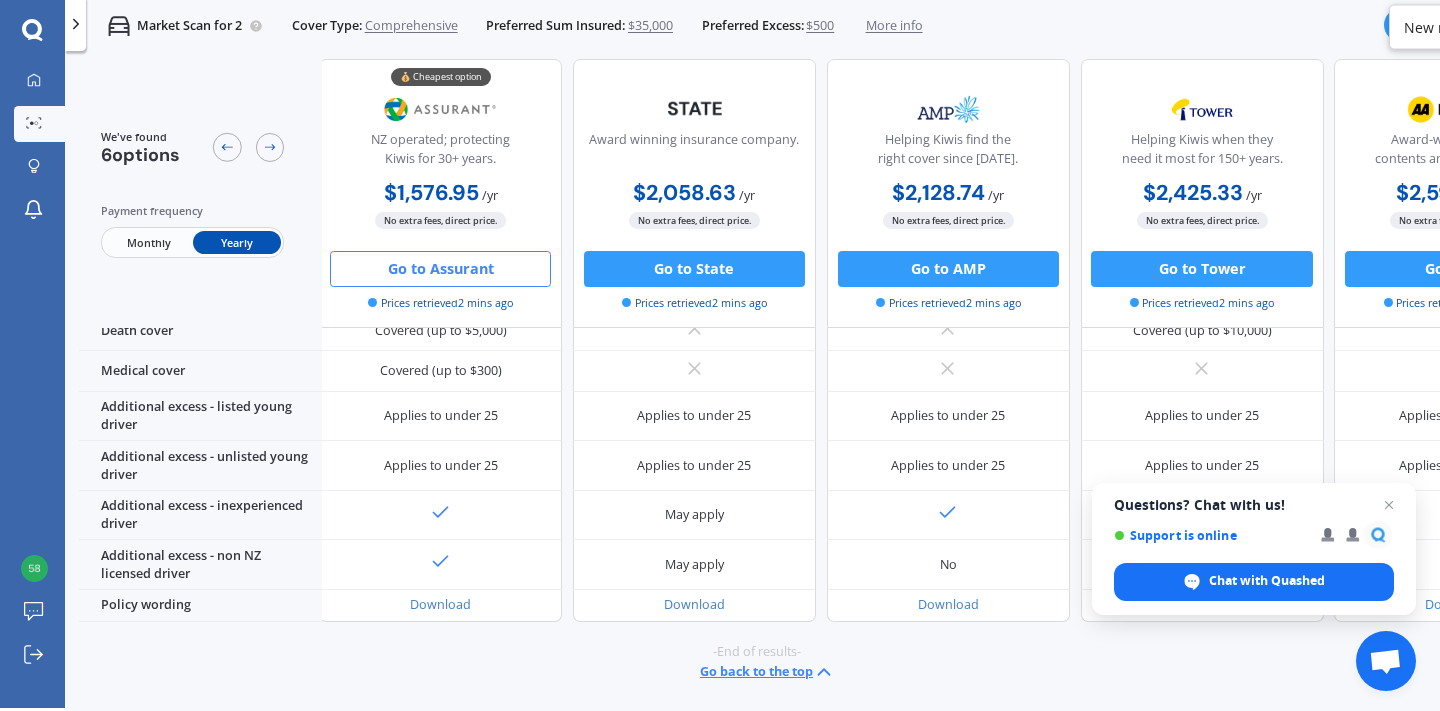 click on "Go to Assurant" at bounding box center [440, 269] 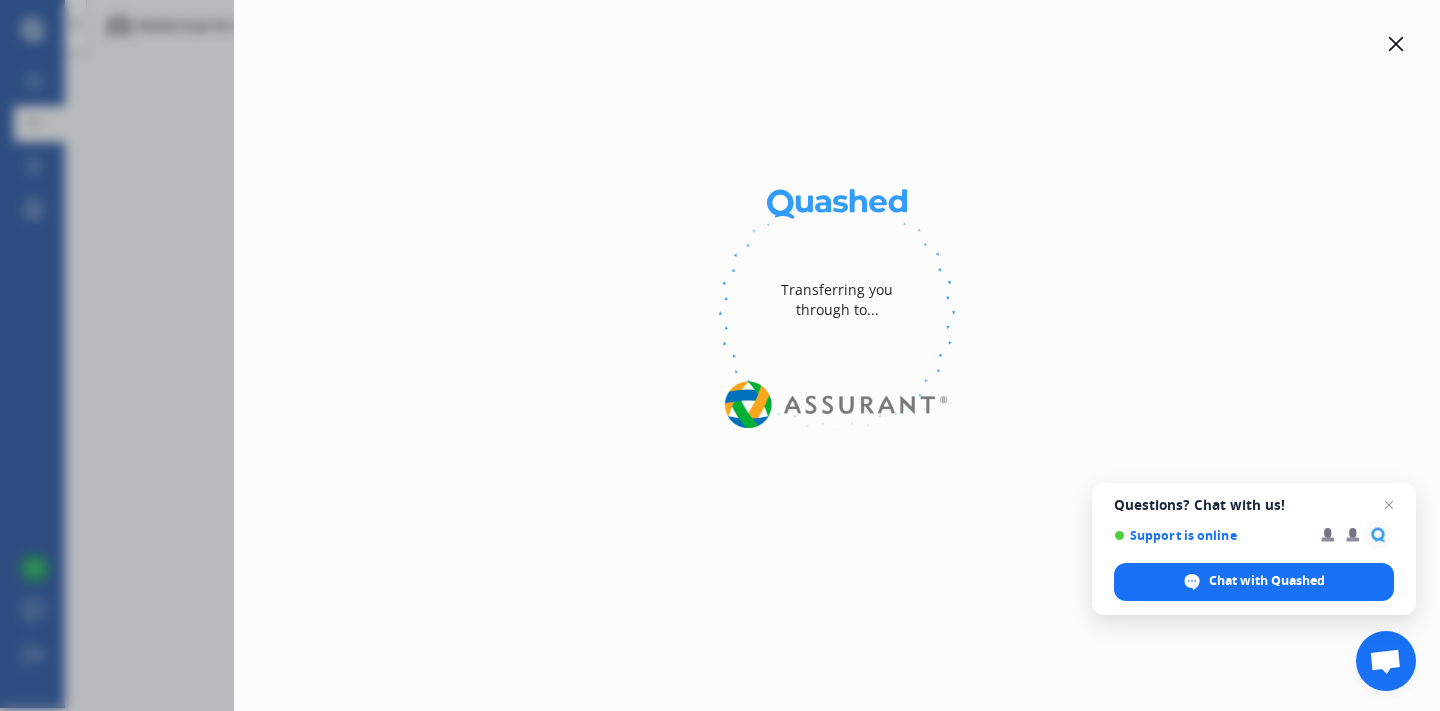 scroll, scrollTop: 1012, scrollLeft: 4, axis: both 